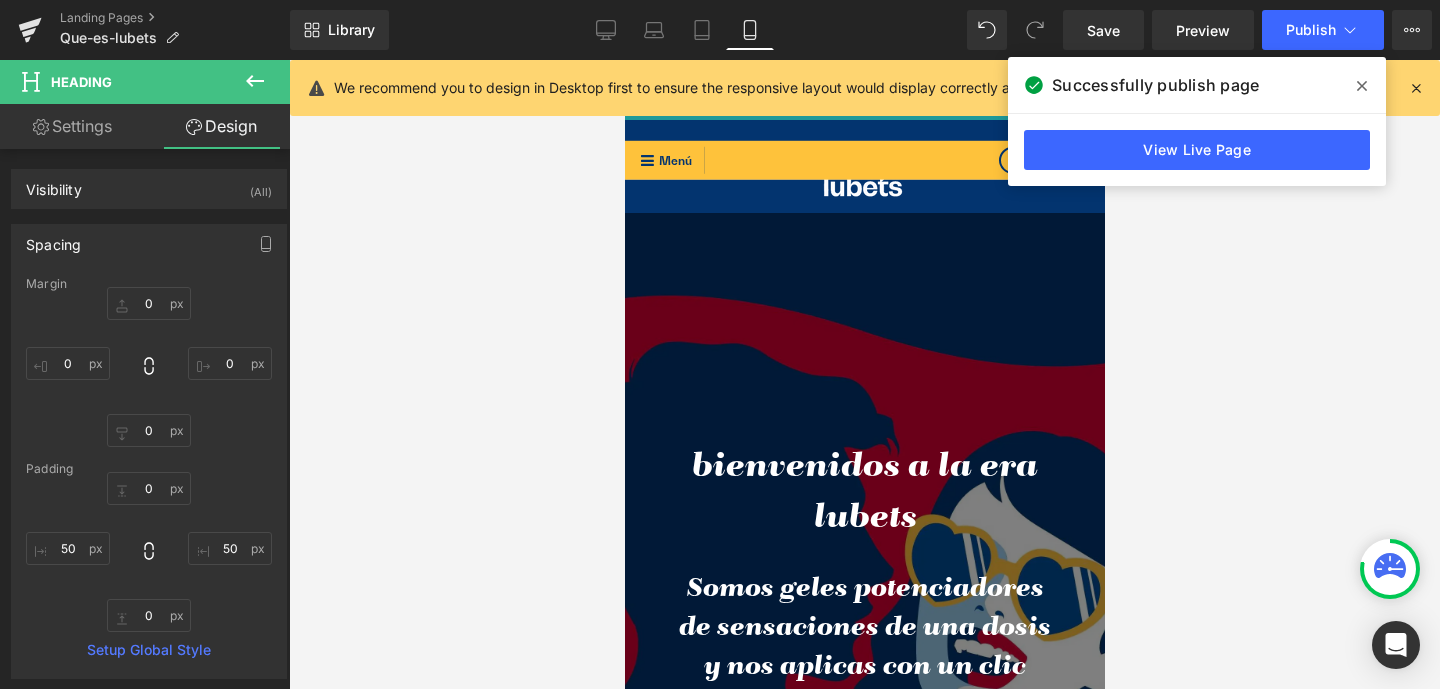 scroll, scrollTop: 174, scrollLeft: 0, axis: vertical 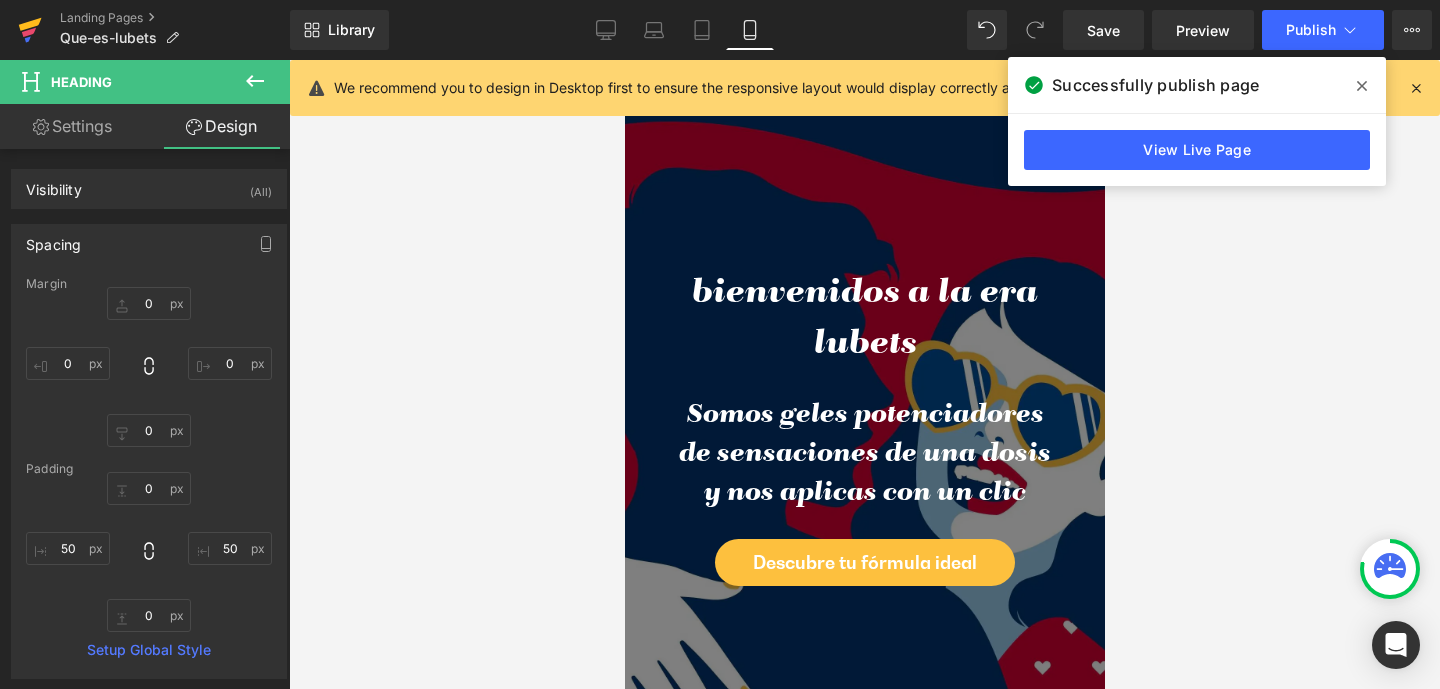 click 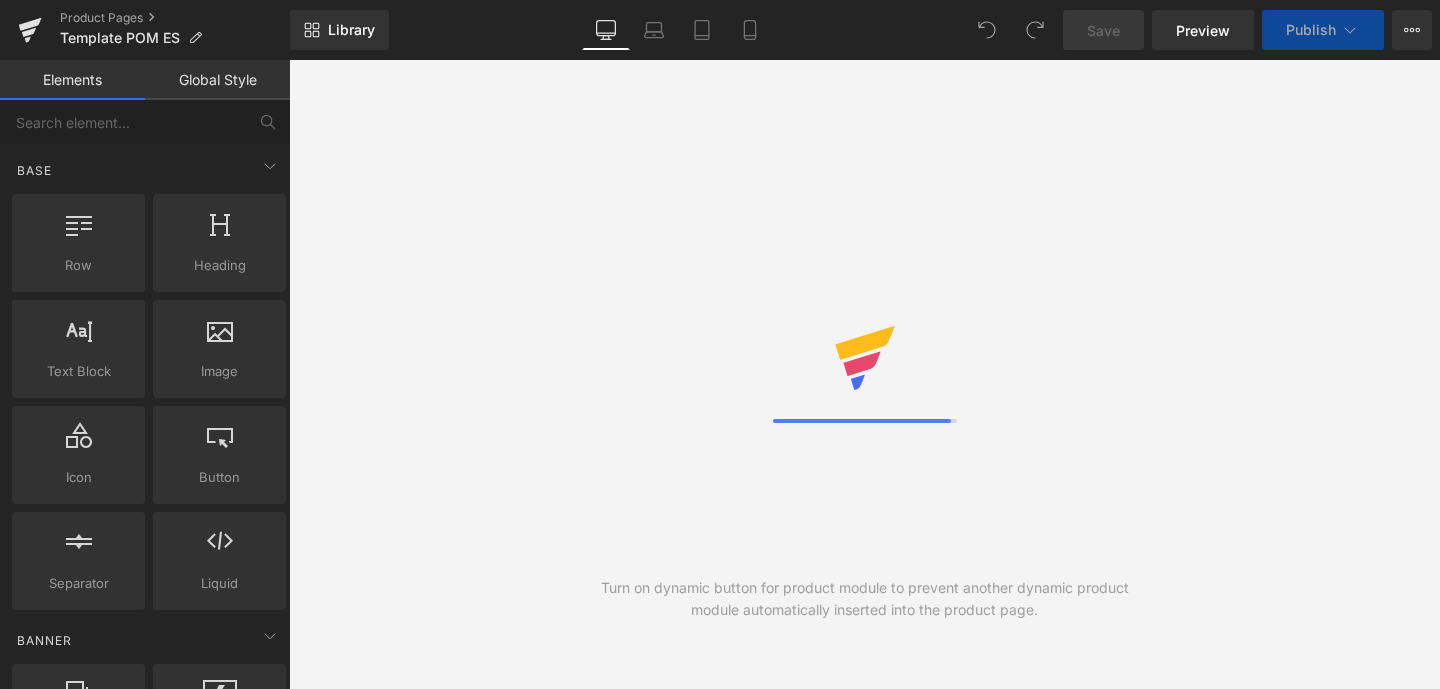 scroll, scrollTop: 0, scrollLeft: 0, axis: both 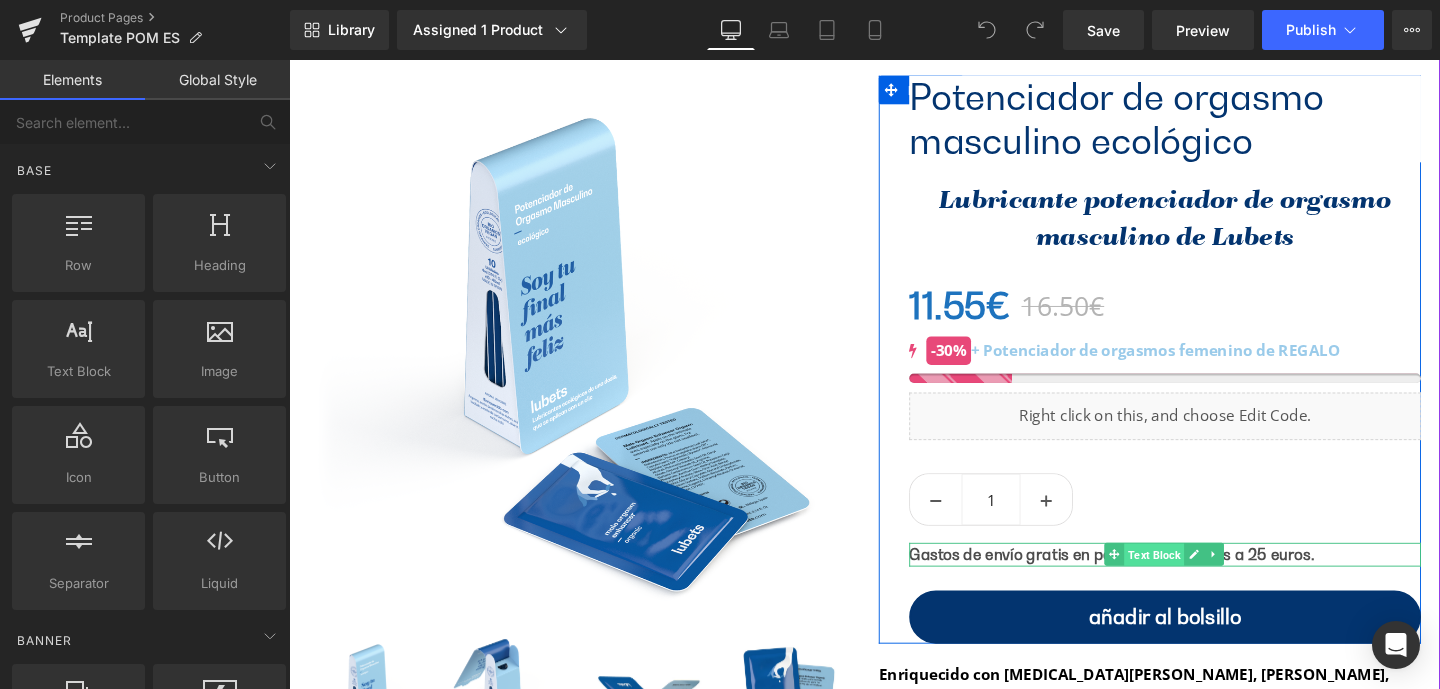 click on "Text Block" at bounding box center [1198, 581] 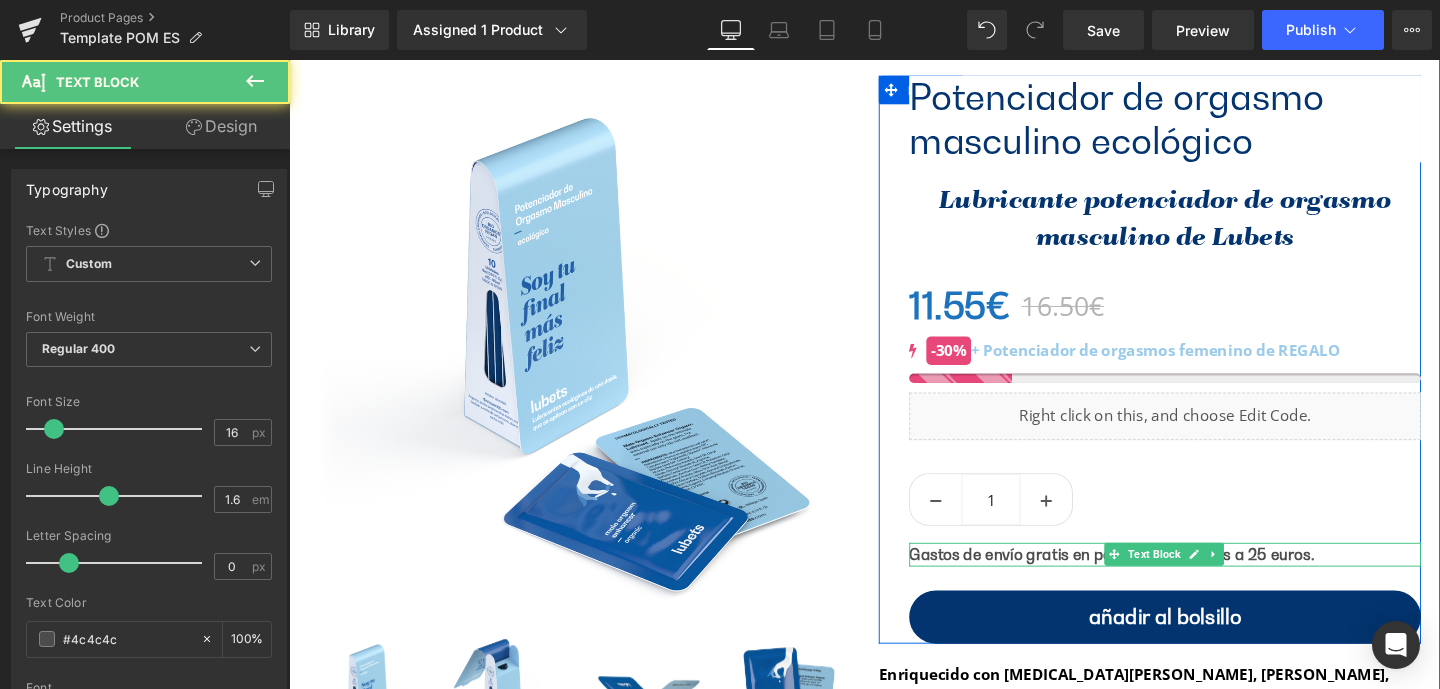 click on "Gastos de envío gratis en pedidos superiores a 25 euros." at bounding box center (1154, 580) 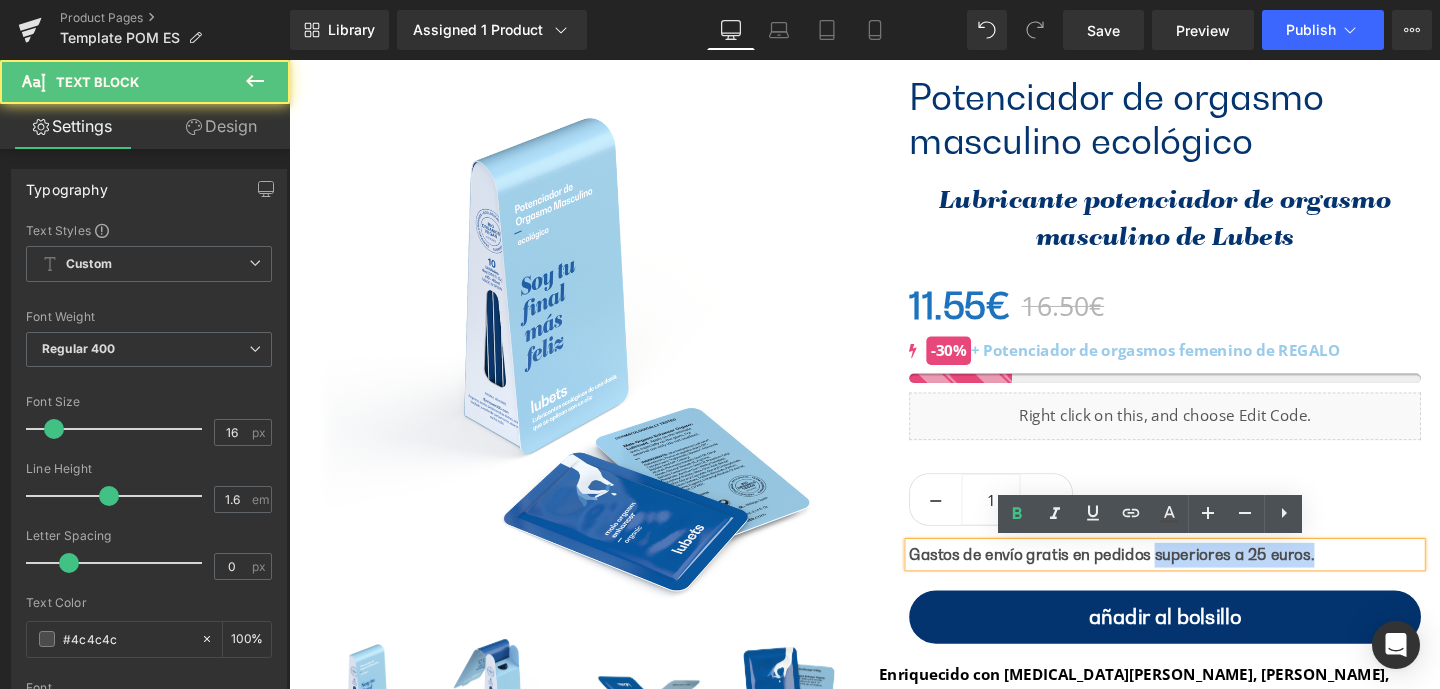 drag, startPoint x: 1189, startPoint y: 580, endPoint x: 1374, endPoint y: 580, distance: 185 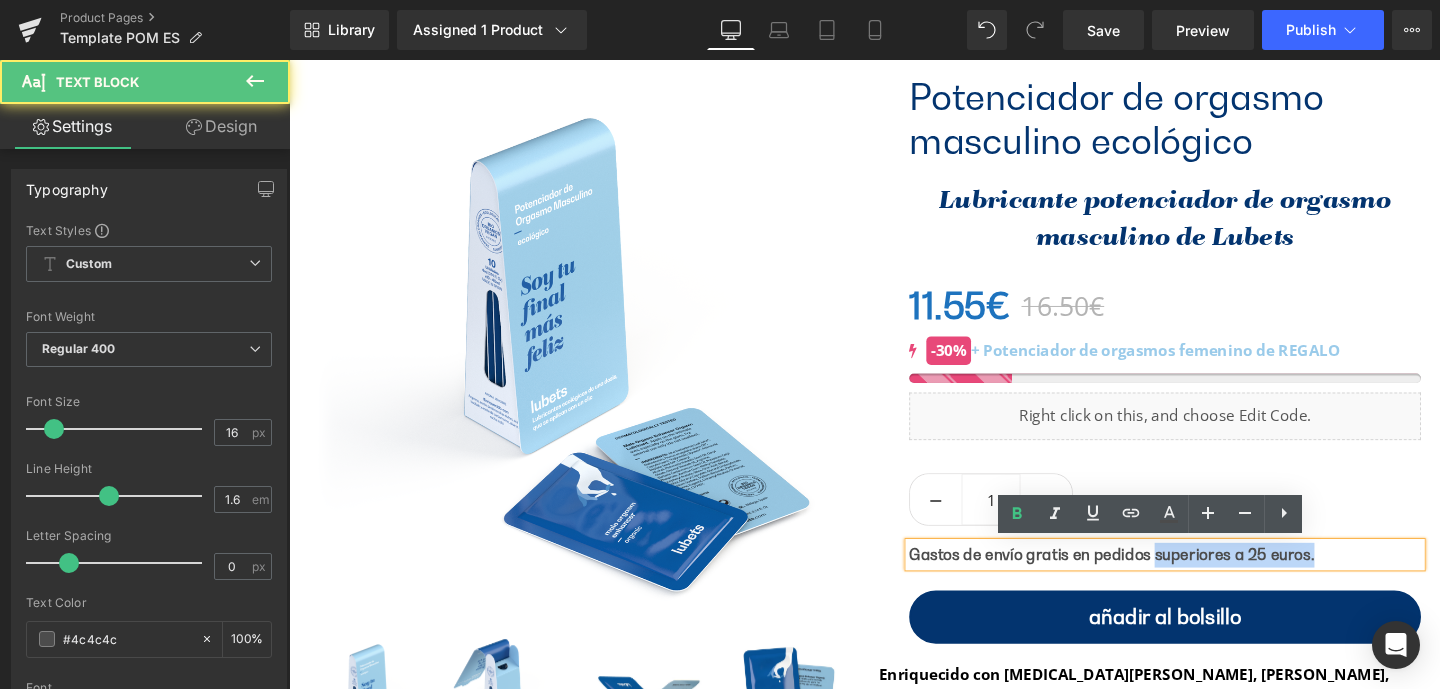 click on "Gastos de envío gratis en pedidos superiores a 25 euros." at bounding box center (1210, 581) 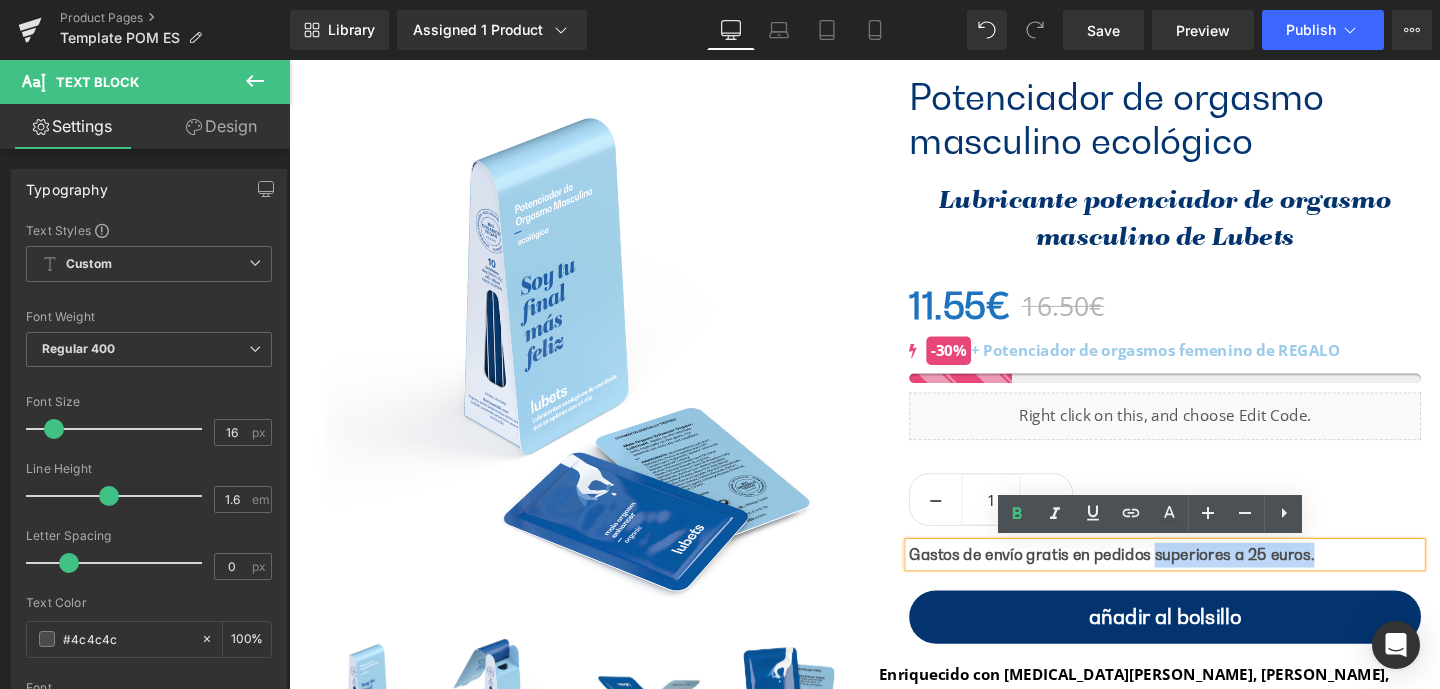 type 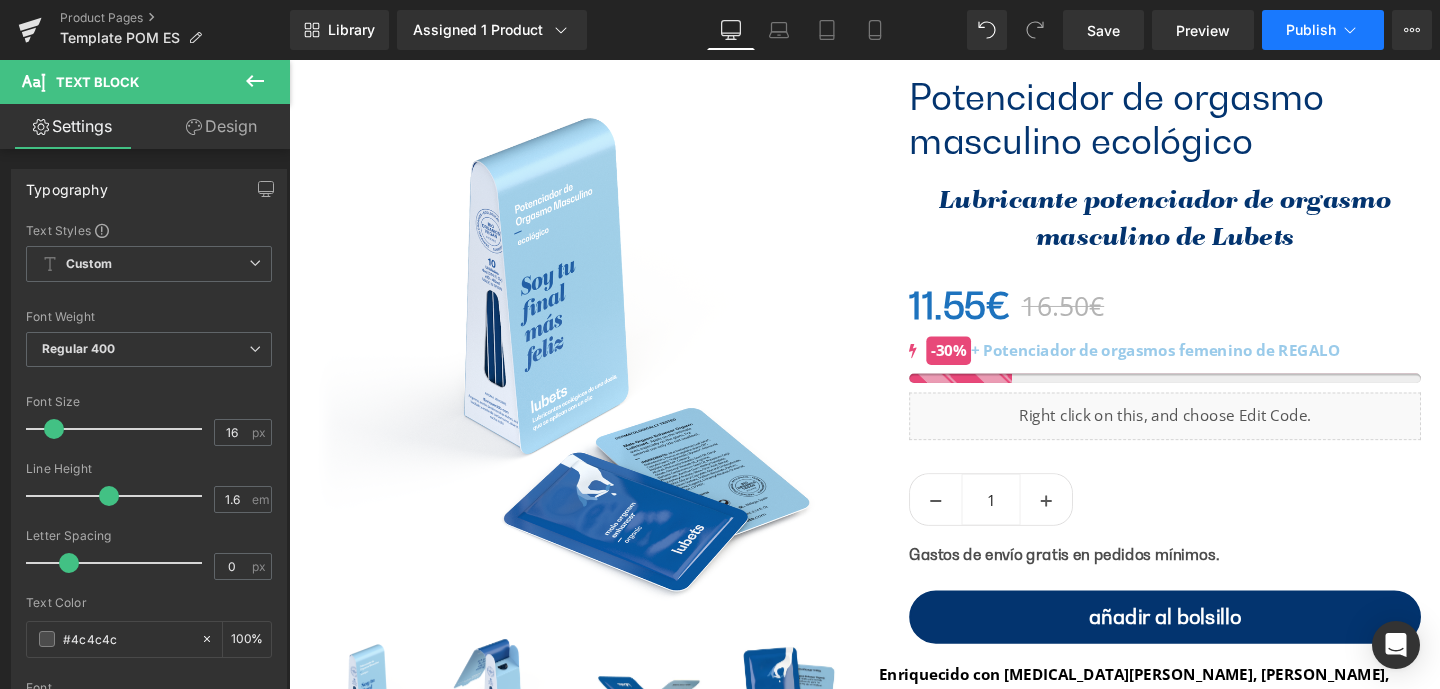 click on "Publish" at bounding box center [1311, 30] 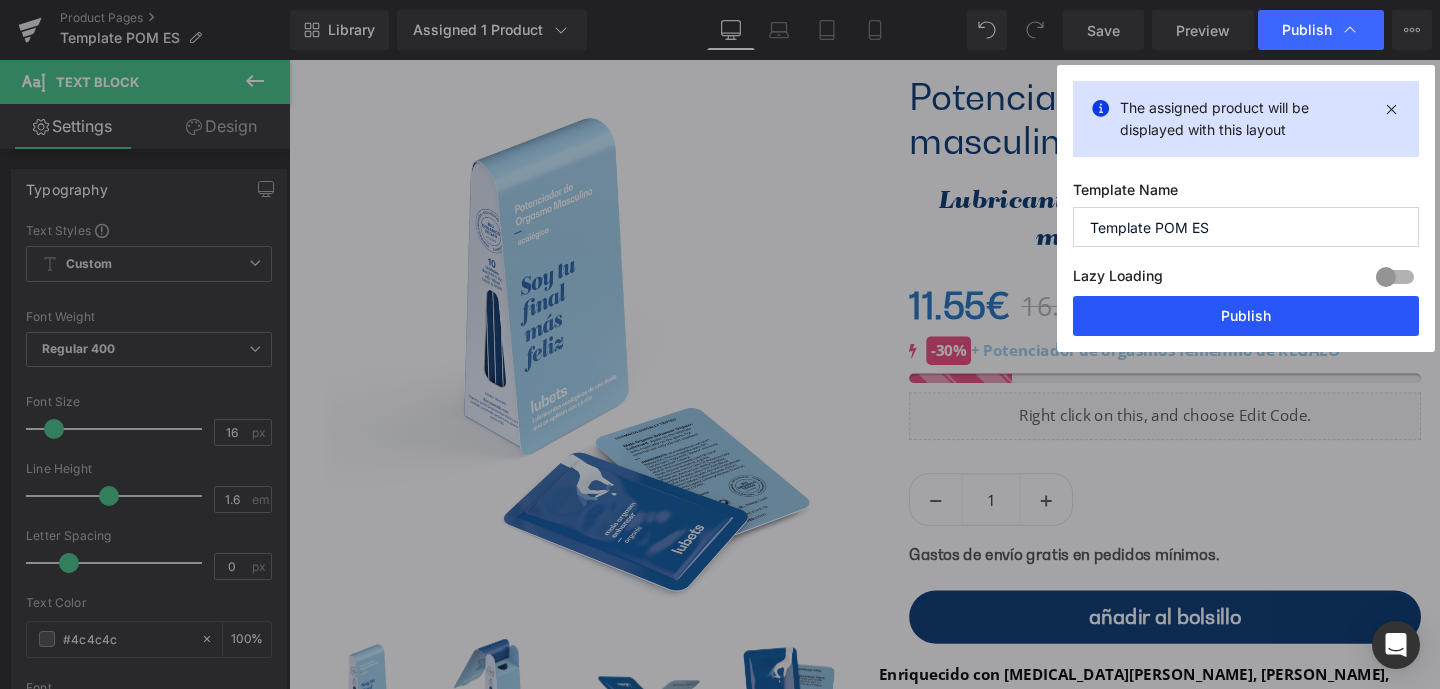 drag, startPoint x: 1244, startPoint y: 312, endPoint x: 795, endPoint y: 349, distance: 450.5219 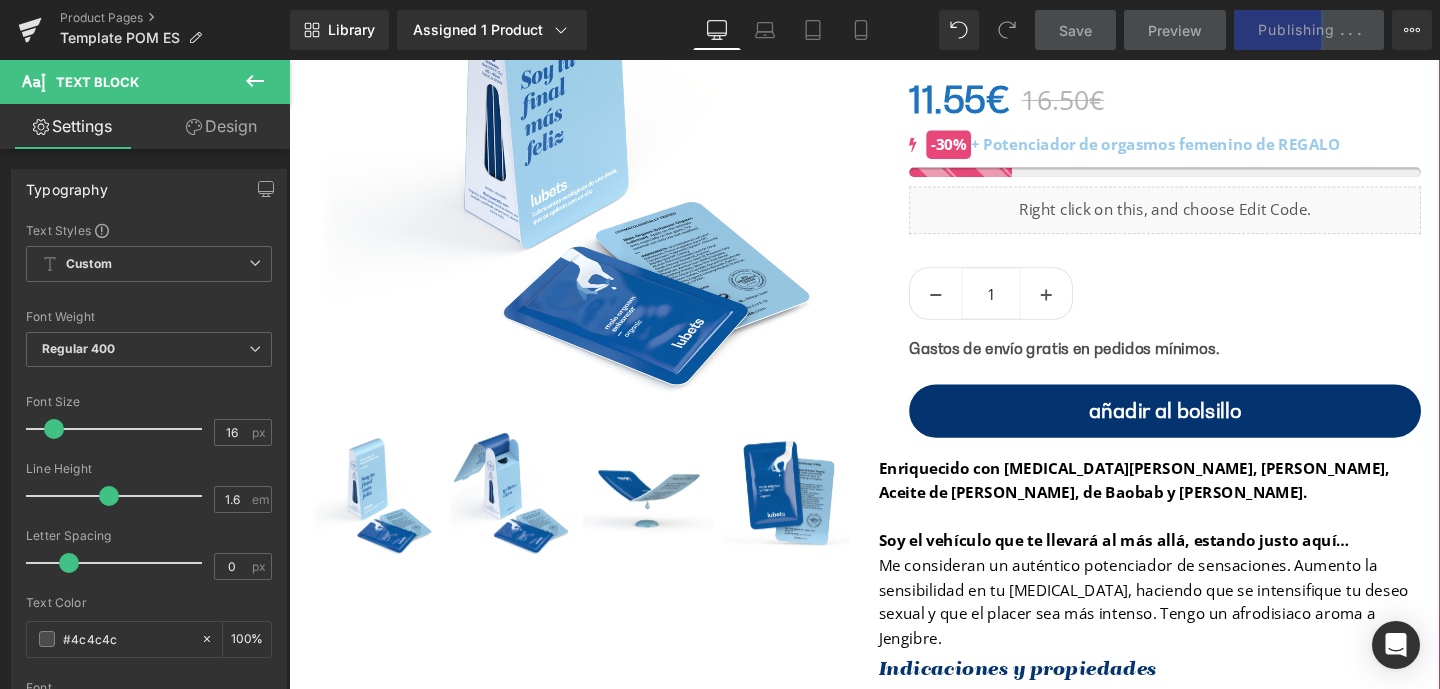 scroll, scrollTop: 495, scrollLeft: 0, axis: vertical 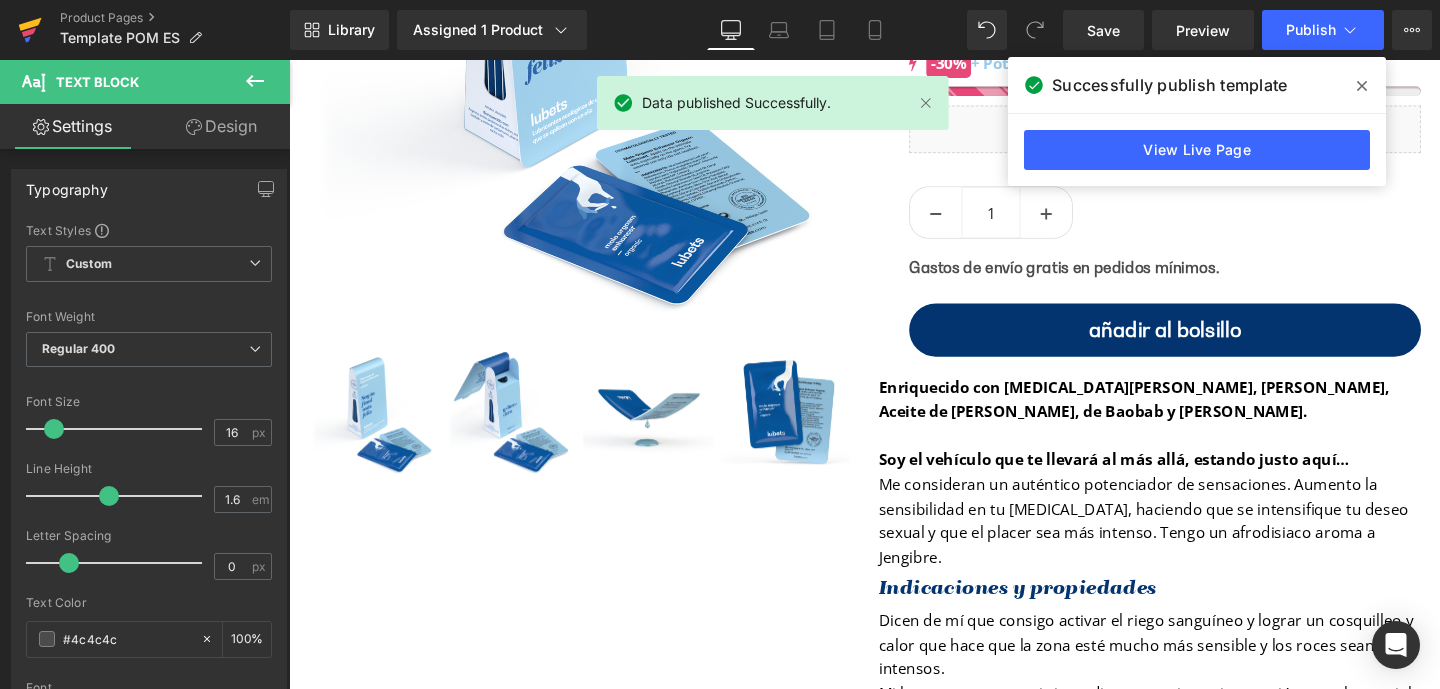 click 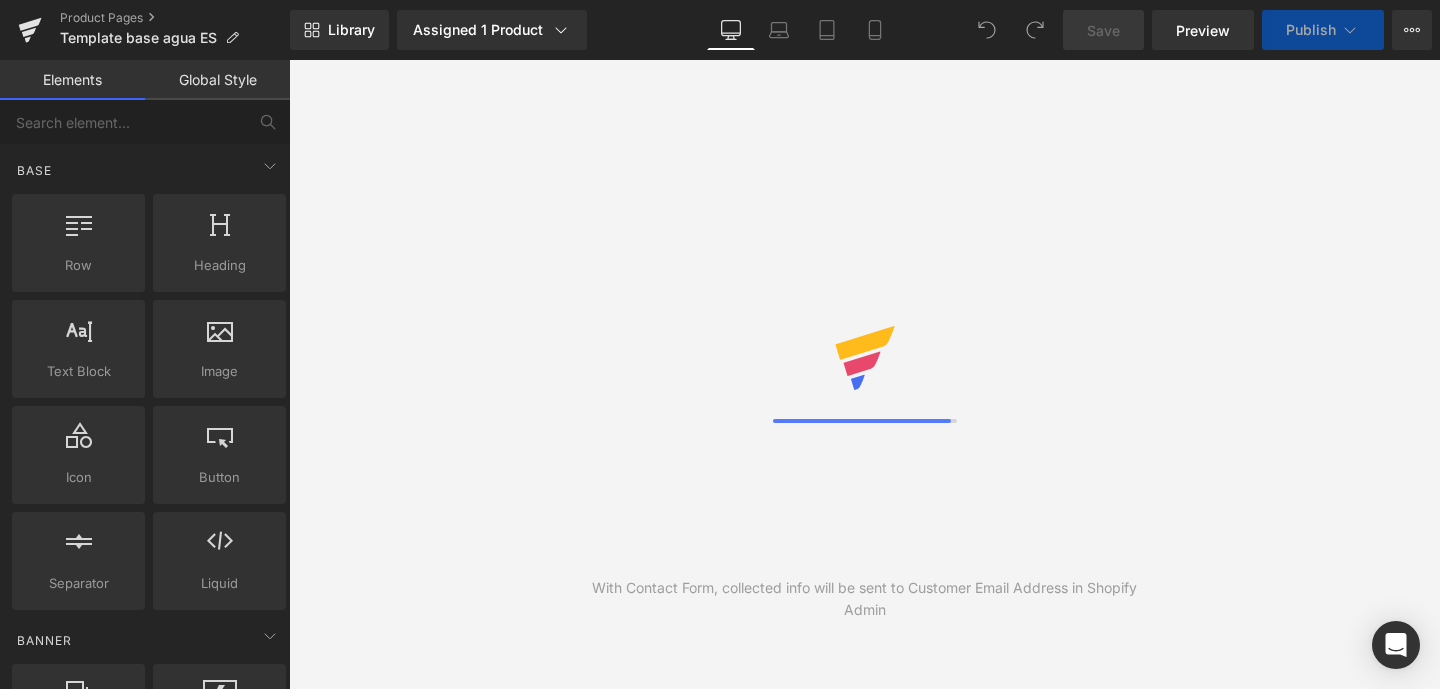 scroll, scrollTop: 0, scrollLeft: 0, axis: both 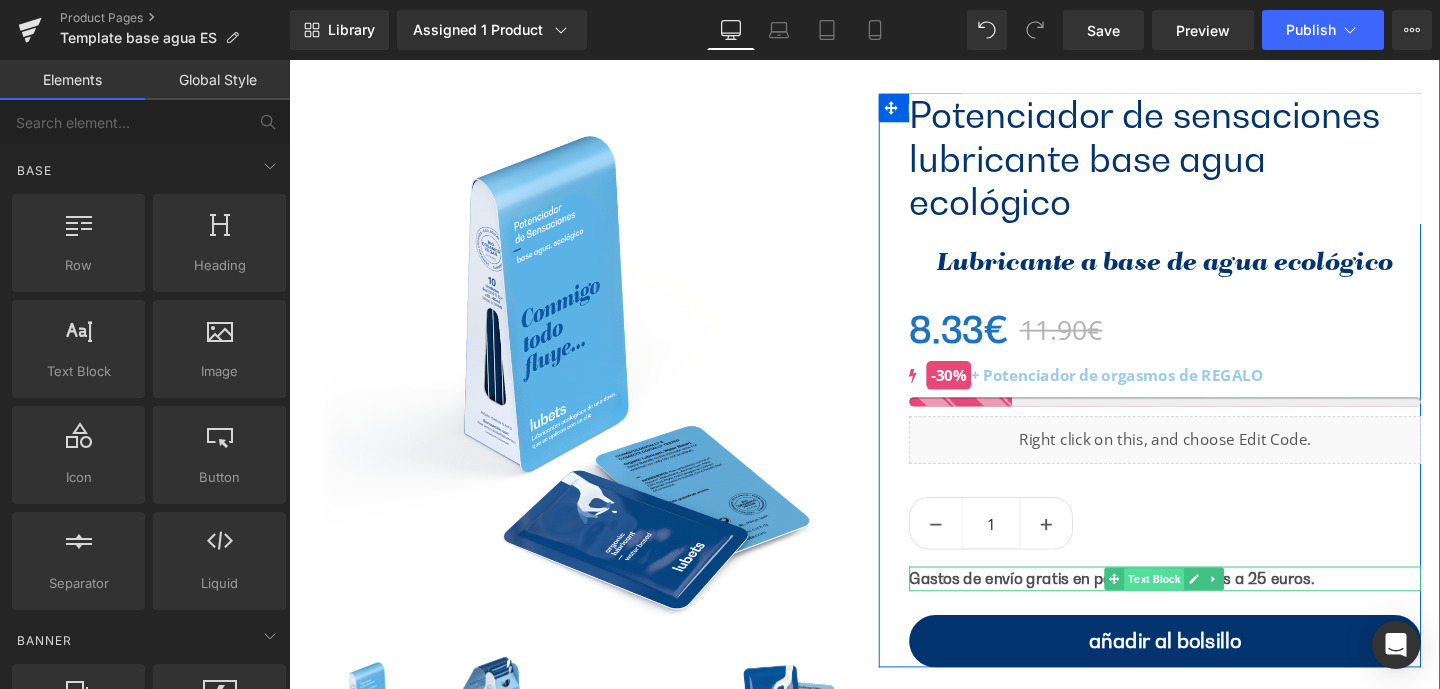 click on "Text Block" at bounding box center [1198, 606] 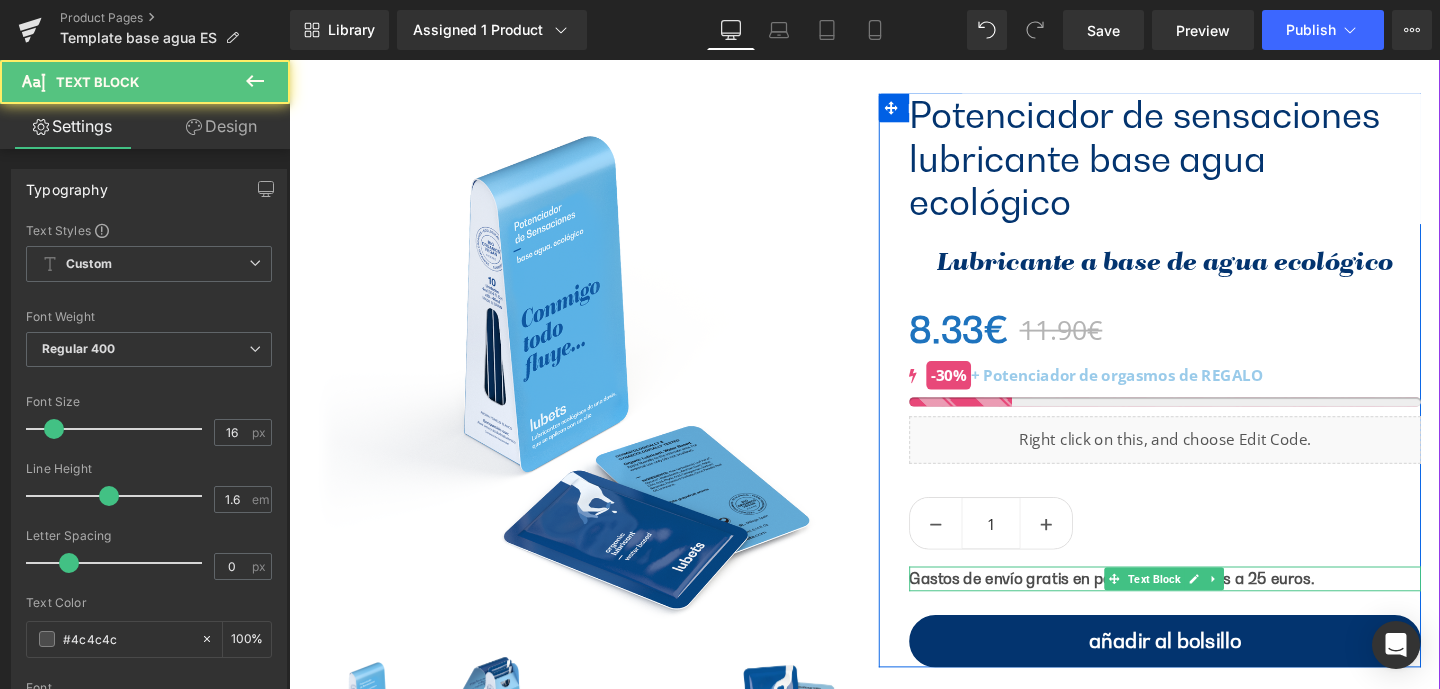 click on "Gastos de envío gratis en pedidos superiores a 25 euros." at bounding box center (1154, 604) 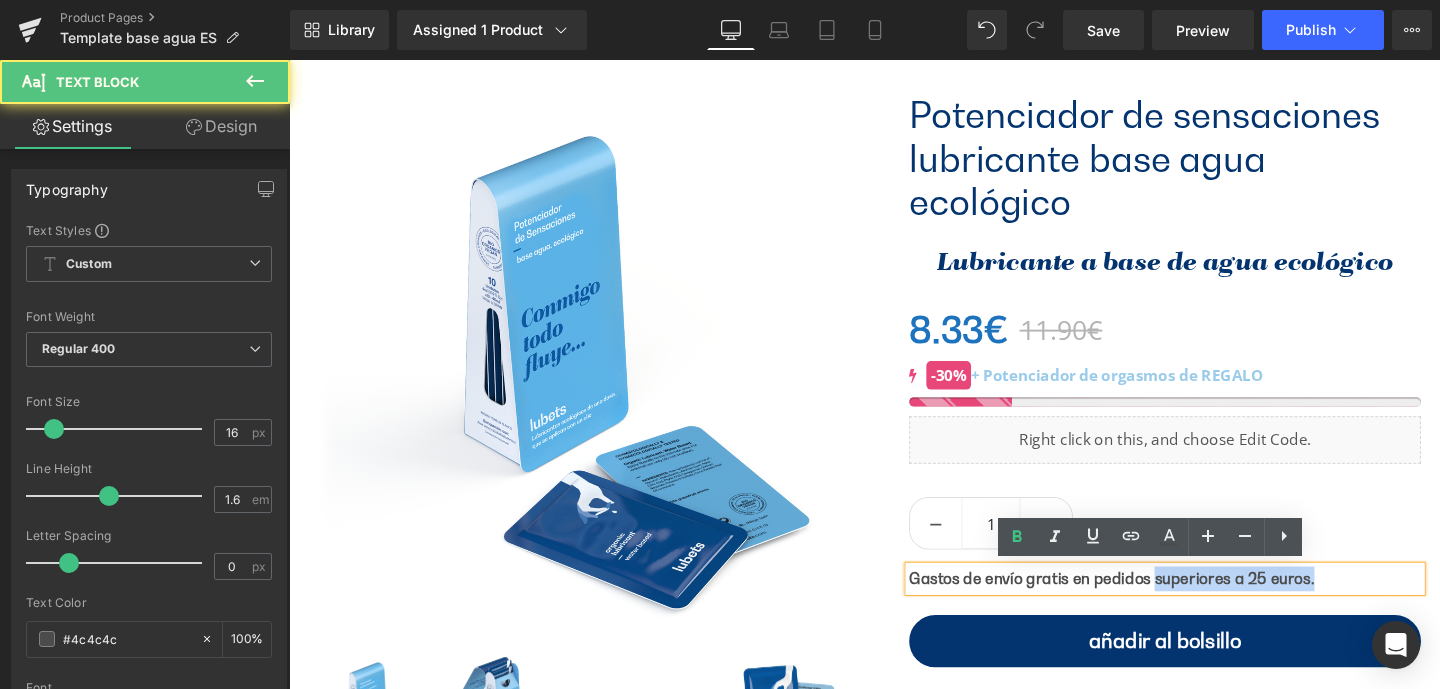 drag, startPoint x: 1188, startPoint y: 604, endPoint x: 1390, endPoint y: 604, distance: 202 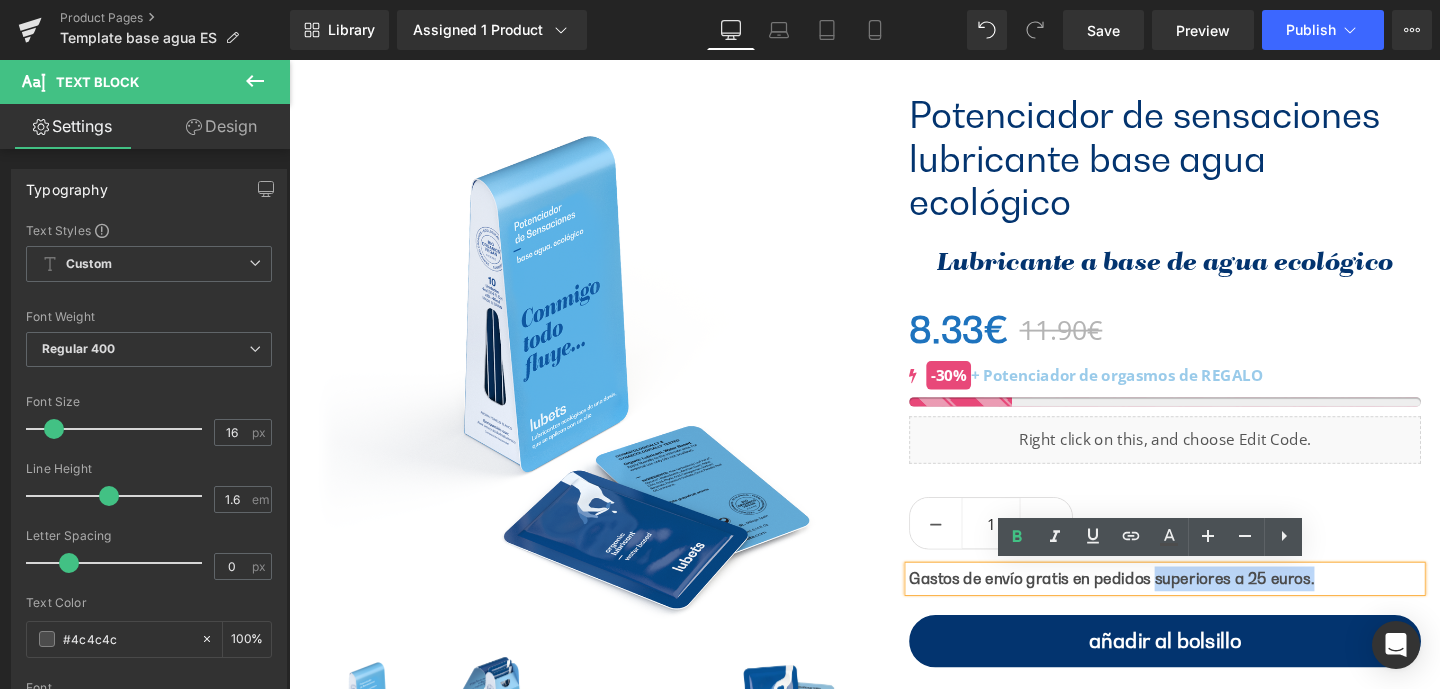 type 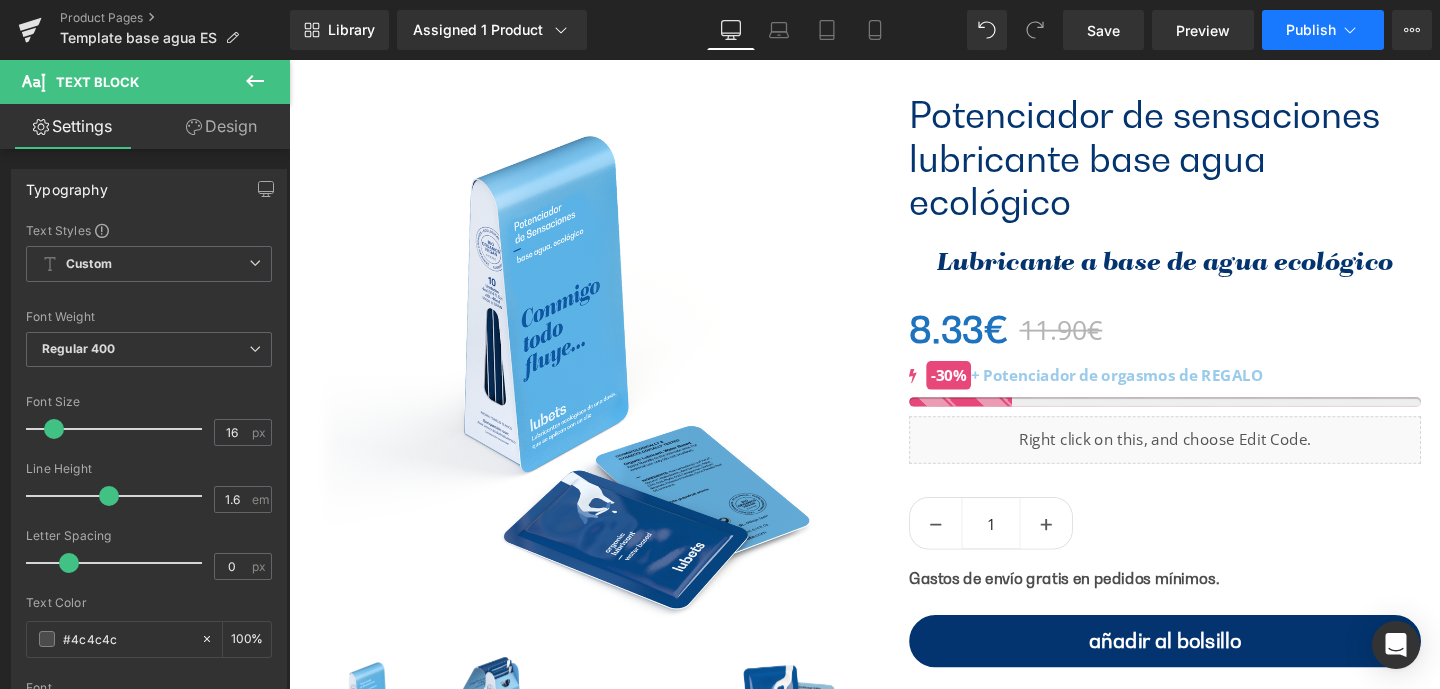 click on "Publish" at bounding box center [1311, 30] 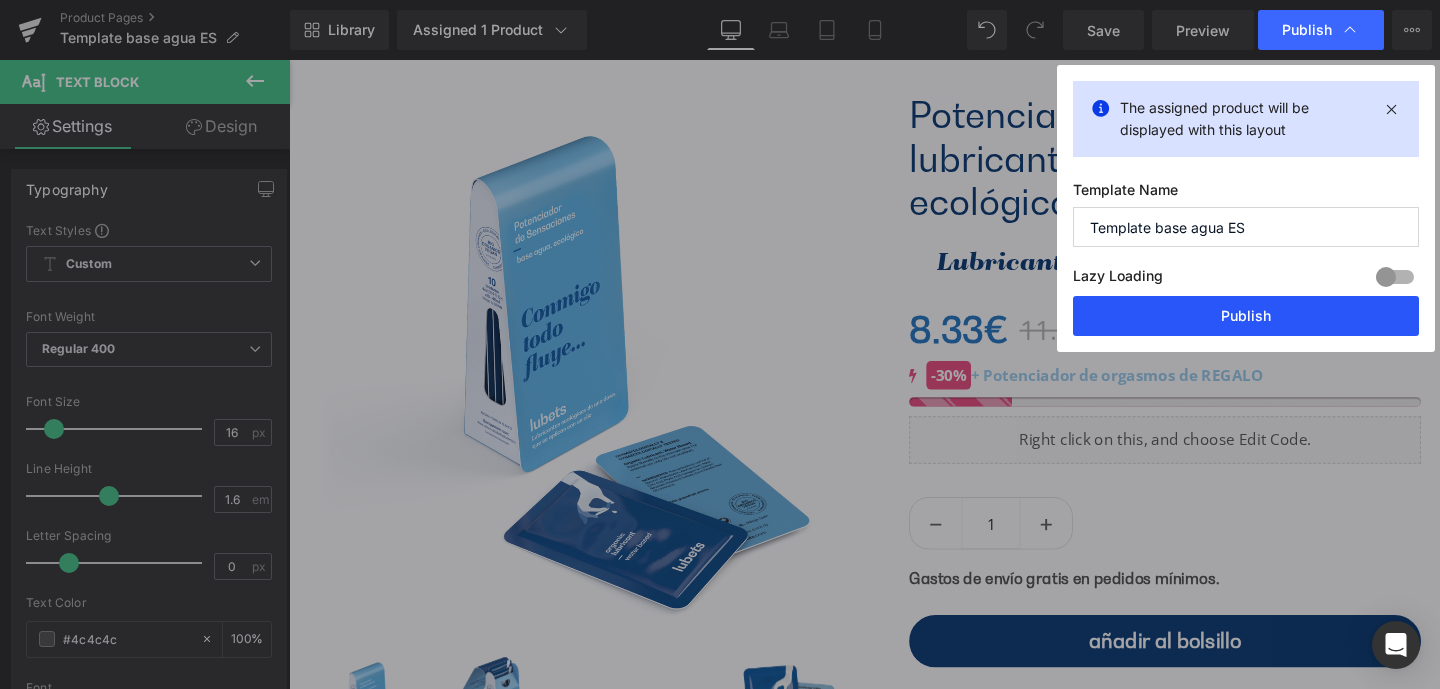 drag, startPoint x: 1232, startPoint y: 318, endPoint x: 813, endPoint y: 217, distance: 431.00116 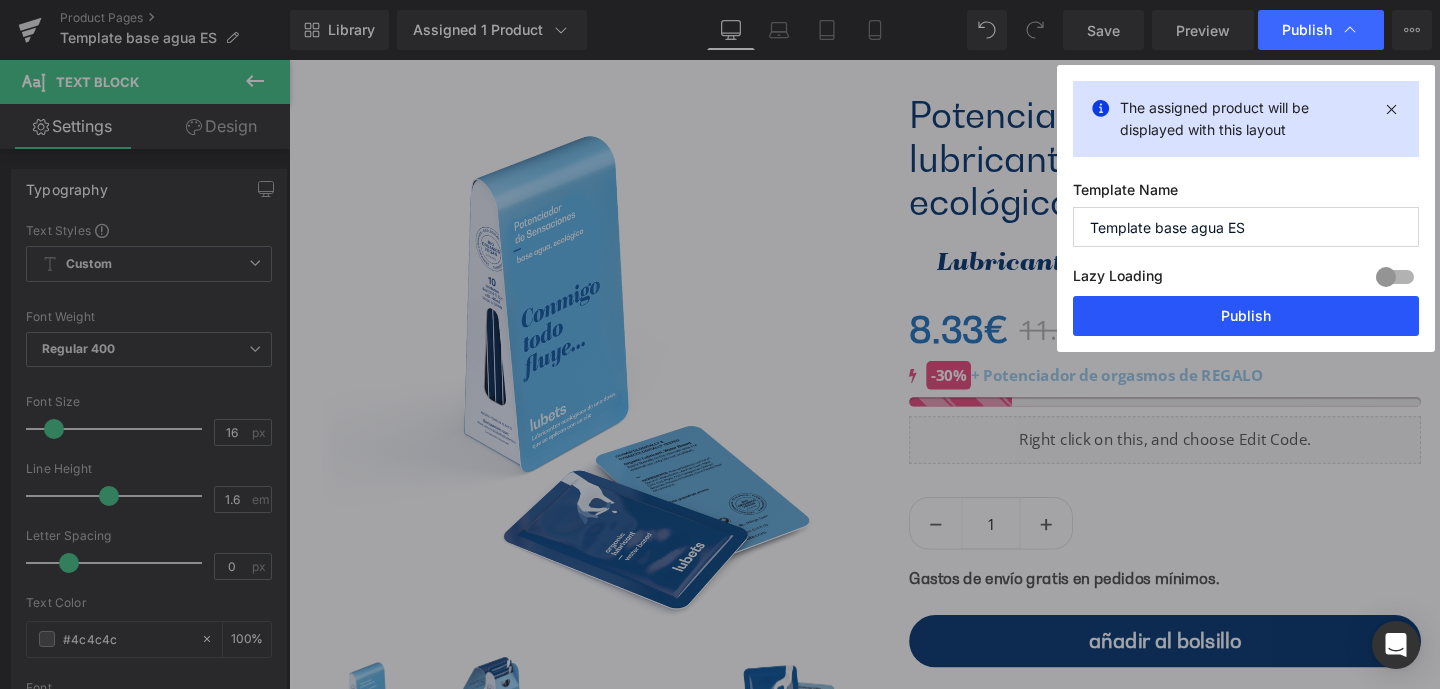 click on "Publish" at bounding box center (1246, 316) 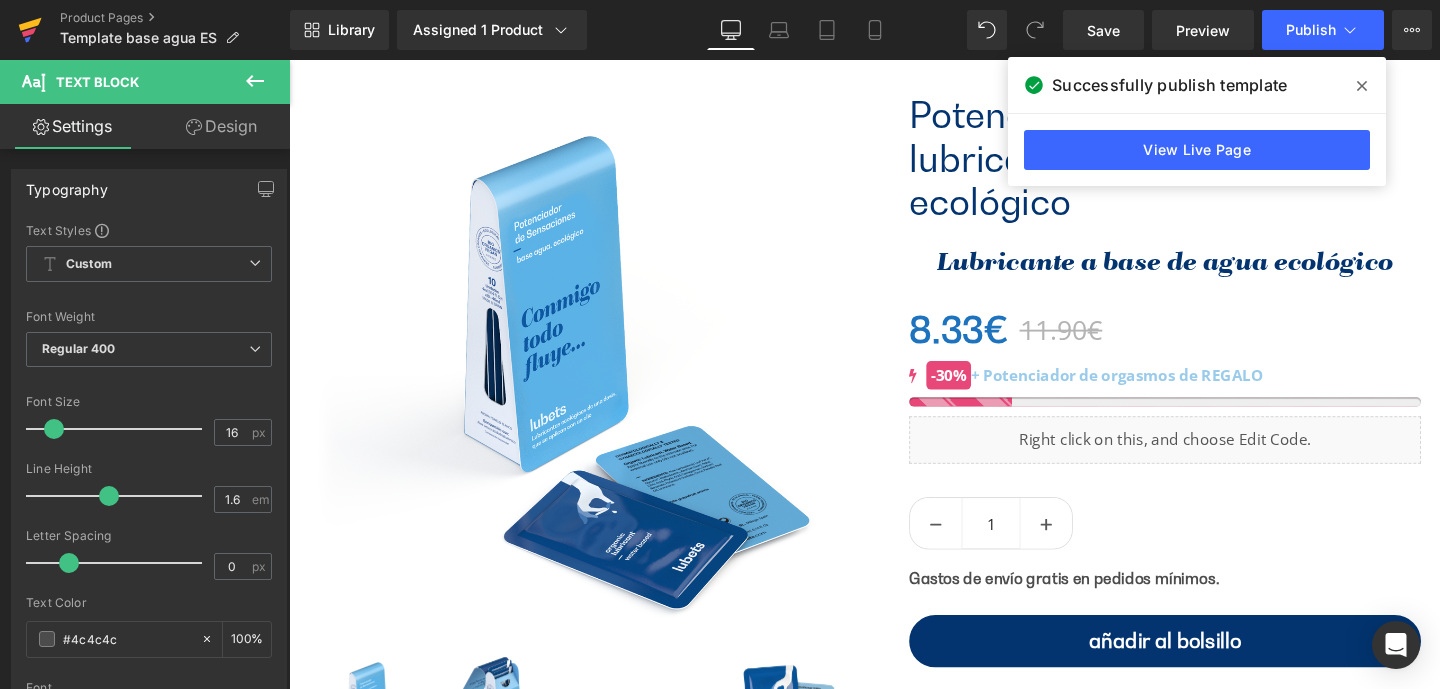 click 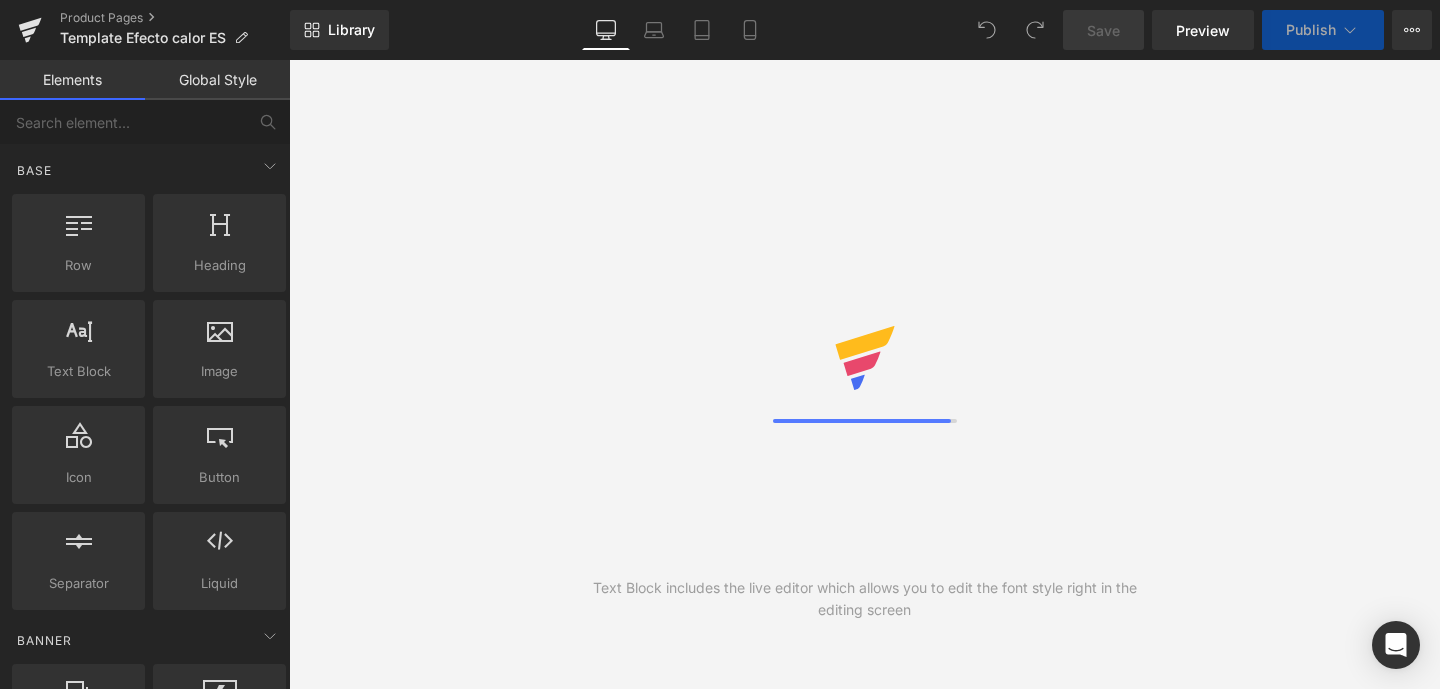 scroll, scrollTop: 0, scrollLeft: 0, axis: both 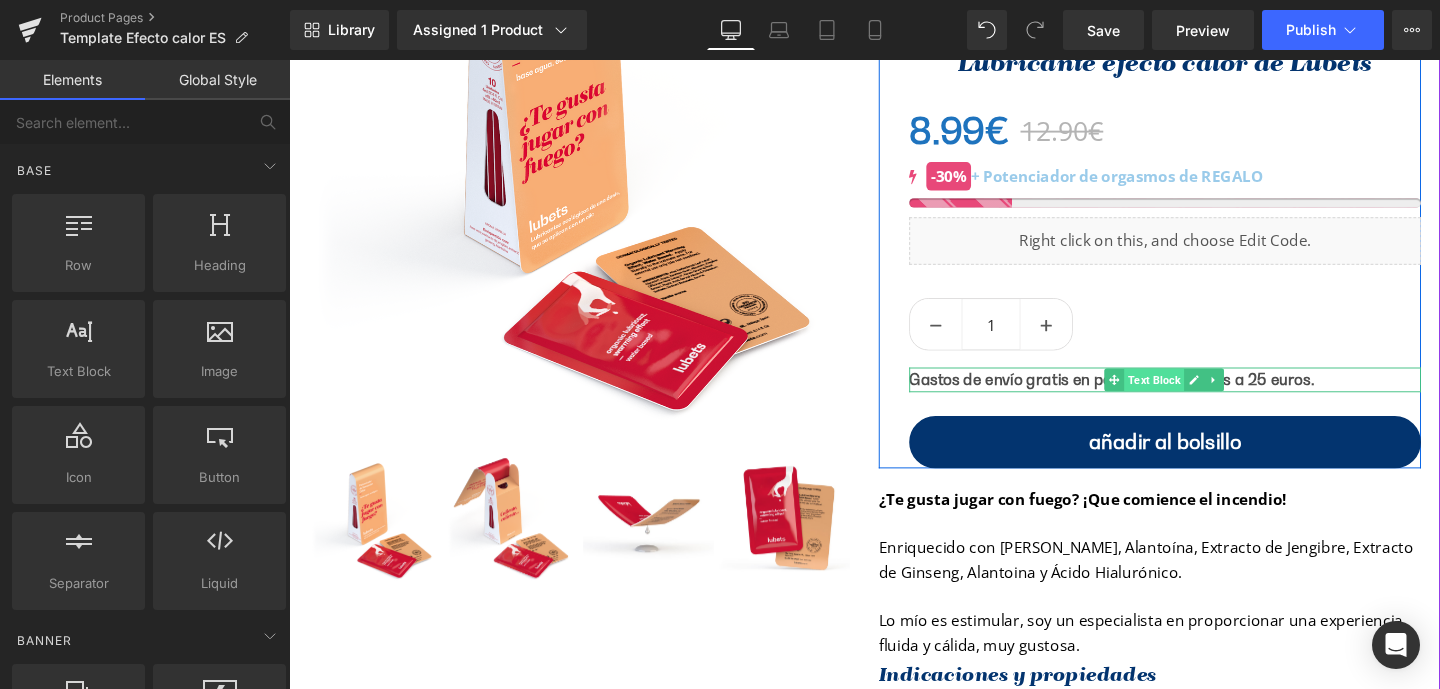 click on "Text Block" at bounding box center [1198, 396] 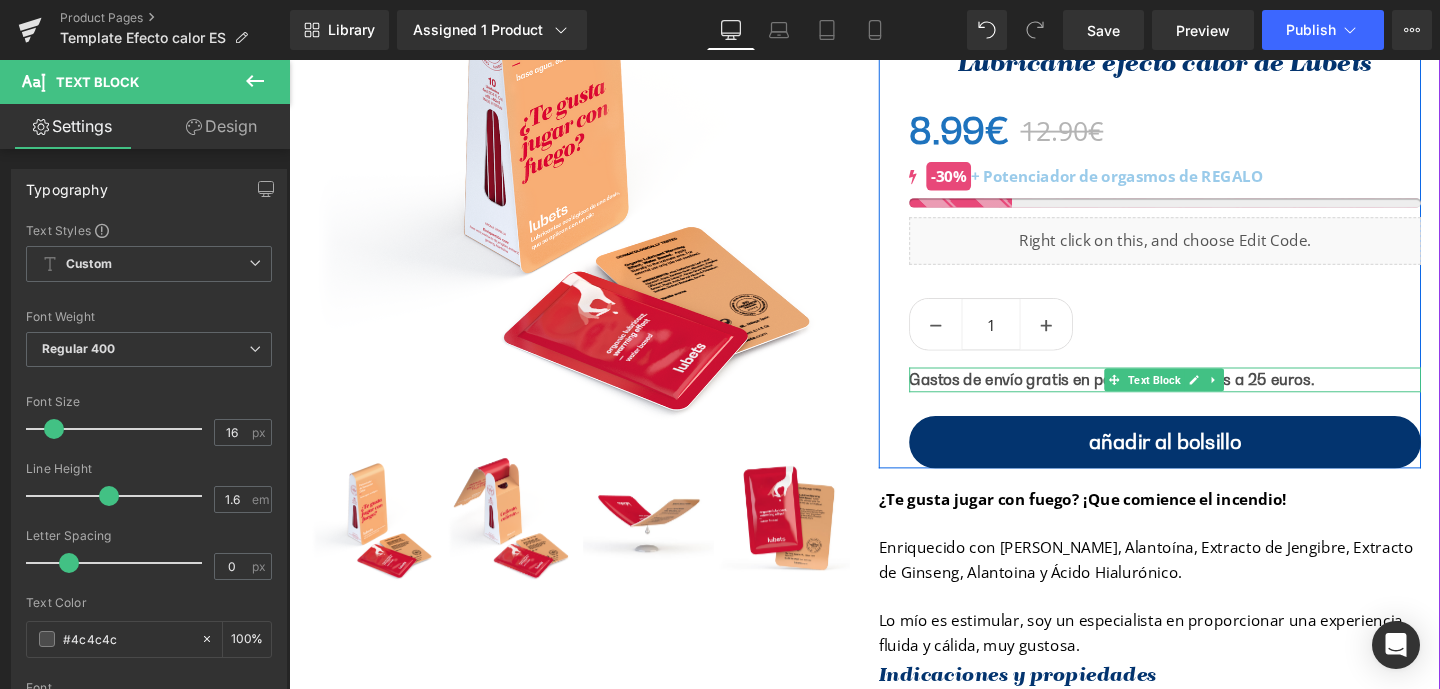 click on "Gastos de envío gratis en pedidos superiores a 25 euros." at bounding box center (1154, 395) 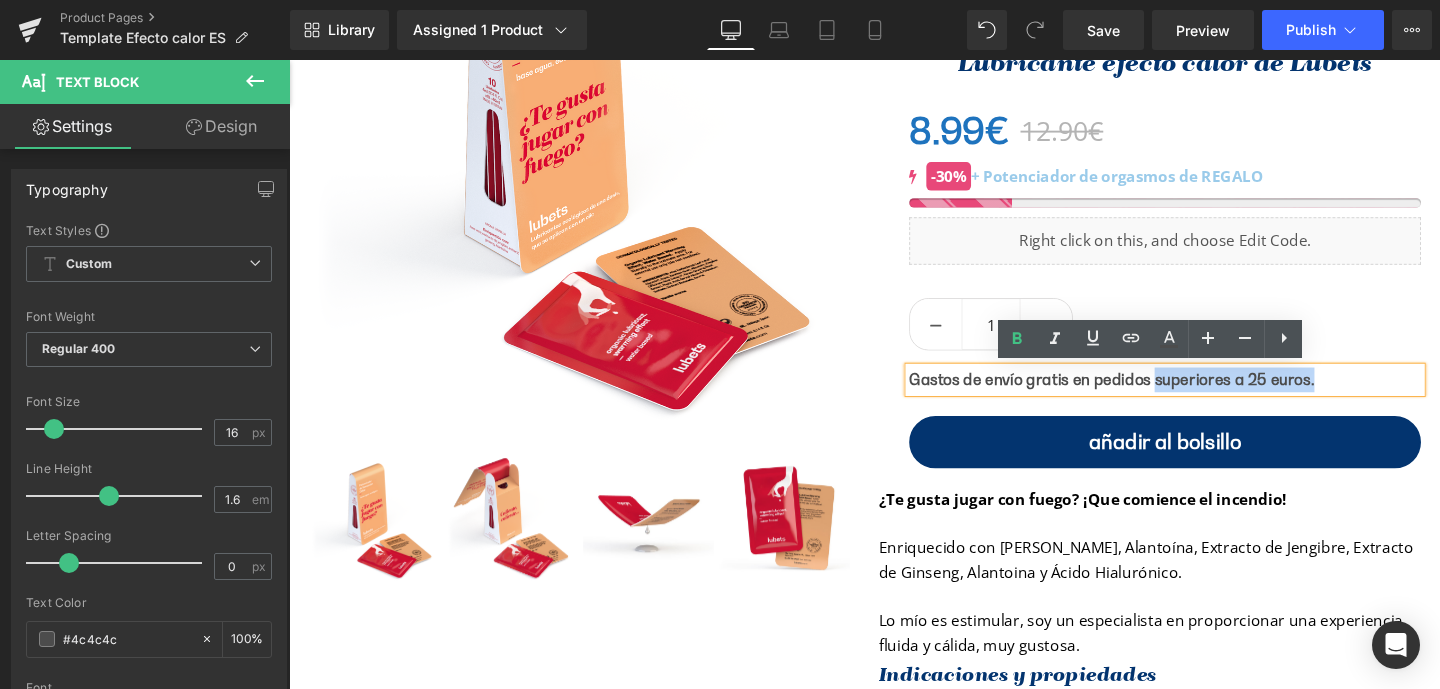 drag, startPoint x: 1293, startPoint y: 392, endPoint x: 1188, endPoint y: 391, distance: 105.00476 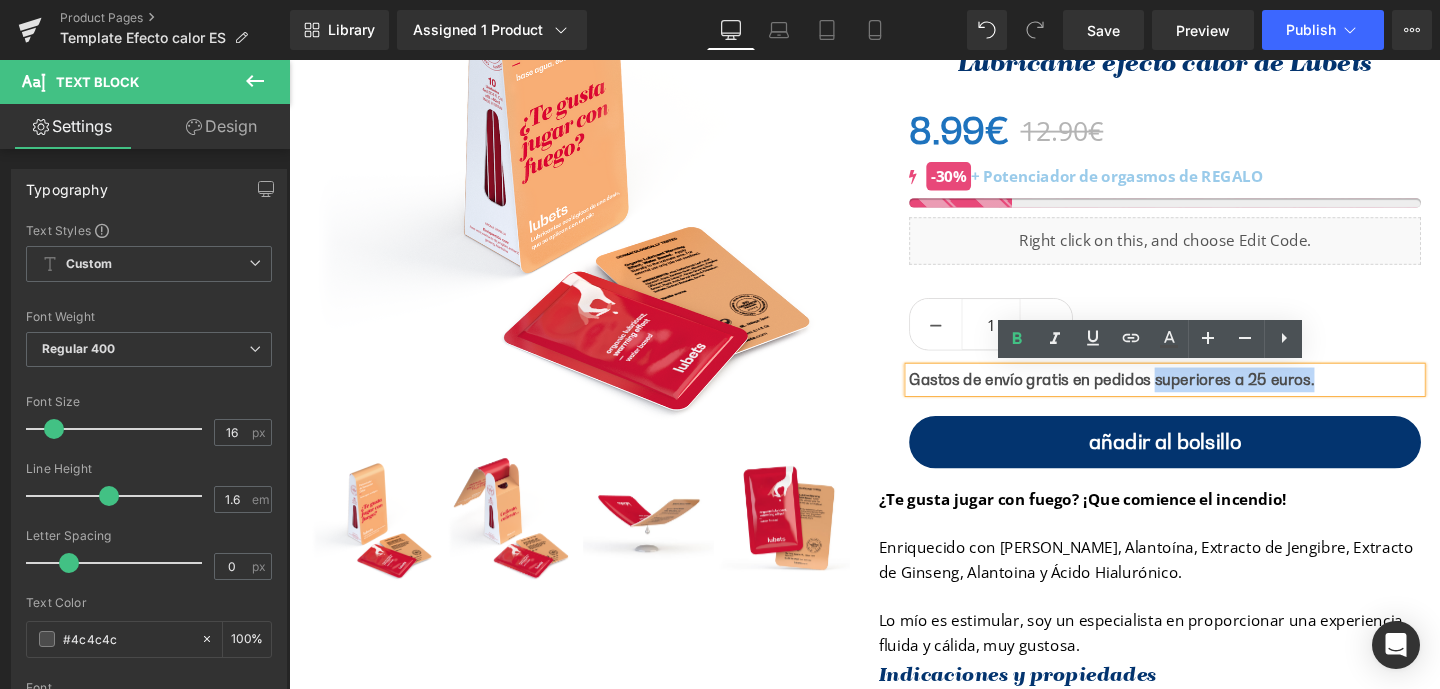 click on "Gastos de envío gratis en pedidos superiores a 25 euros." at bounding box center (1210, 396) 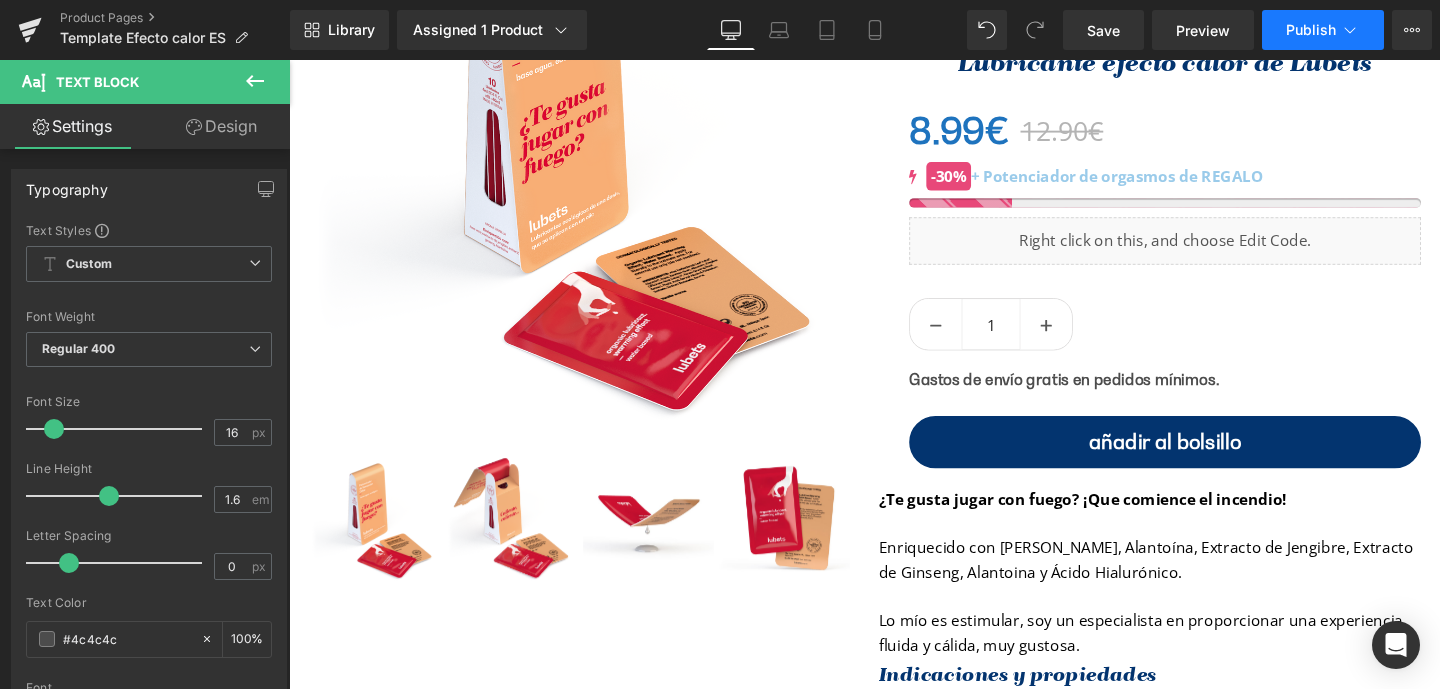 click on "Publish" at bounding box center [1311, 30] 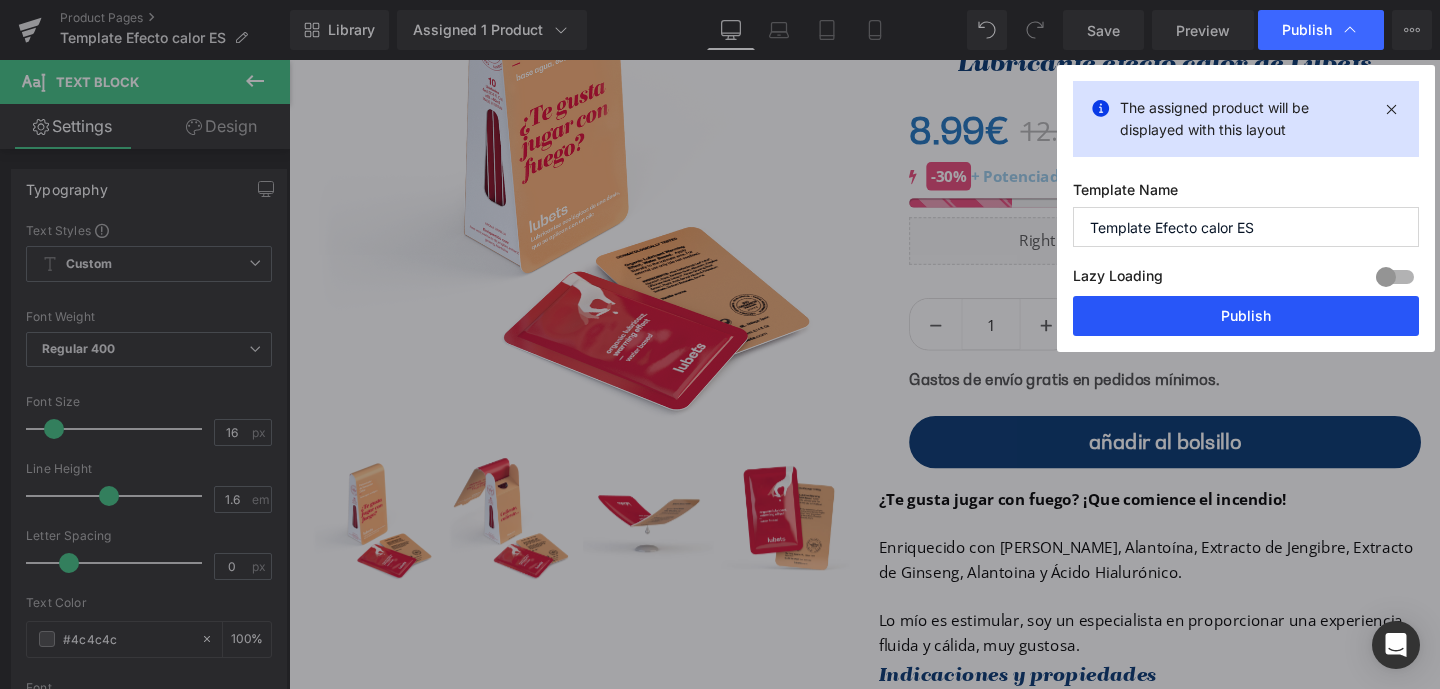 click on "Publish" at bounding box center [1246, 316] 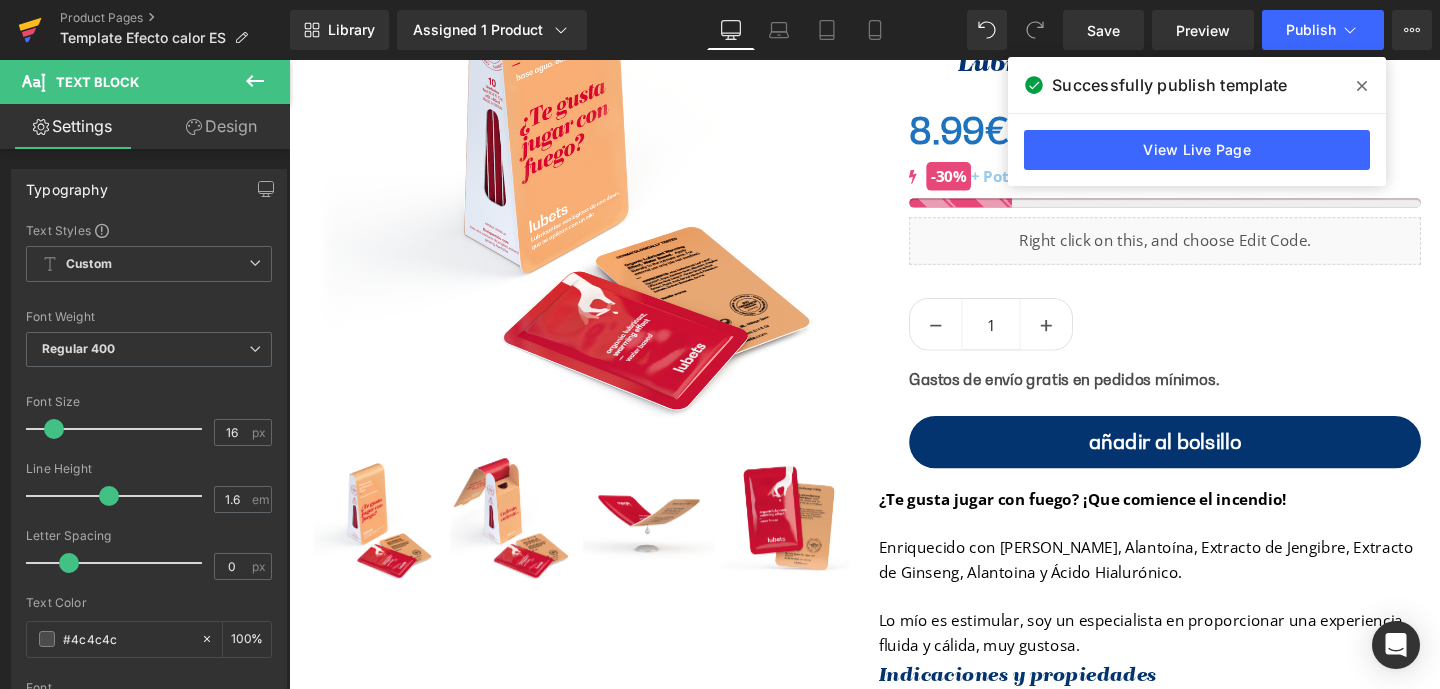 click 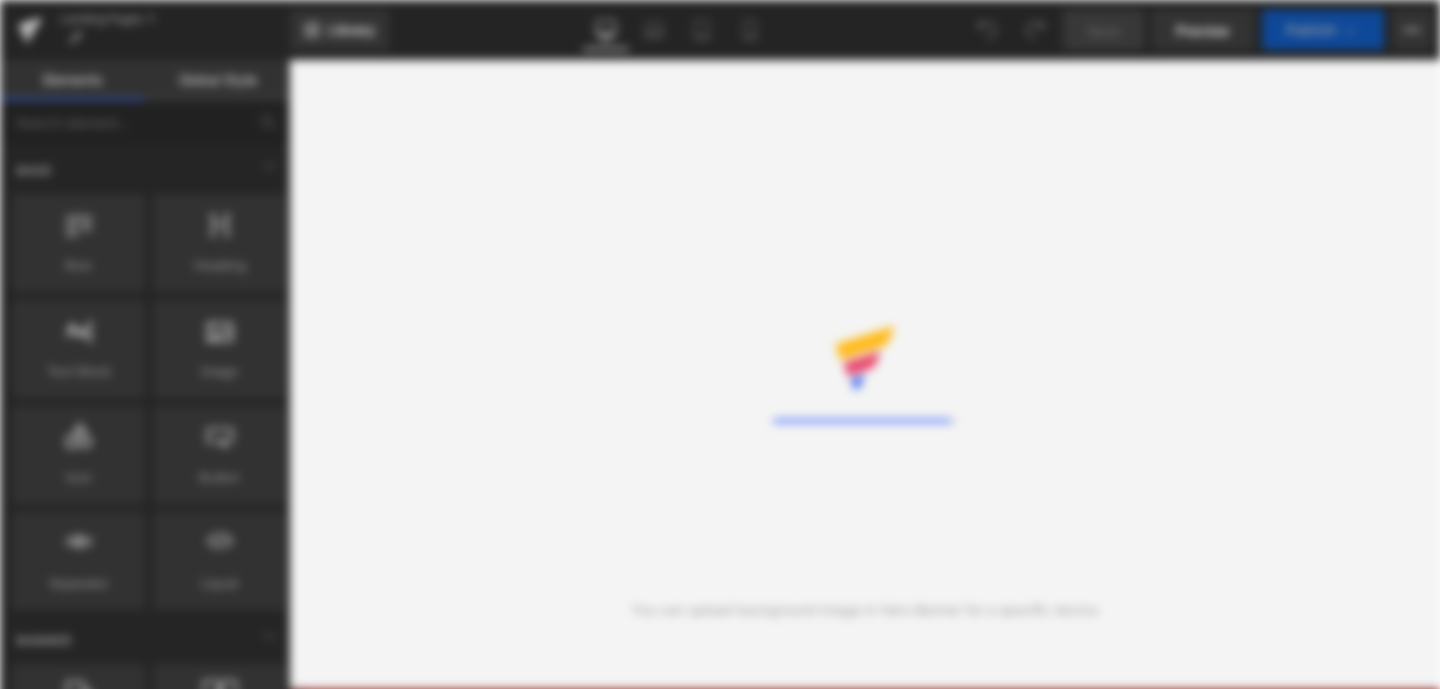 scroll, scrollTop: 0, scrollLeft: 0, axis: both 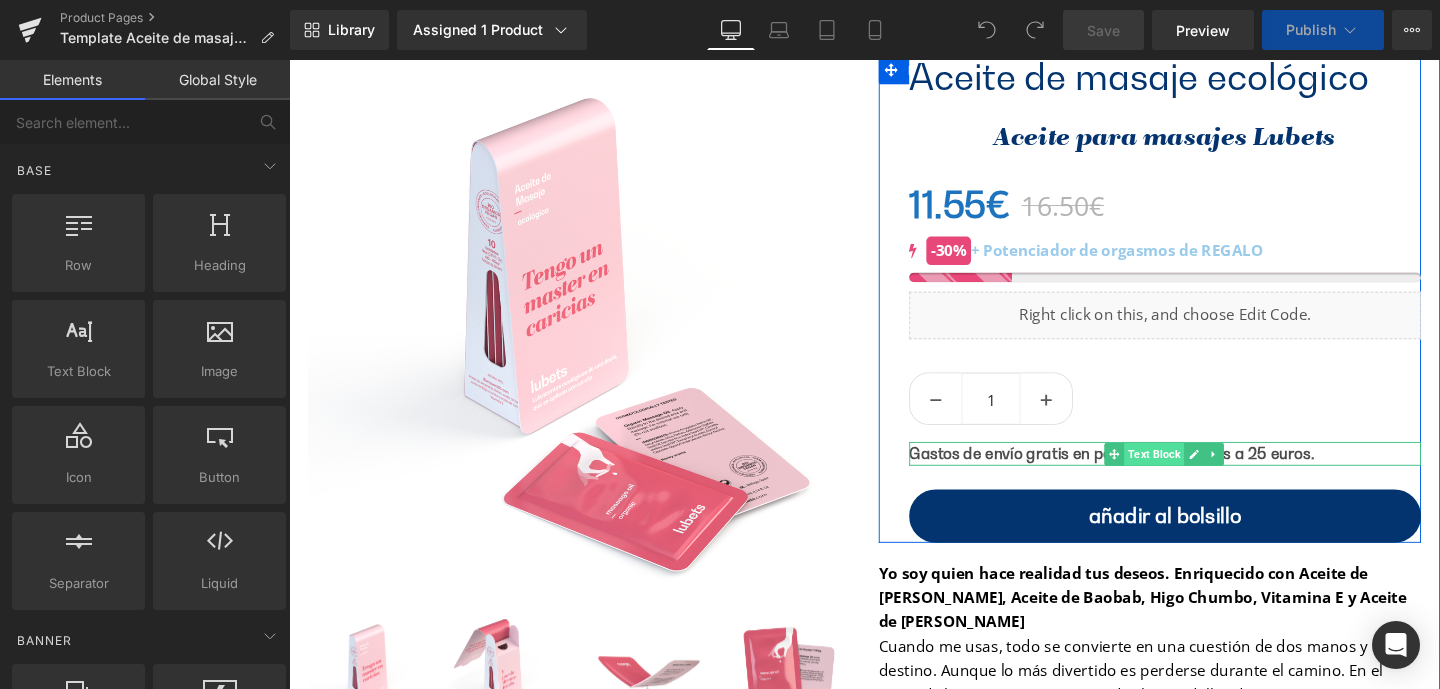click on "Text Block" at bounding box center (1198, 475) 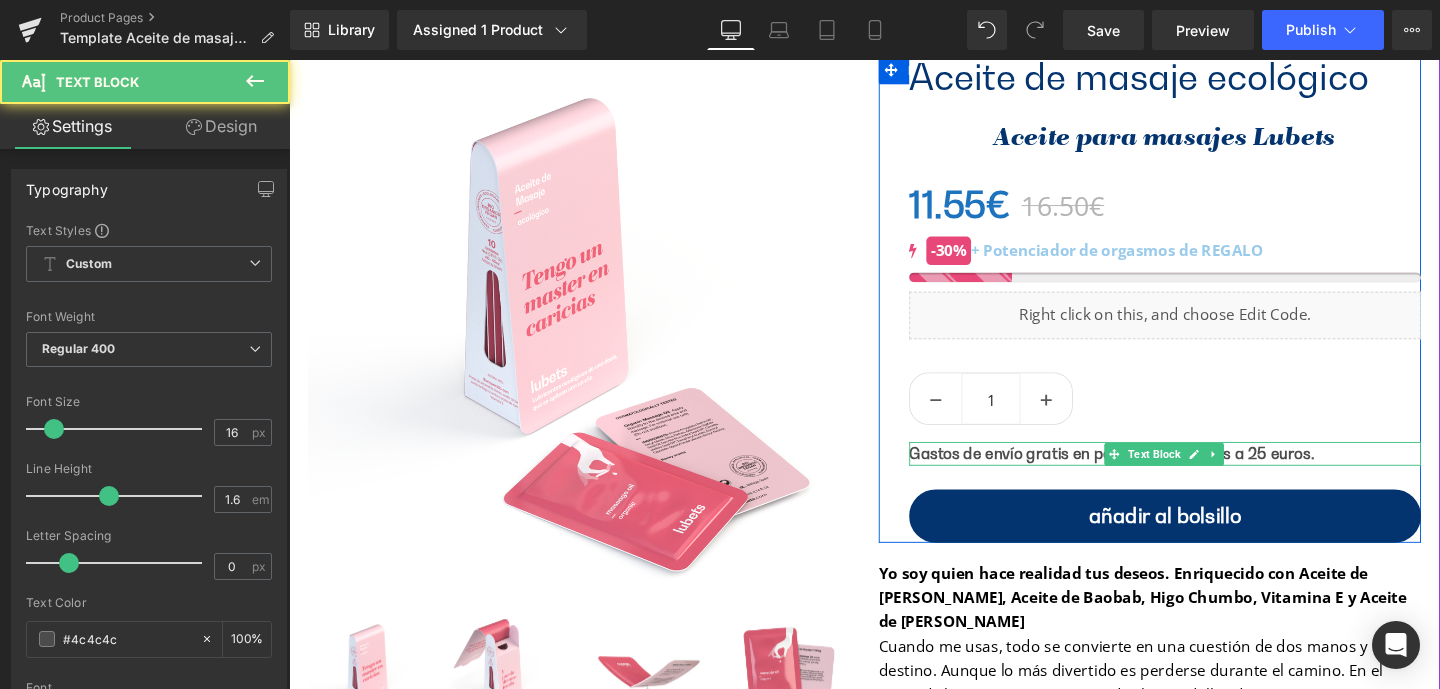 click on "Gastos de envío gratis en pedidos superiores a 25 euros." at bounding box center (1154, 474) 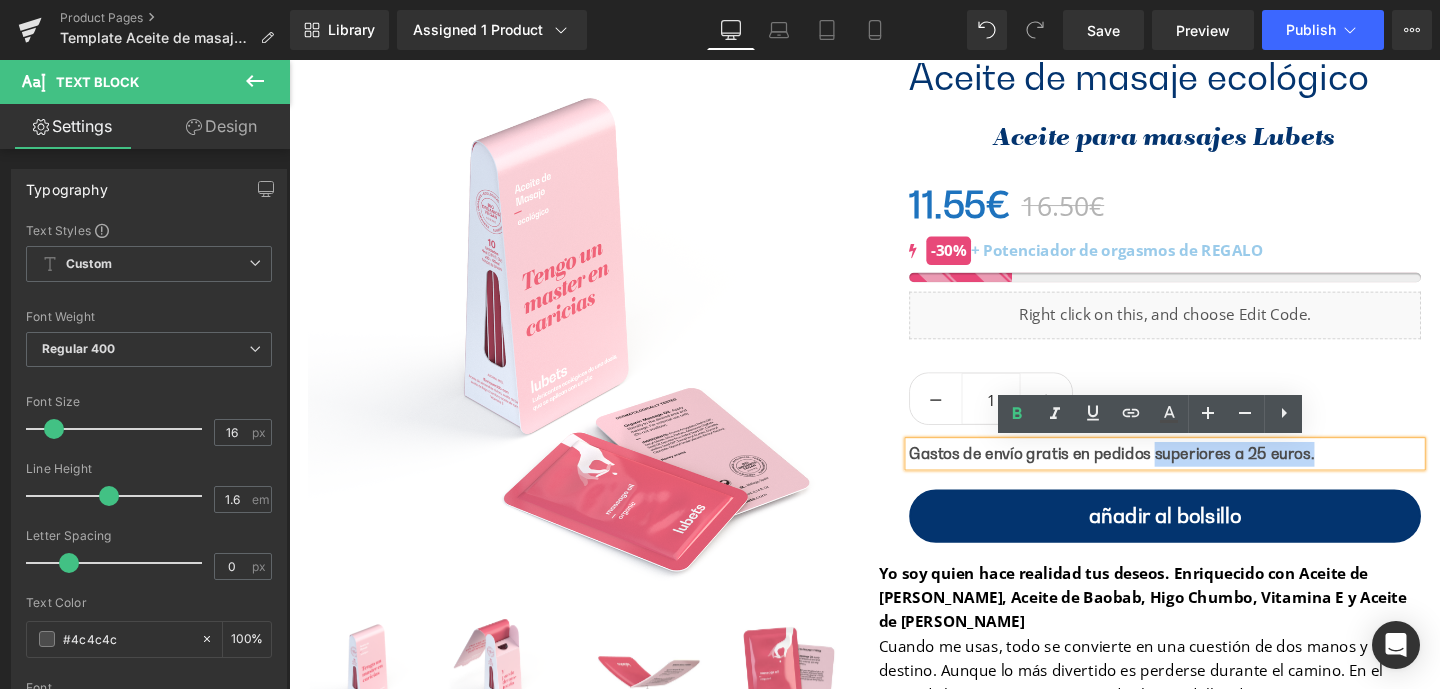 drag, startPoint x: 1365, startPoint y: 475, endPoint x: 1187, endPoint y: 477, distance: 178.01123 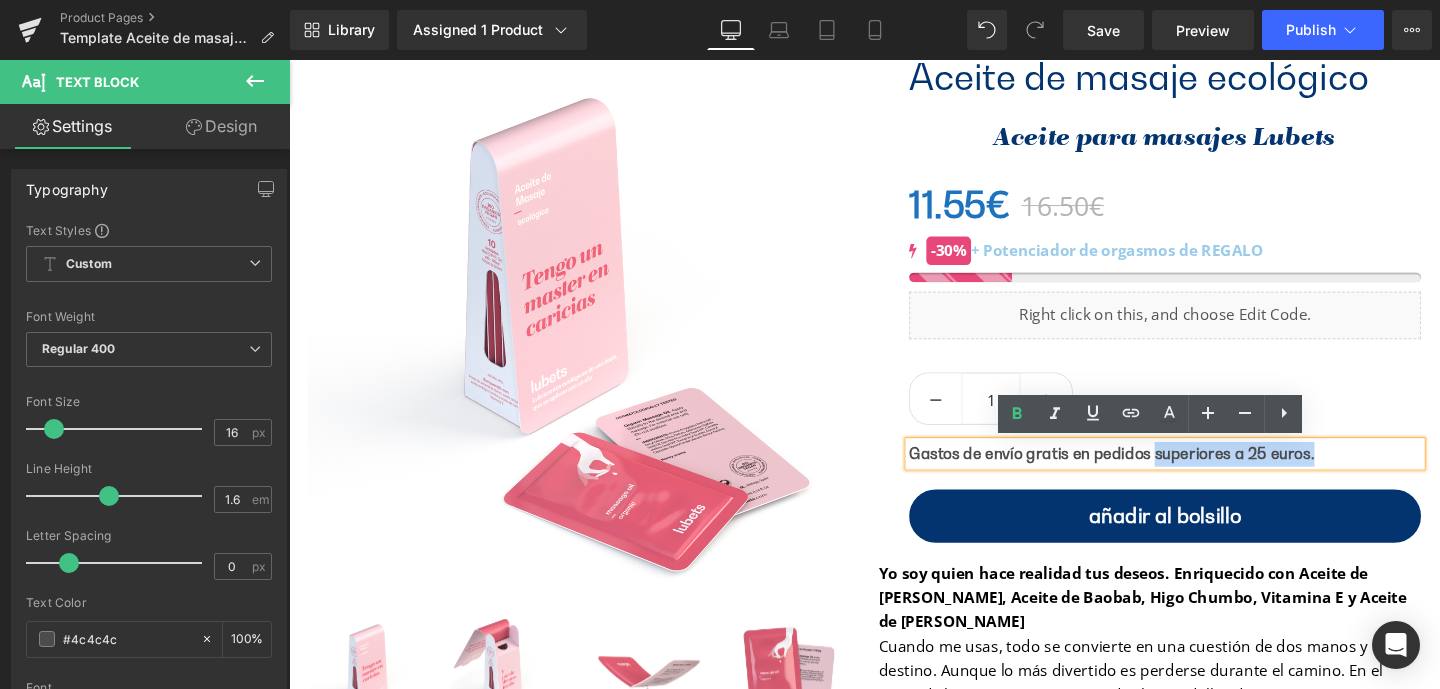 click on "Gastos de envío gratis en pedidos superiores a 25 euros." at bounding box center [1210, 475] 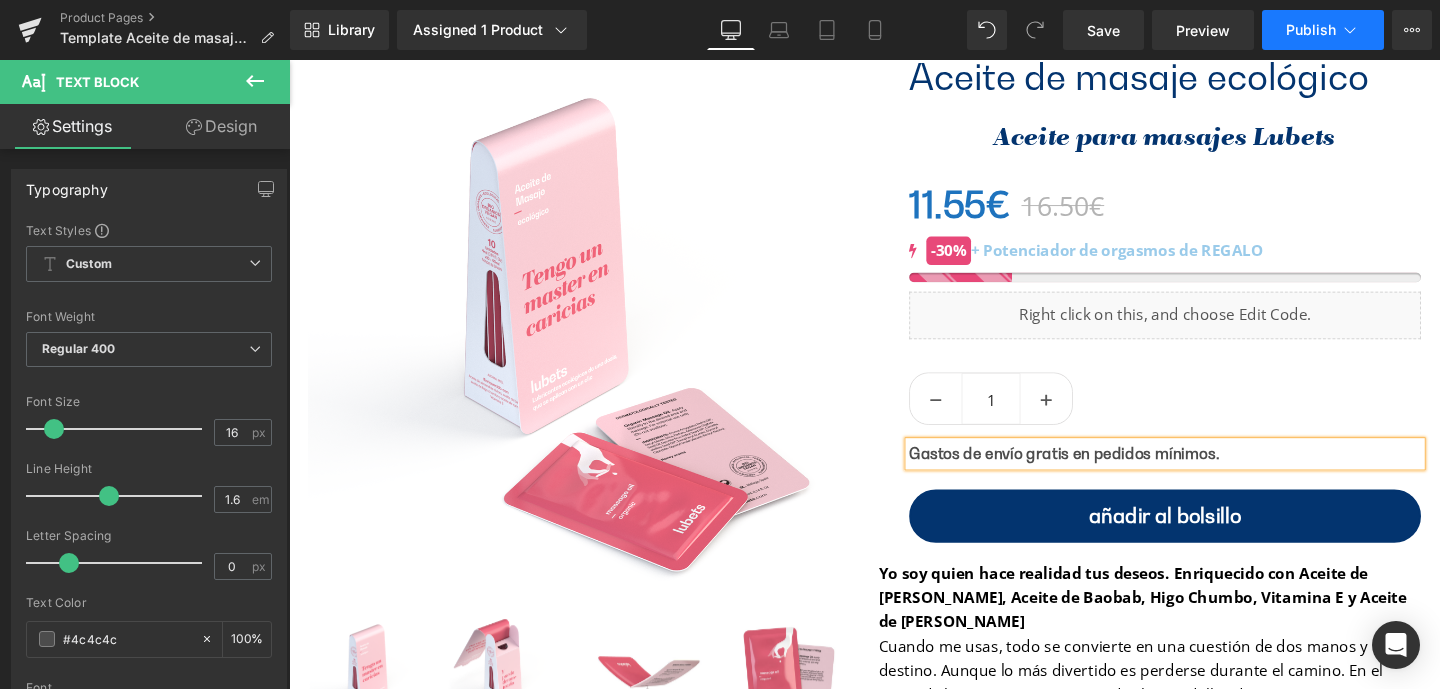 click on "Publish" at bounding box center (1311, 30) 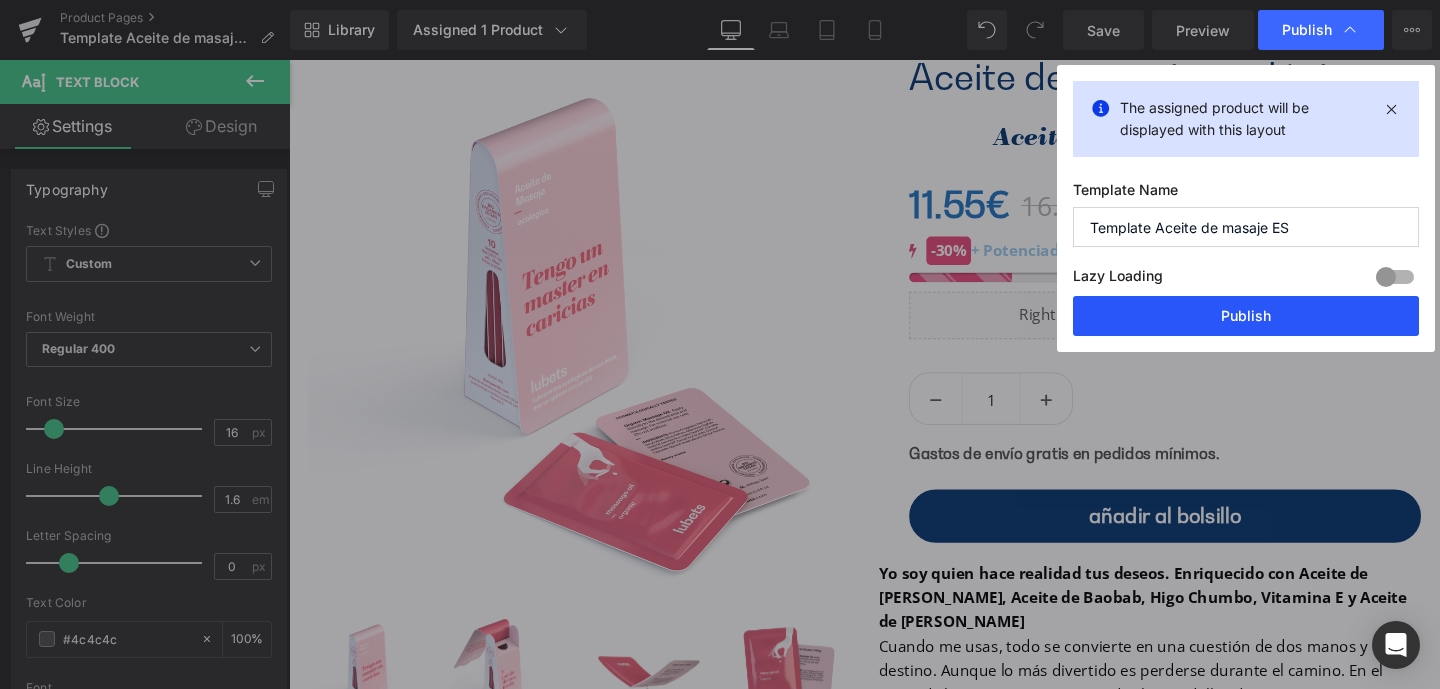 drag, startPoint x: 1268, startPoint y: 309, endPoint x: 858, endPoint y: 234, distance: 416.8033 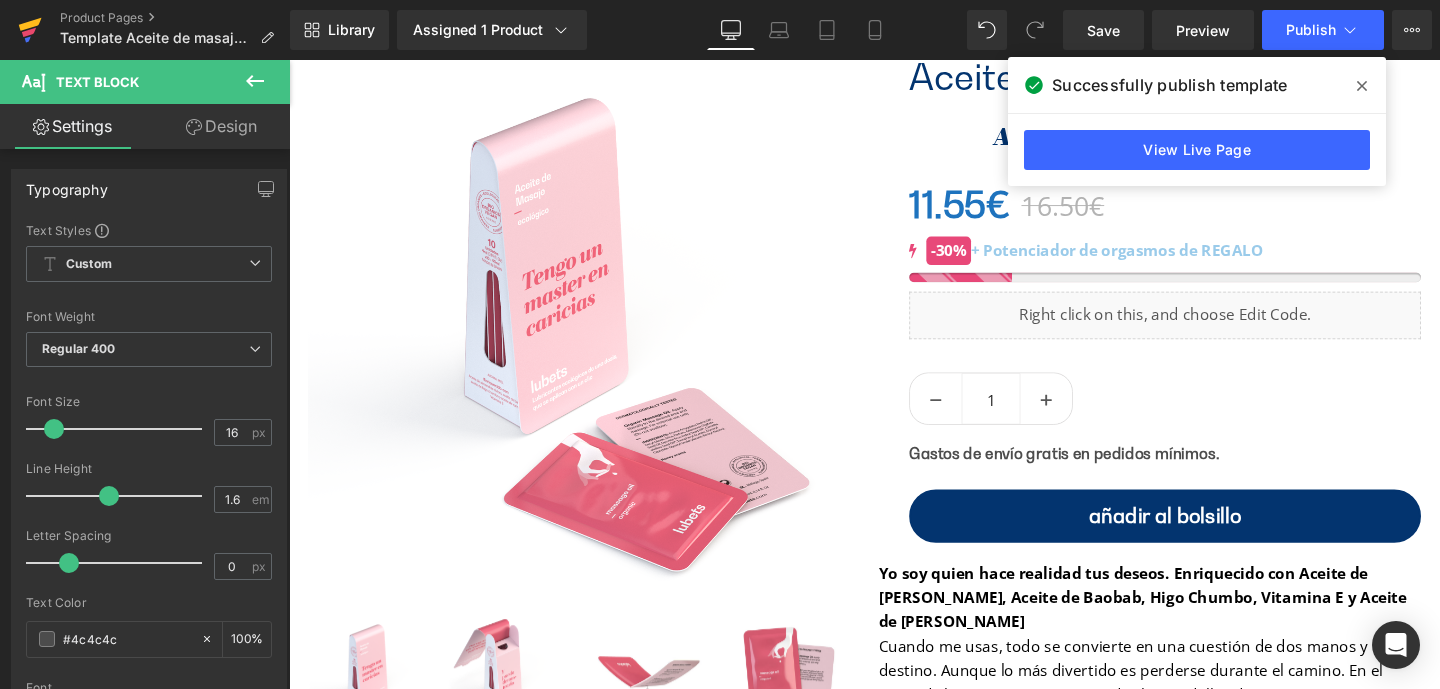 drag, startPoint x: 35, startPoint y: 21, endPoint x: 59, endPoint y: 43, distance: 32.55764 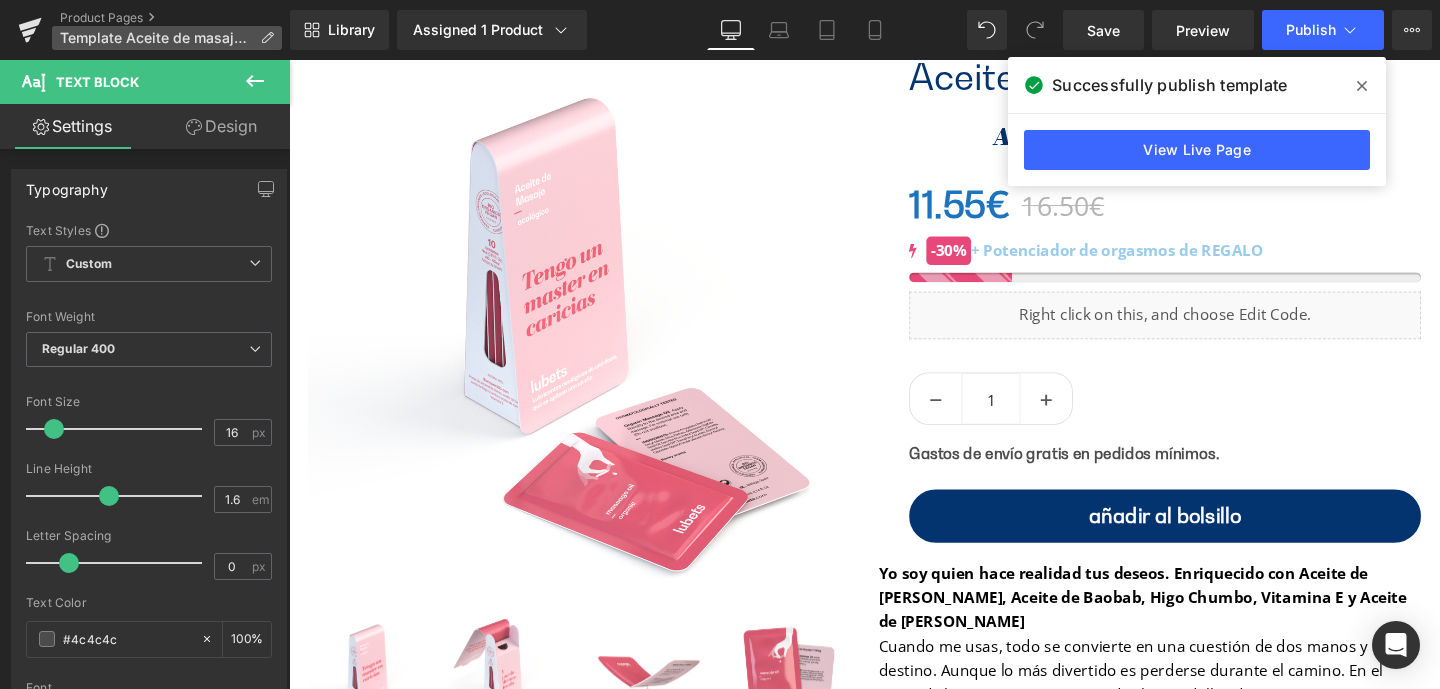 click 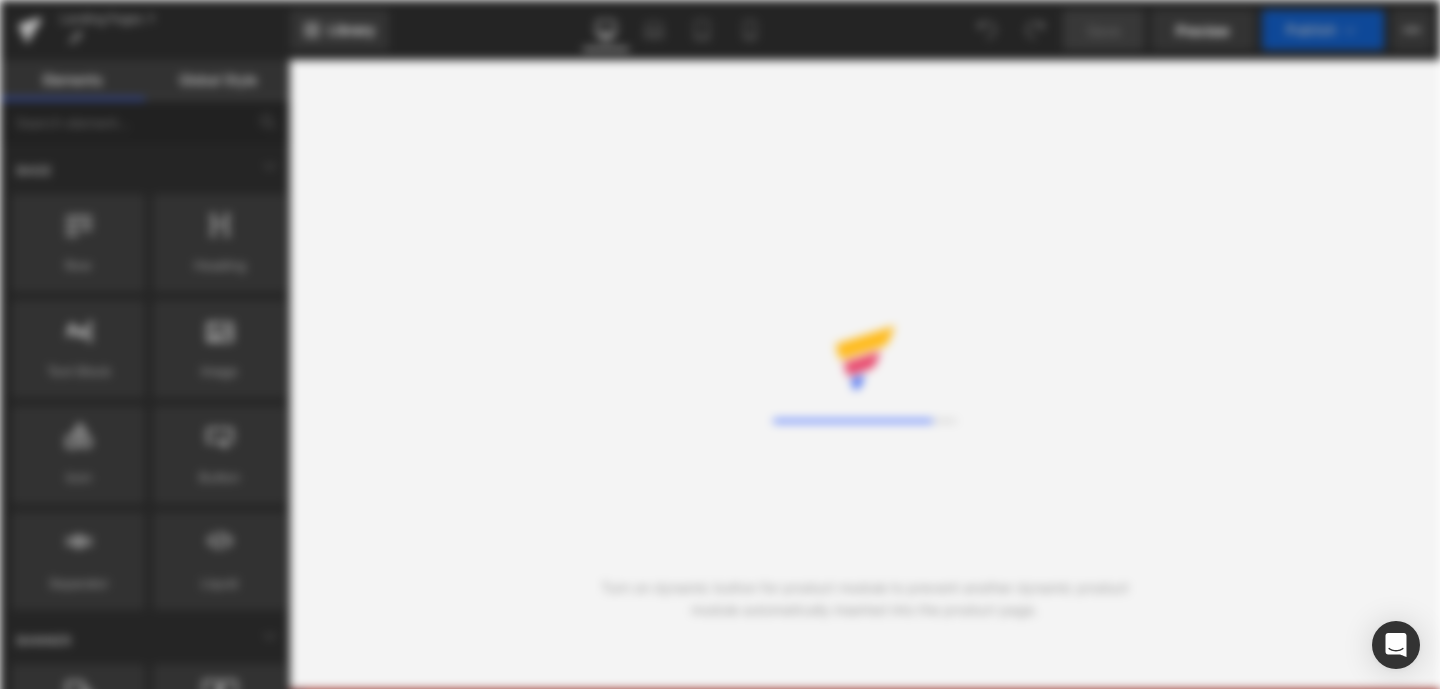 scroll, scrollTop: 0, scrollLeft: 0, axis: both 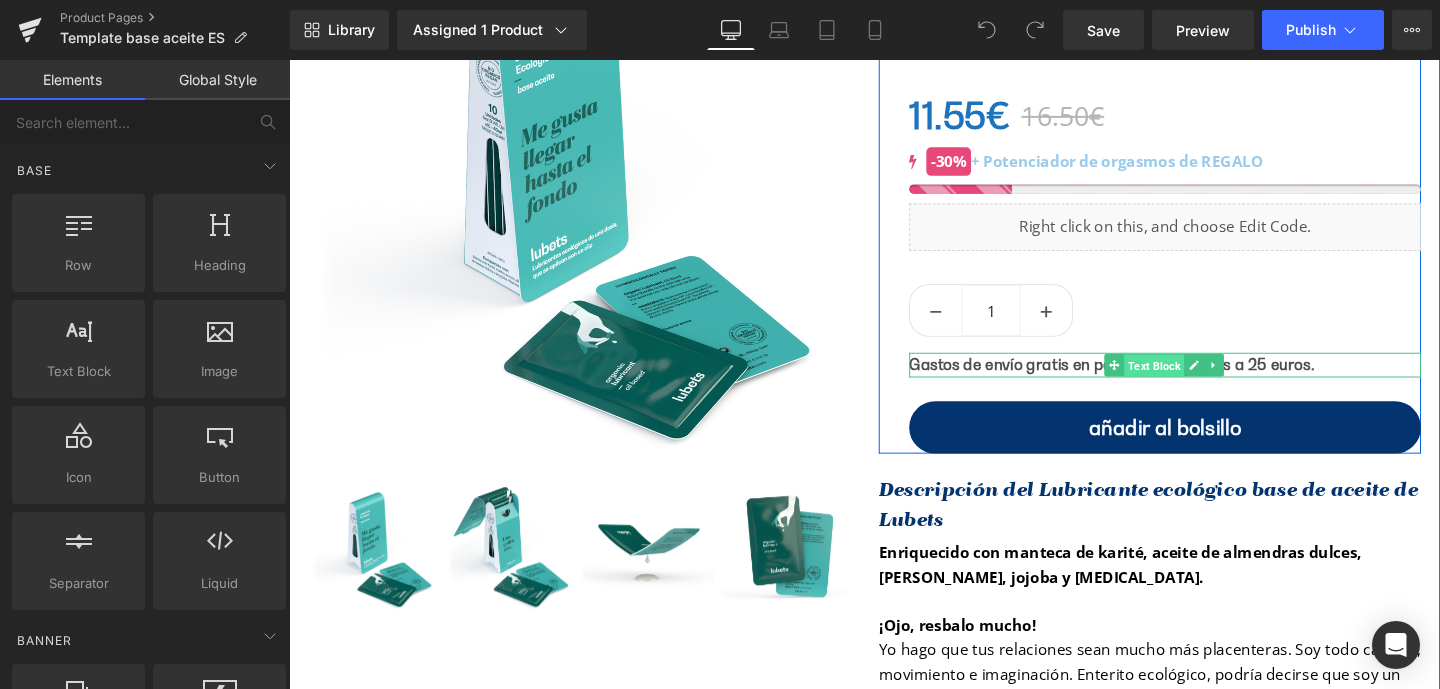 click on "Text Block" at bounding box center [1198, 382] 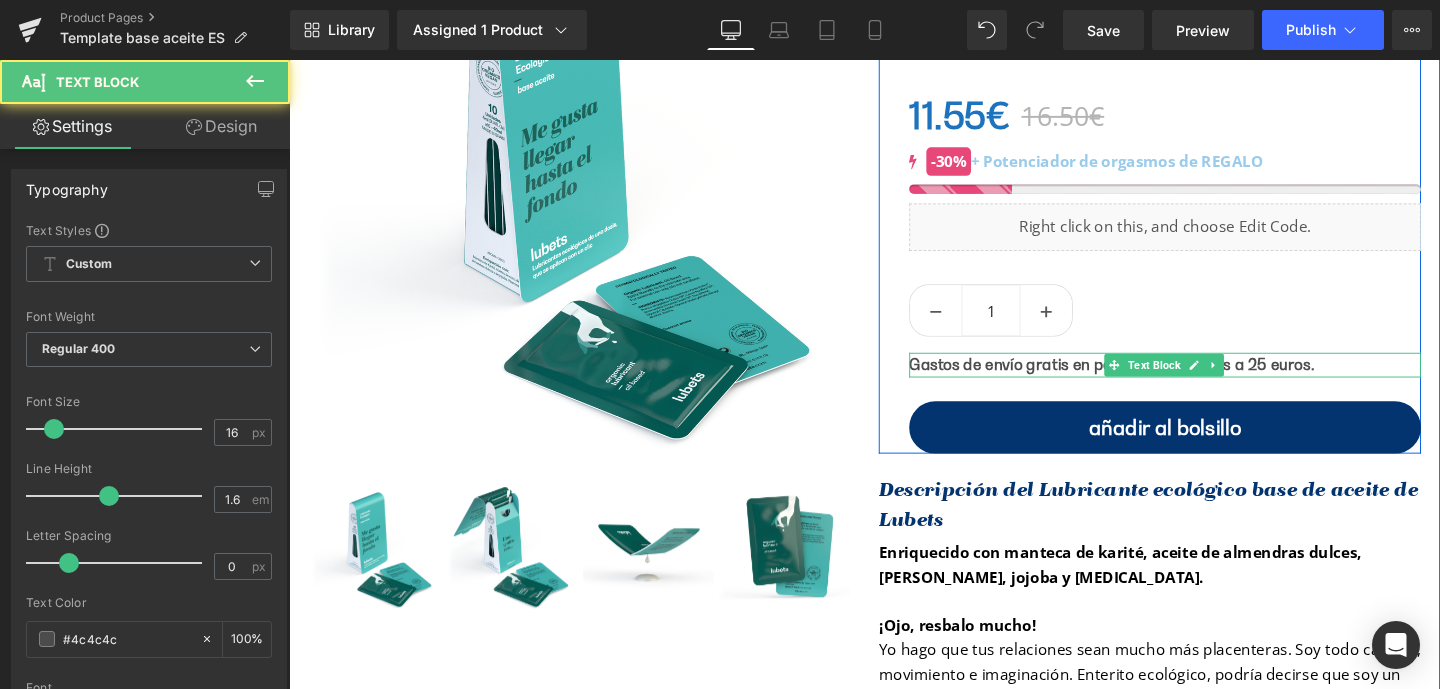 click on "Gastos de envío gratis en pedidos superiores a 25 euros." at bounding box center [1154, 380] 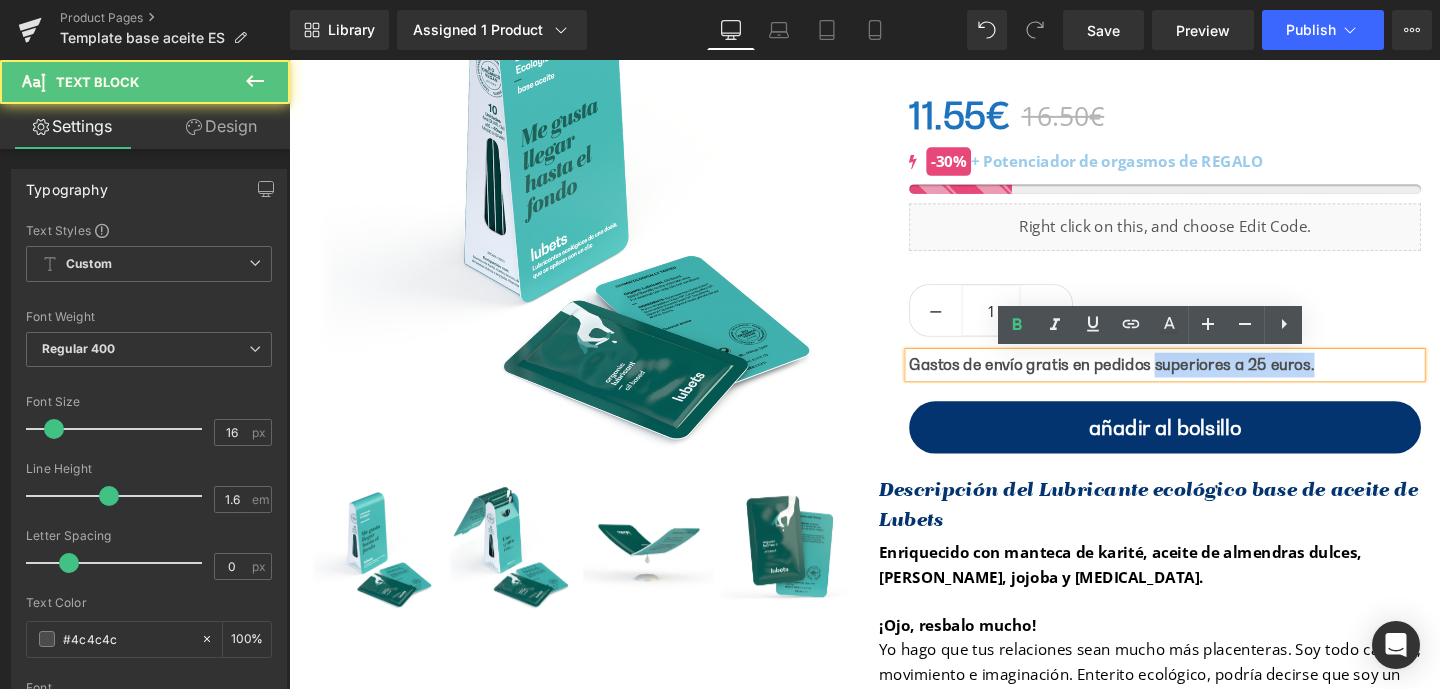 drag, startPoint x: 1189, startPoint y: 383, endPoint x: 1393, endPoint y: 382, distance: 204.00246 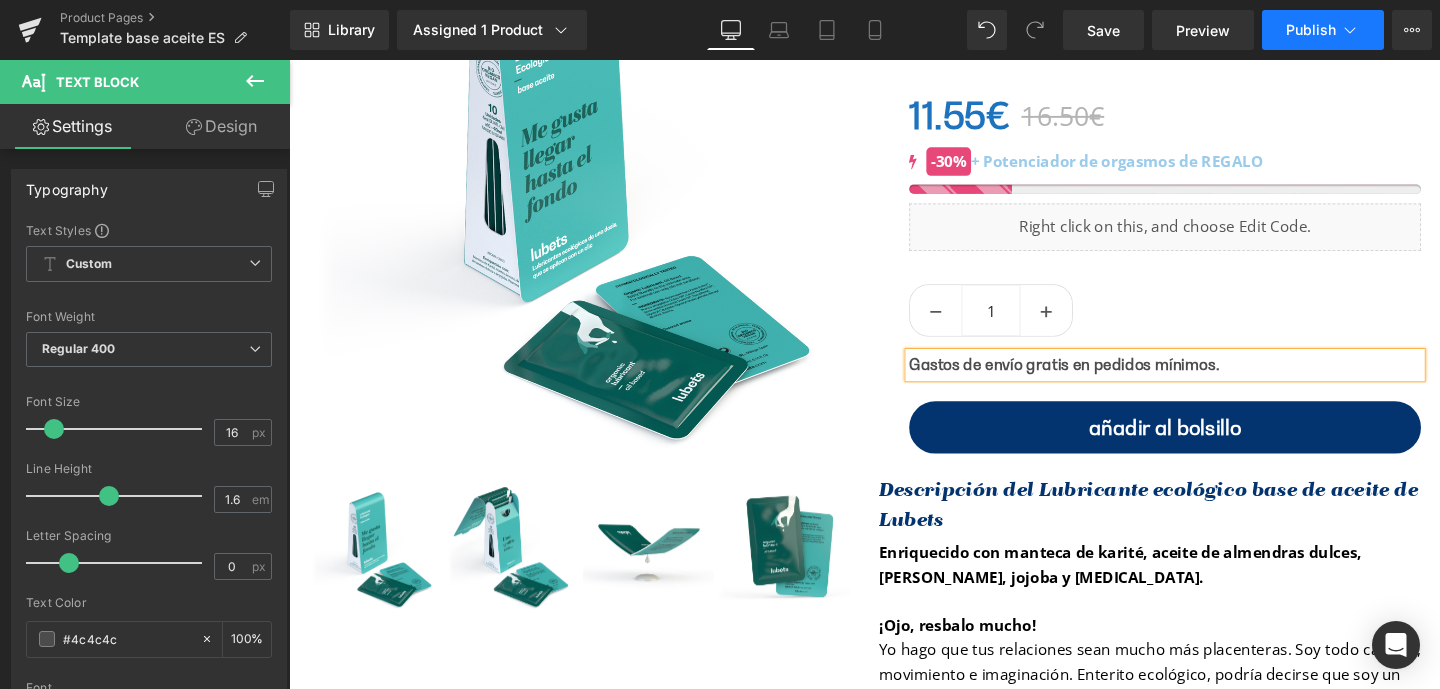 click on "Publish" at bounding box center [1311, 30] 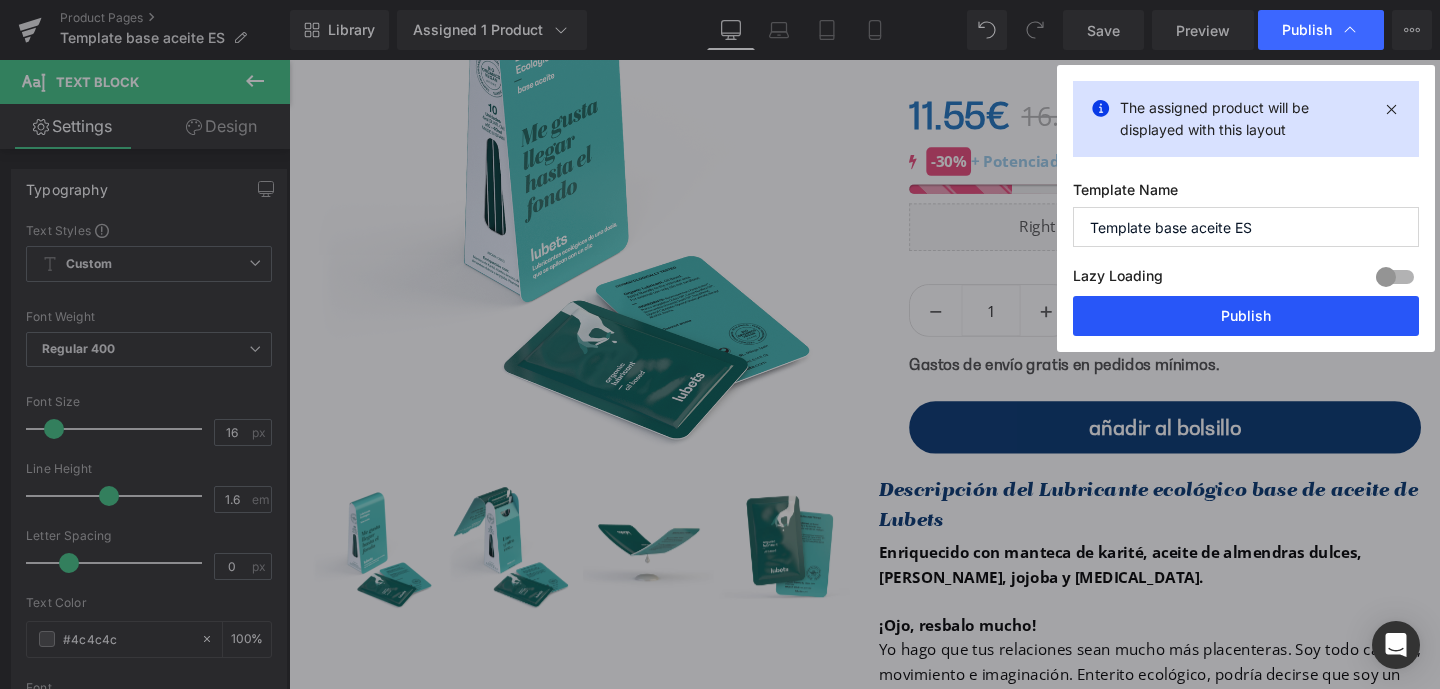 drag, startPoint x: 1230, startPoint y: 313, endPoint x: 990, endPoint y: 264, distance: 244.95102 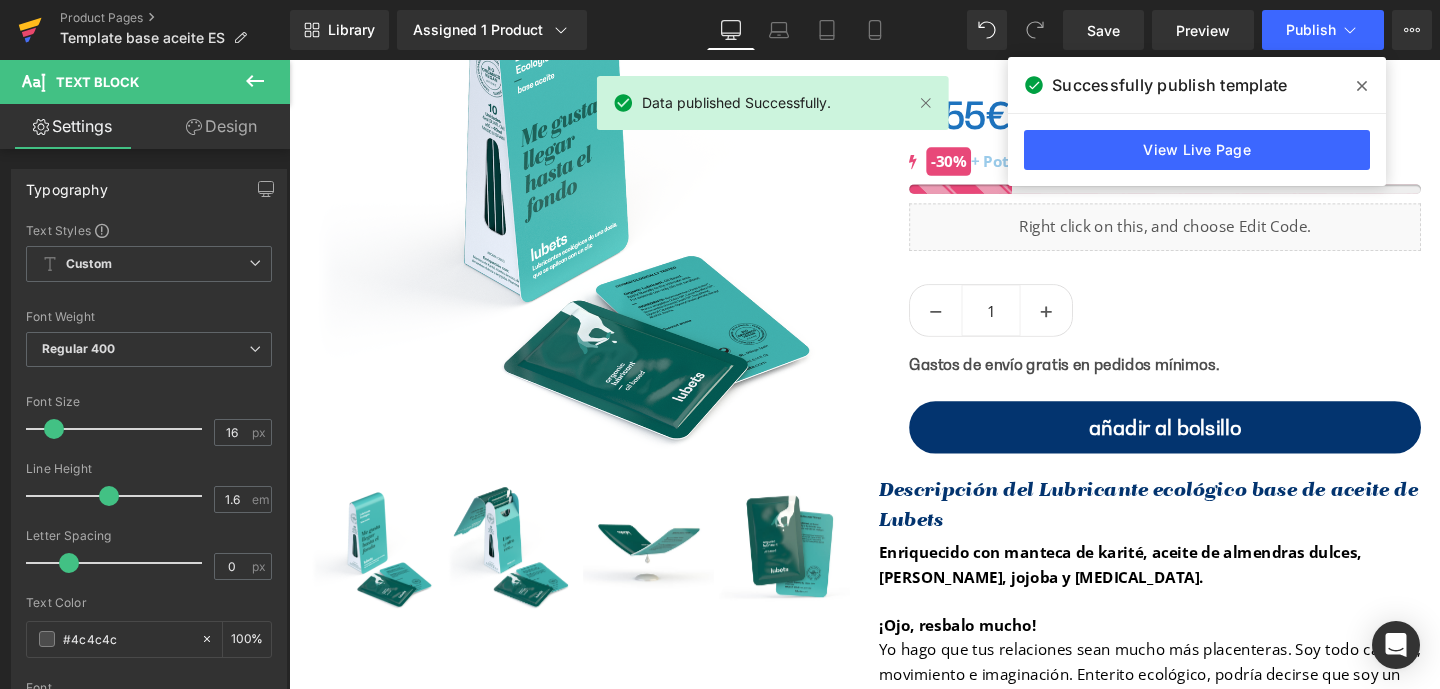 click 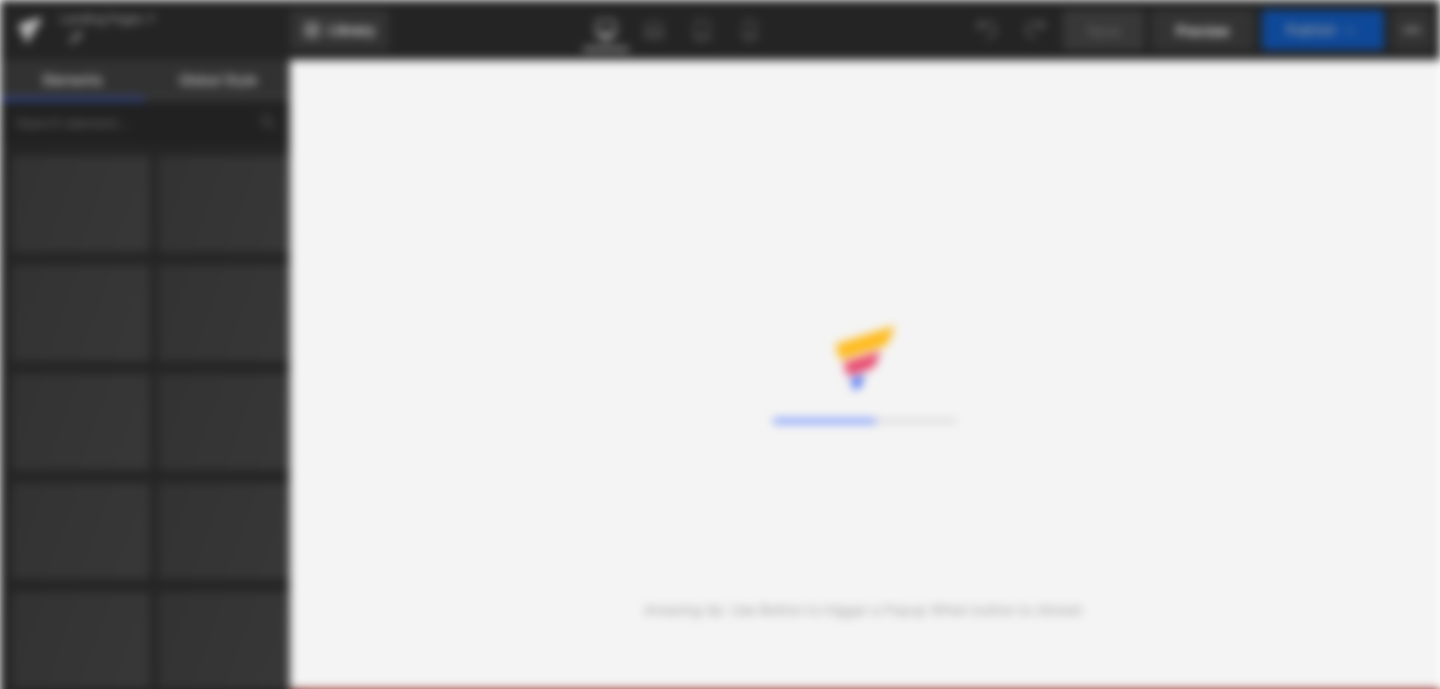scroll, scrollTop: 0, scrollLeft: 0, axis: both 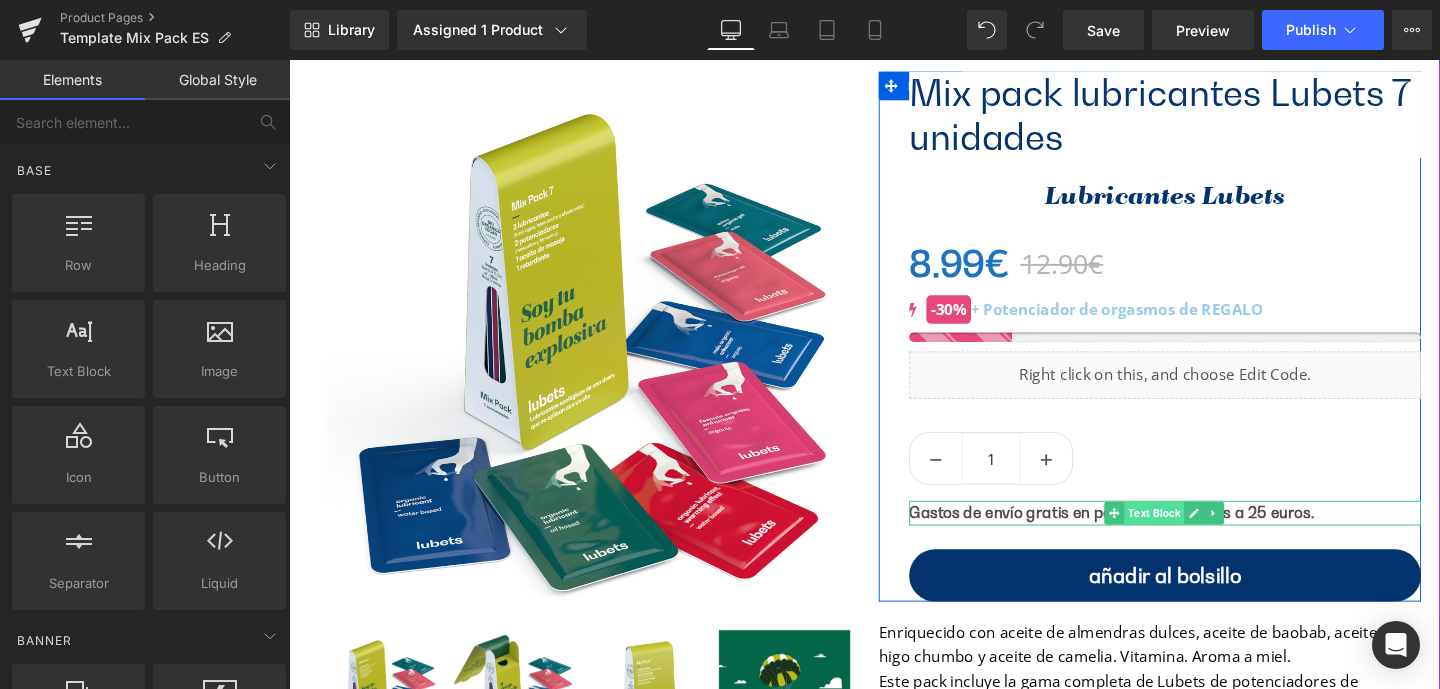 click on "Text Block" at bounding box center (1198, 536) 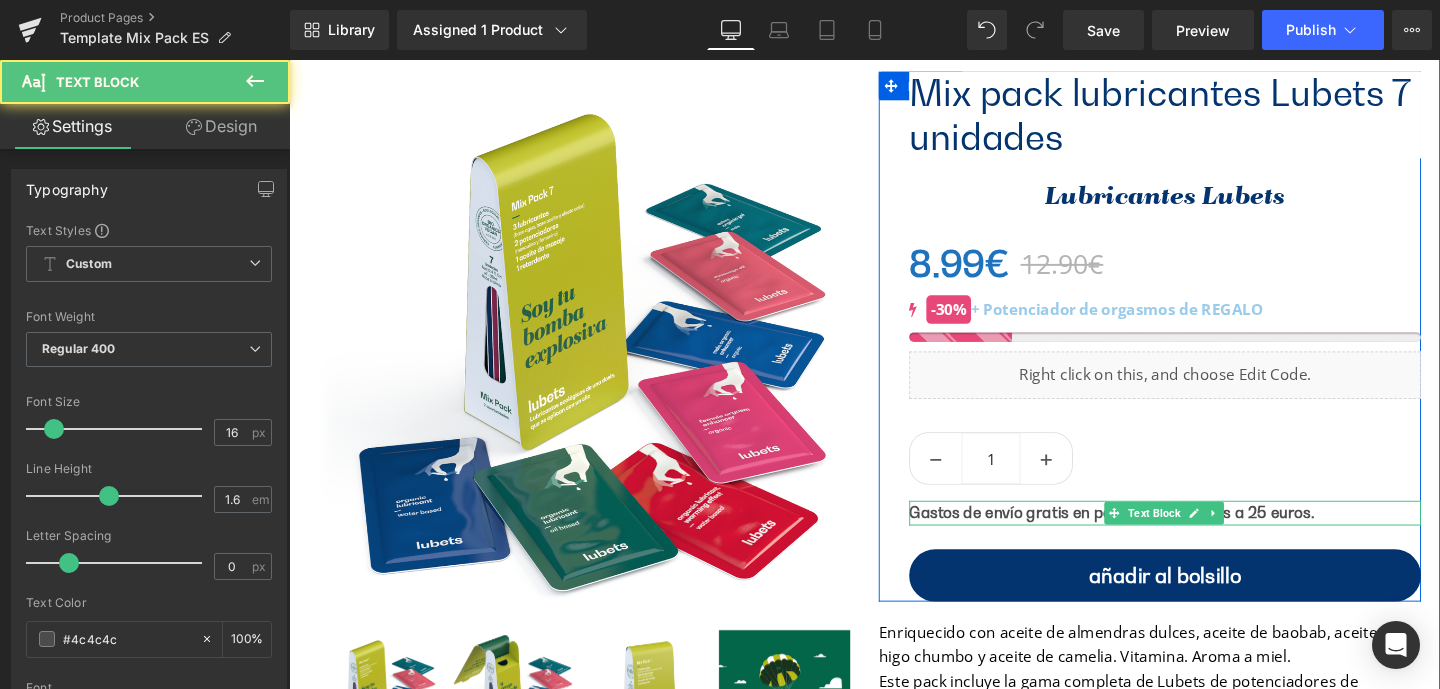 click on "Gastos de envío gratis en pedidos superiores a 25 euros." at bounding box center [1154, 535] 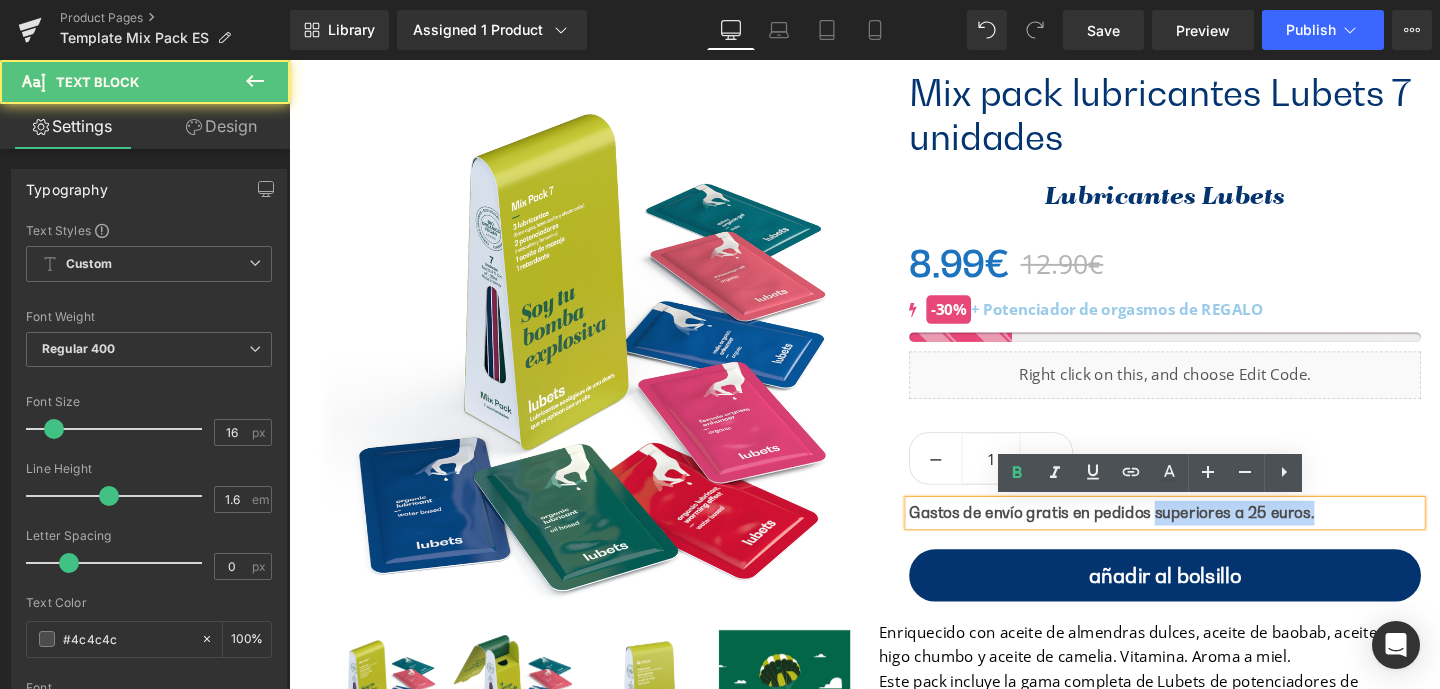 drag, startPoint x: 1188, startPoint y: 539, endPoint x: 1371, endPoint y: 539, distance: 183 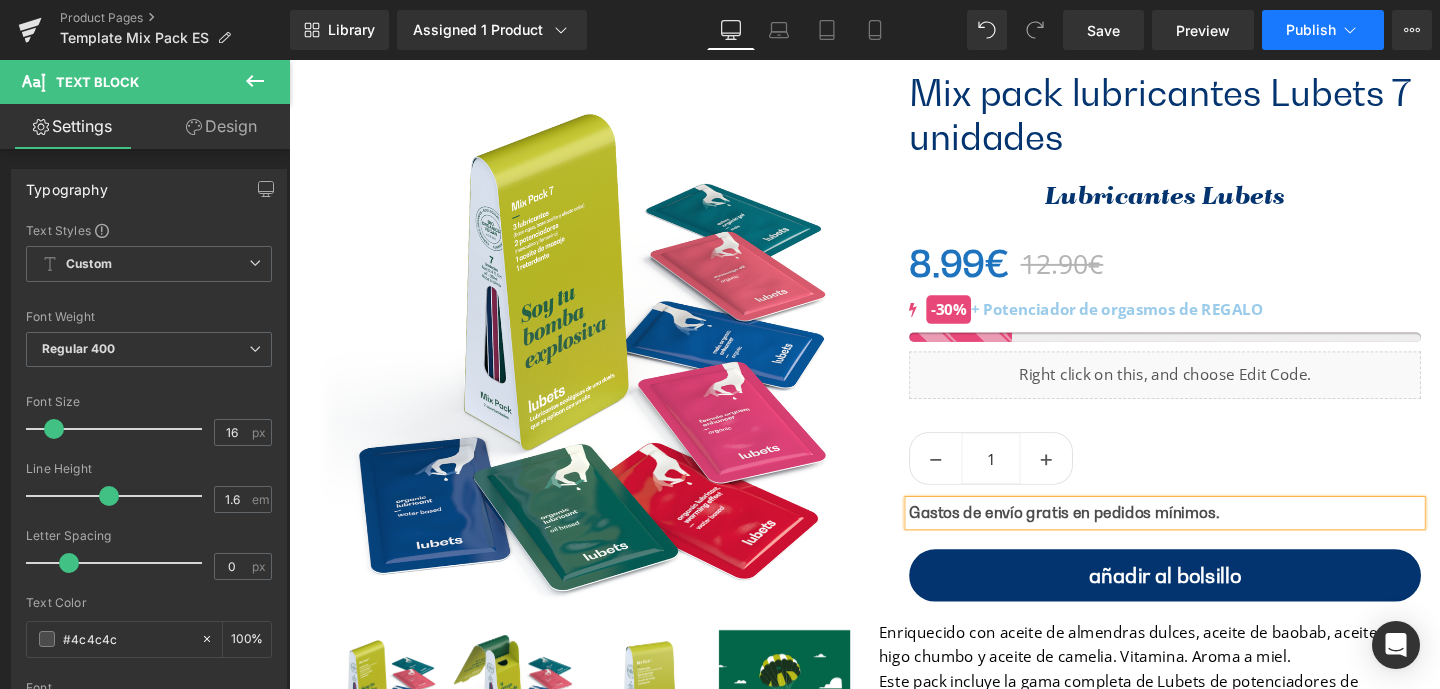 click on "Publish" at bounding box center [1311, 30] 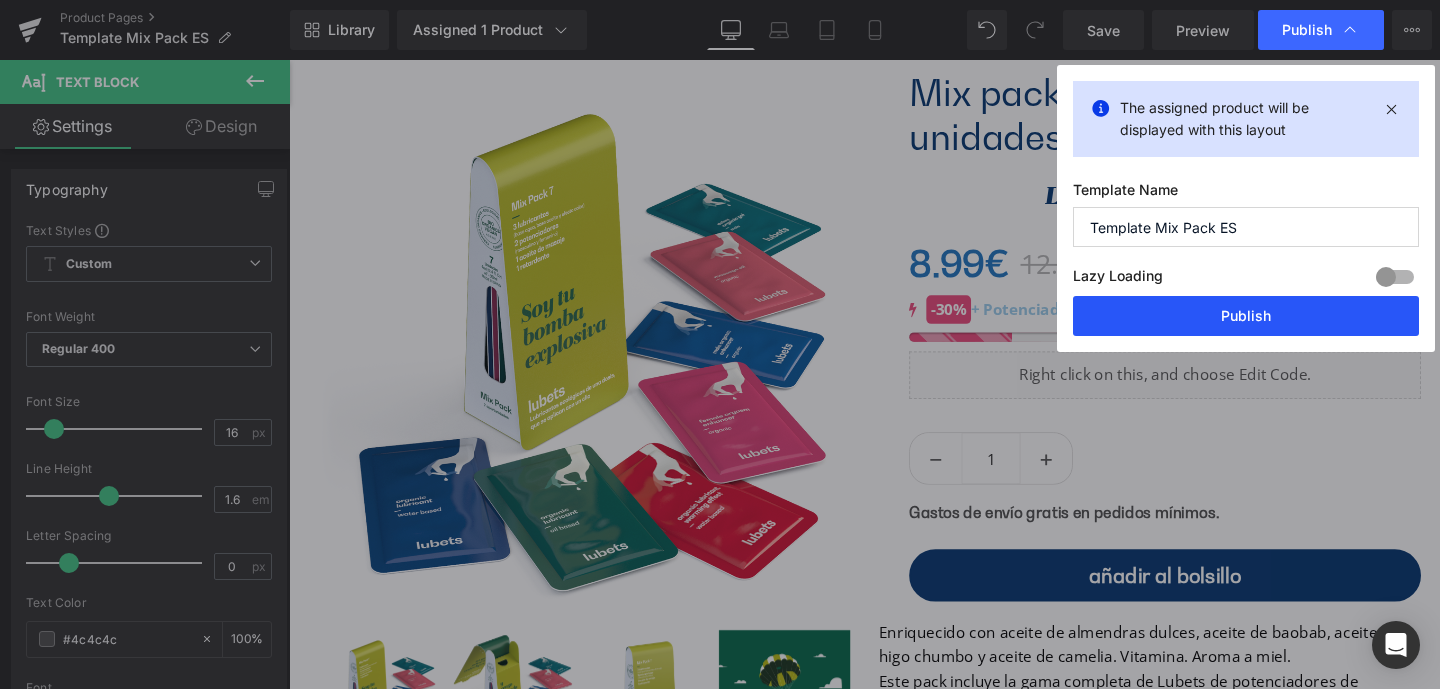 click on "Publish" at bounding box center [1246, 316] 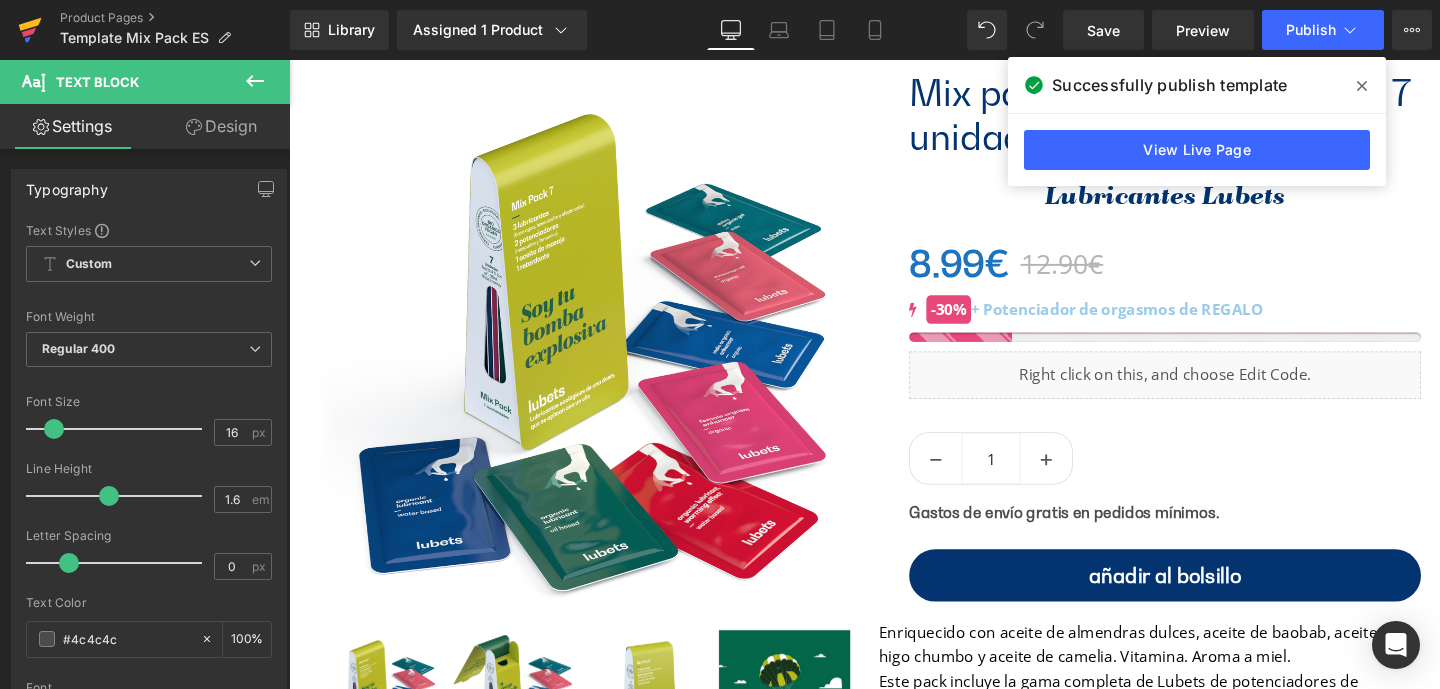 click at bounding box center (30, 30) 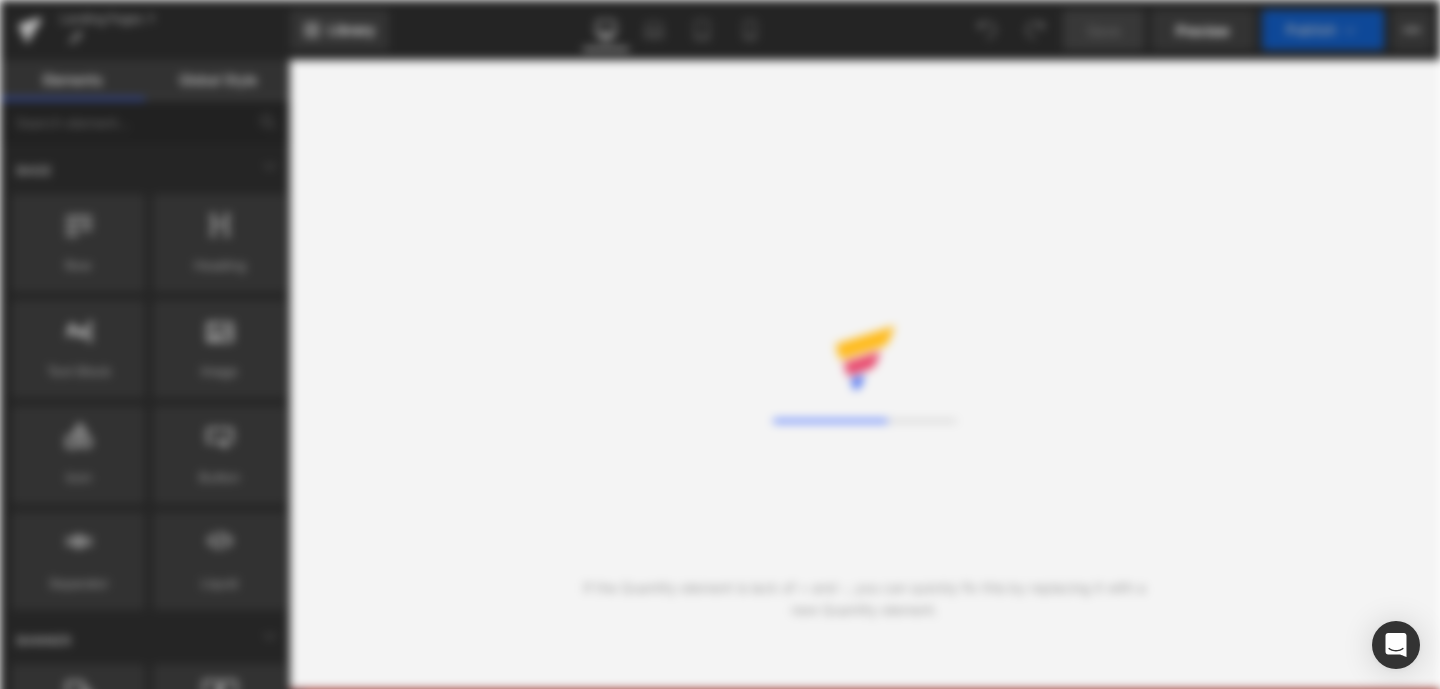 scroll, scrollTop: 0, scrollLeft: 0, axis: both 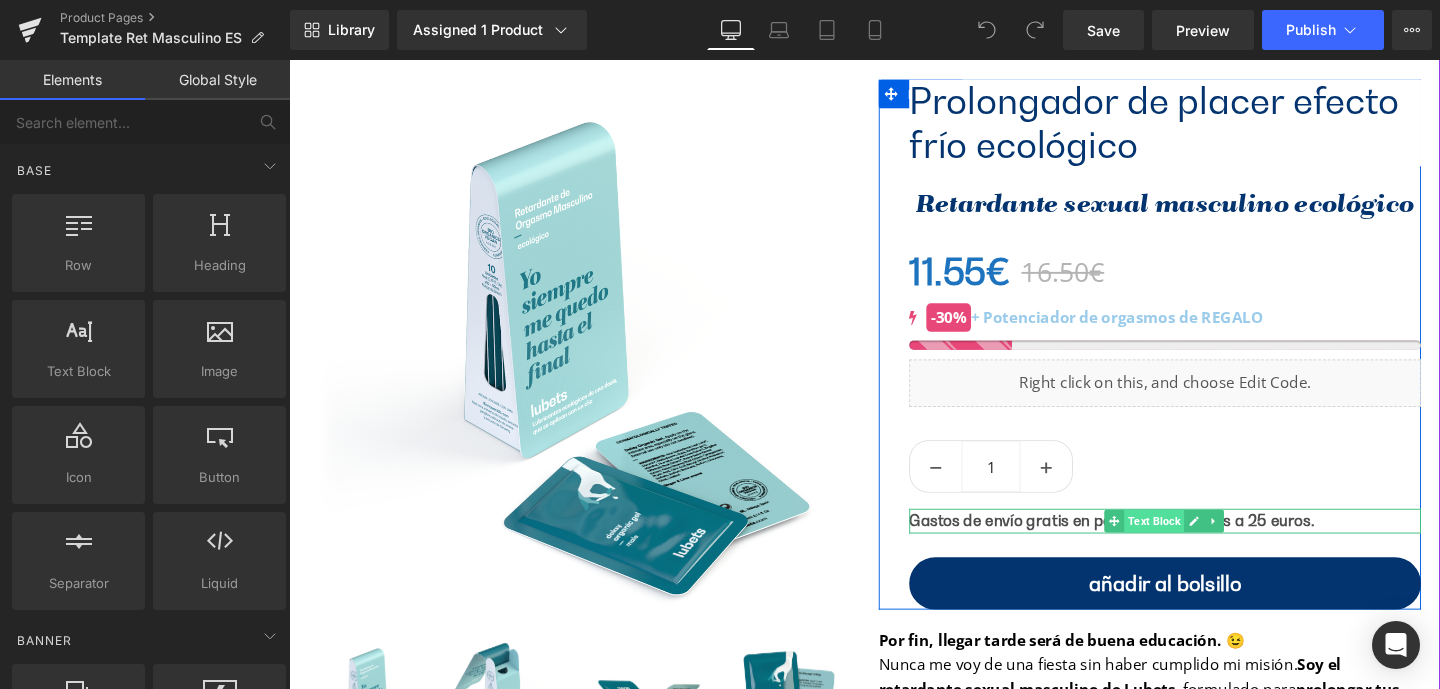 drag, startPoint x: 1184, startPoint y: 542, endPoint x: 1184, endPoint y: 555, distance: 13 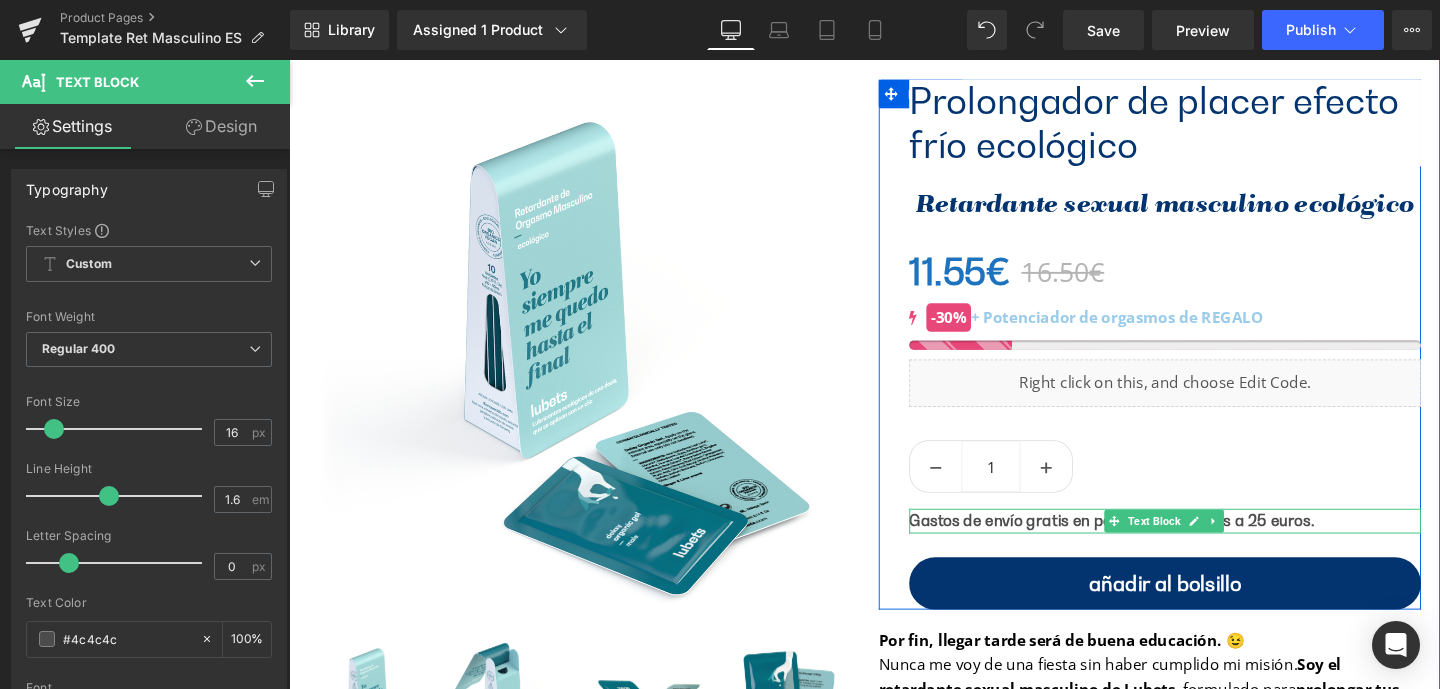 click on "Gastos de envío gratis en pedidos superiores a 25 euros." at bounding box center [1154, 544] 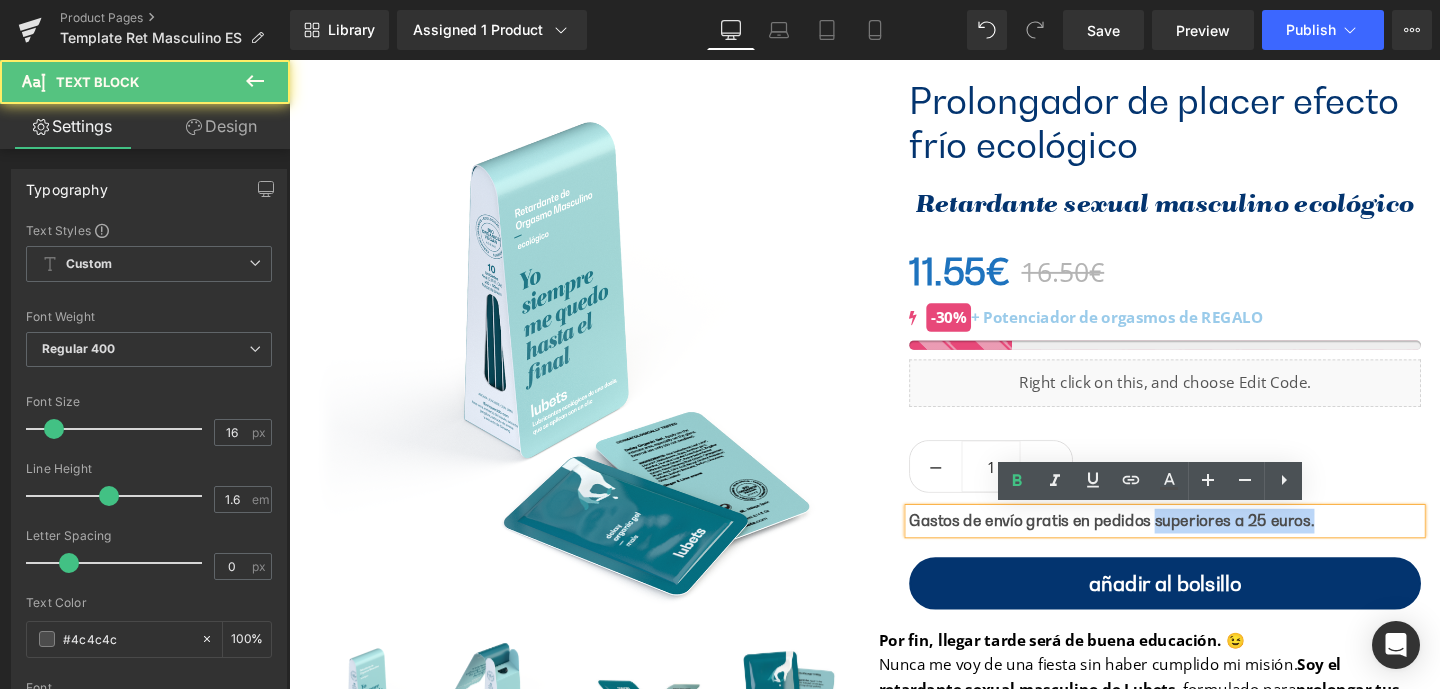 drag, startPoint x: 1187, startPoint y: 546, endPoint x: 1387, endPoint y: 546, distance: 200 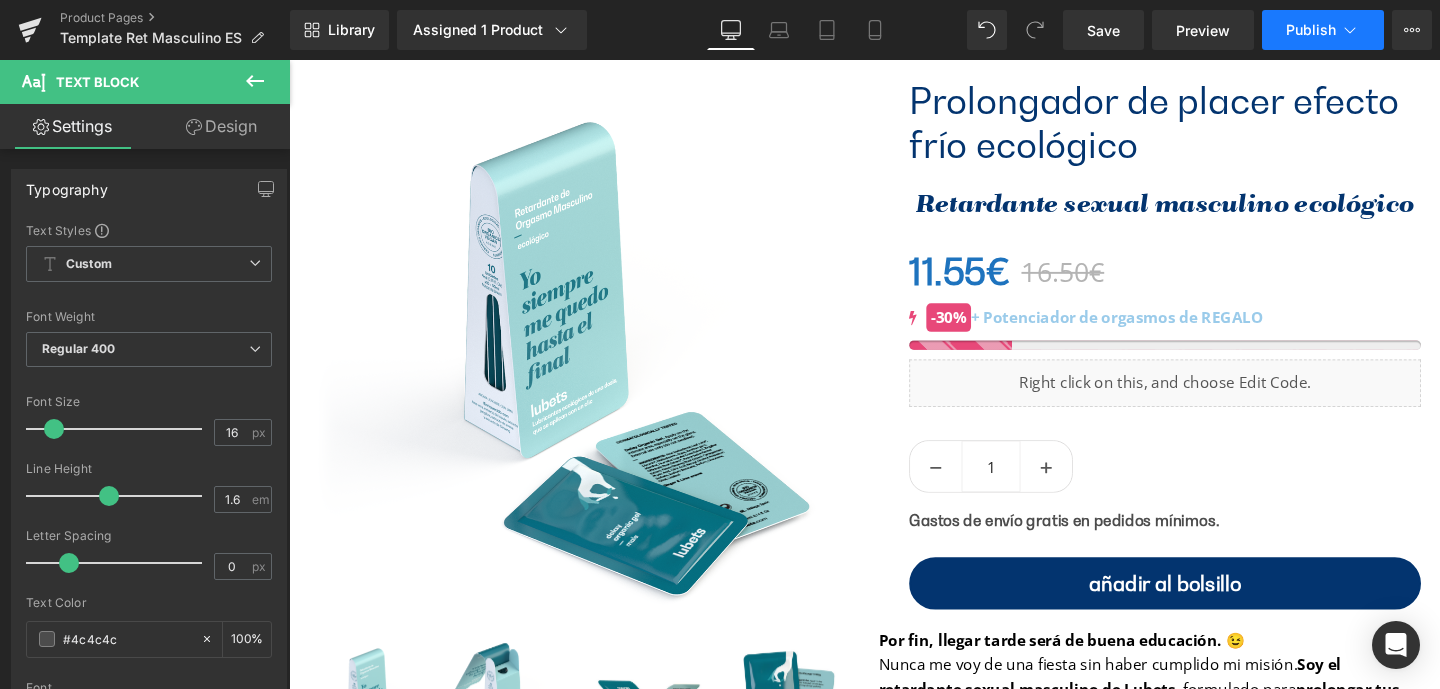 click on "Publish" at bounding box center (1311, 30) 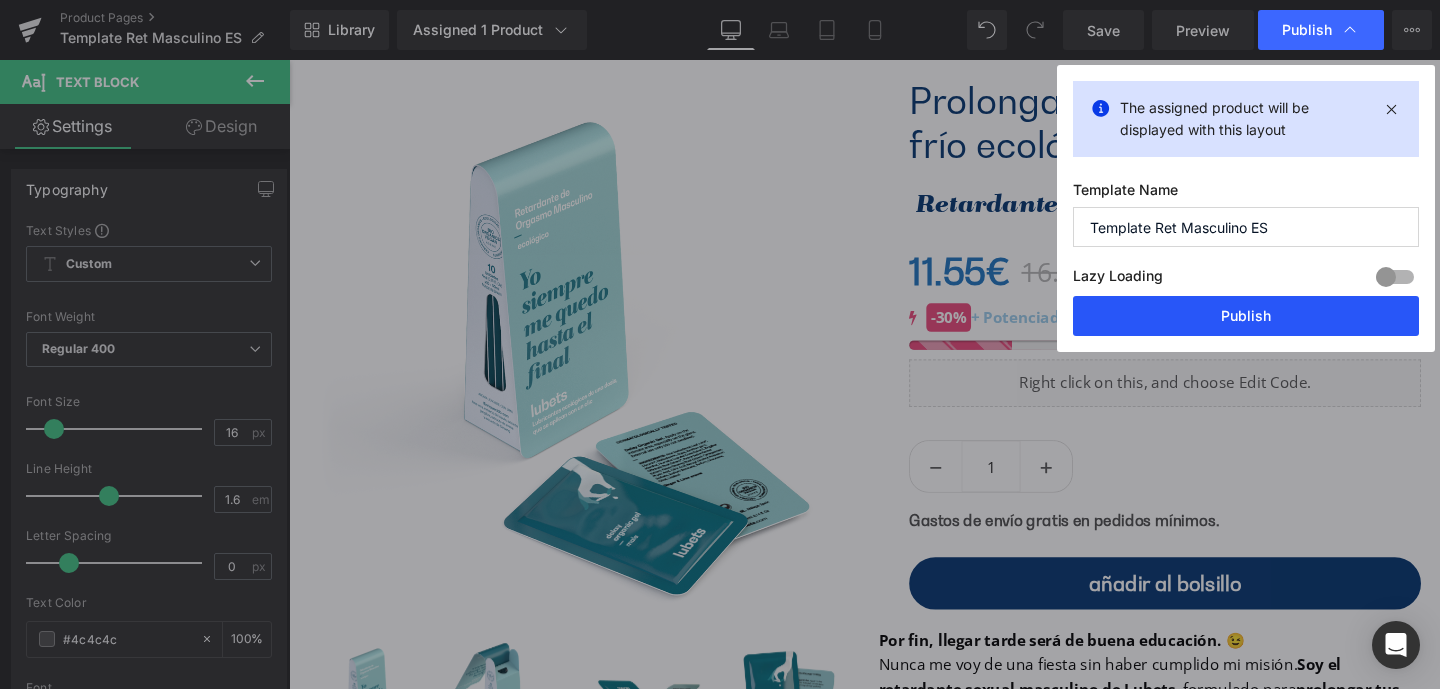 click on "Publish" at bounding box center (1246, 316) 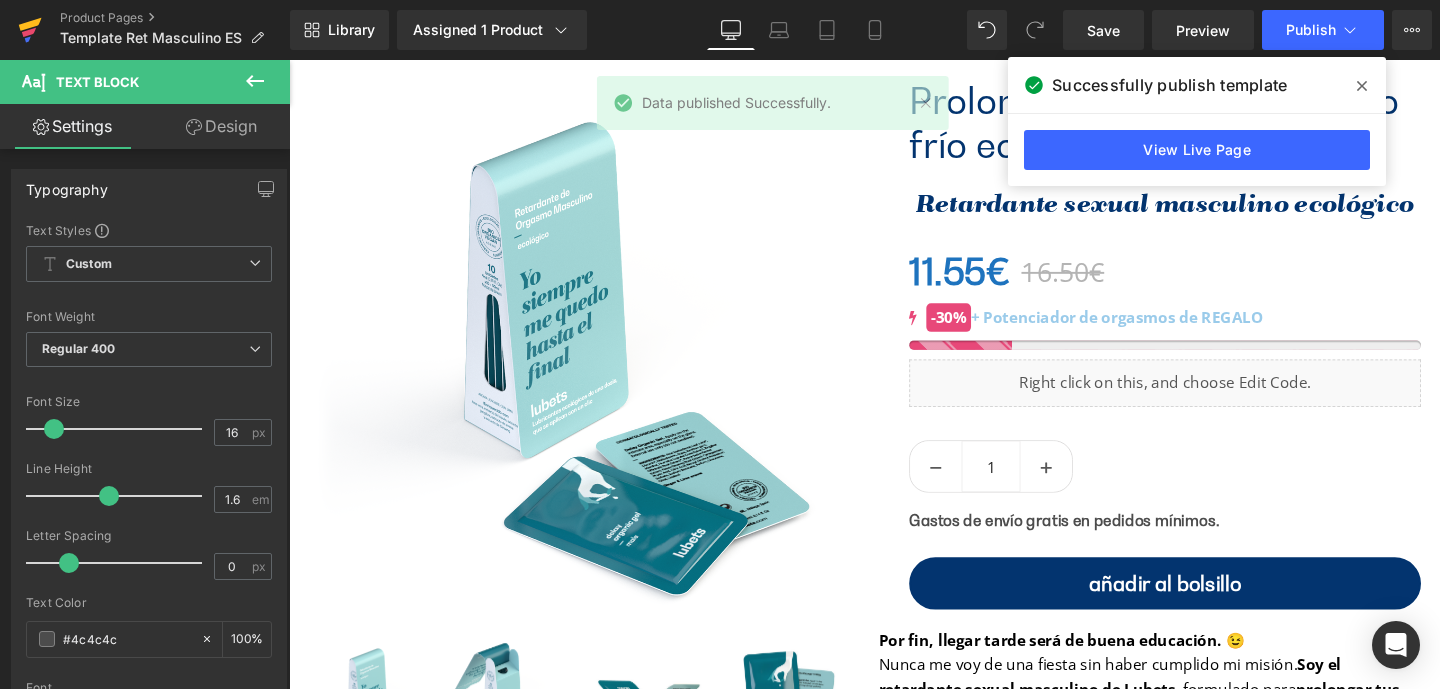 click 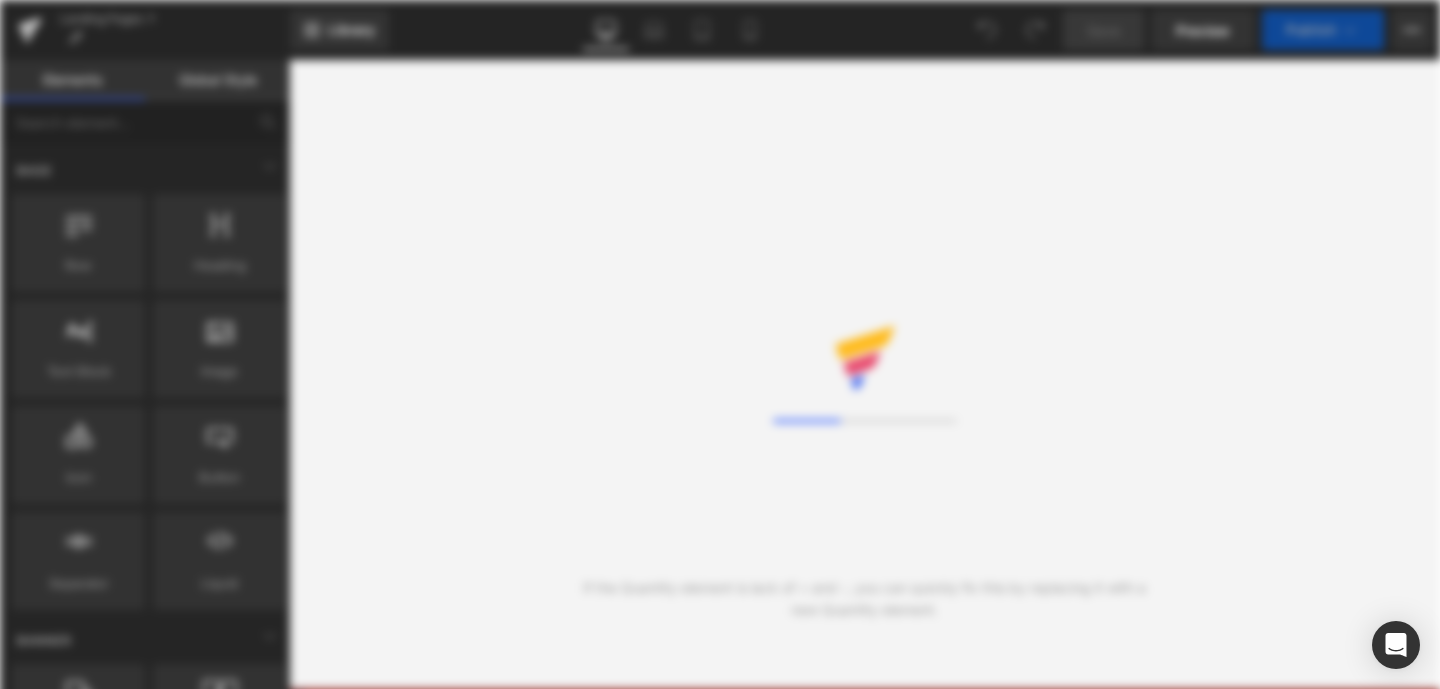 scroll, scrollTop: 0, scrollLeft: 0, axis: both 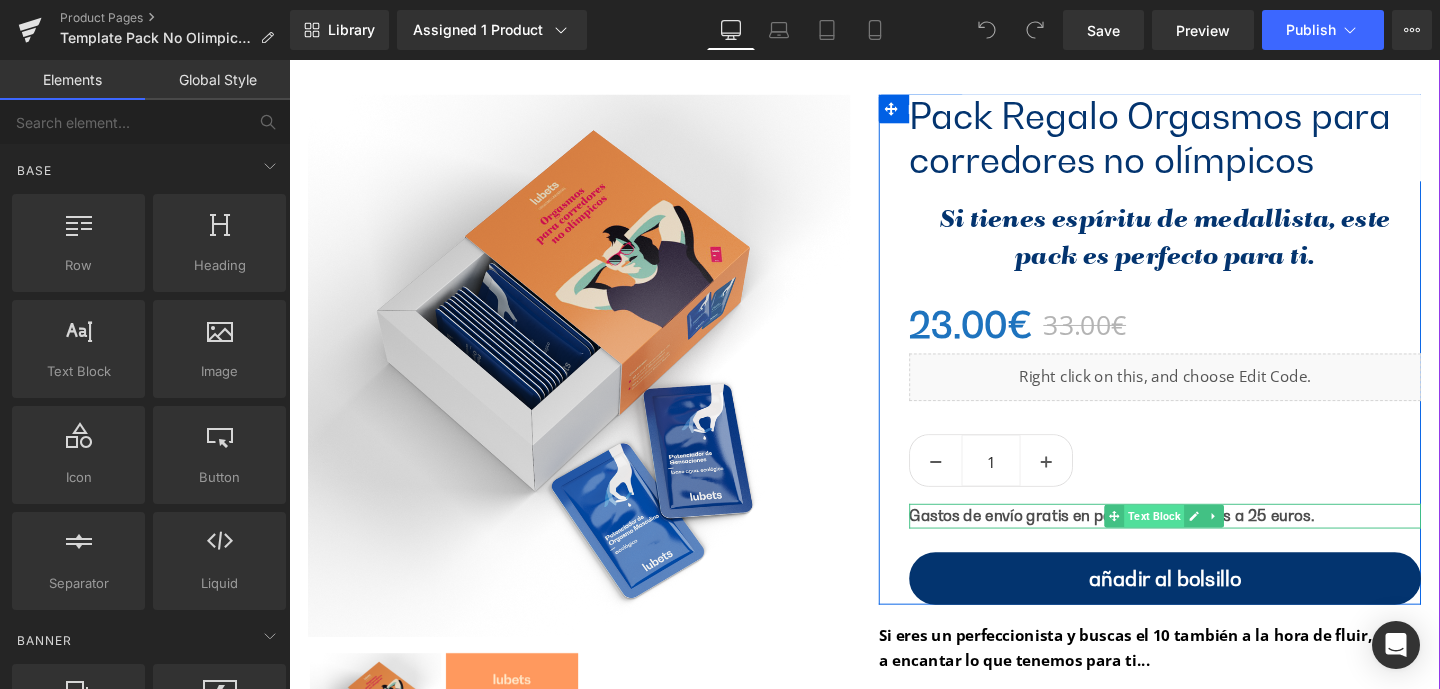 click on "Text Block" at bounding box center (1198, 540) 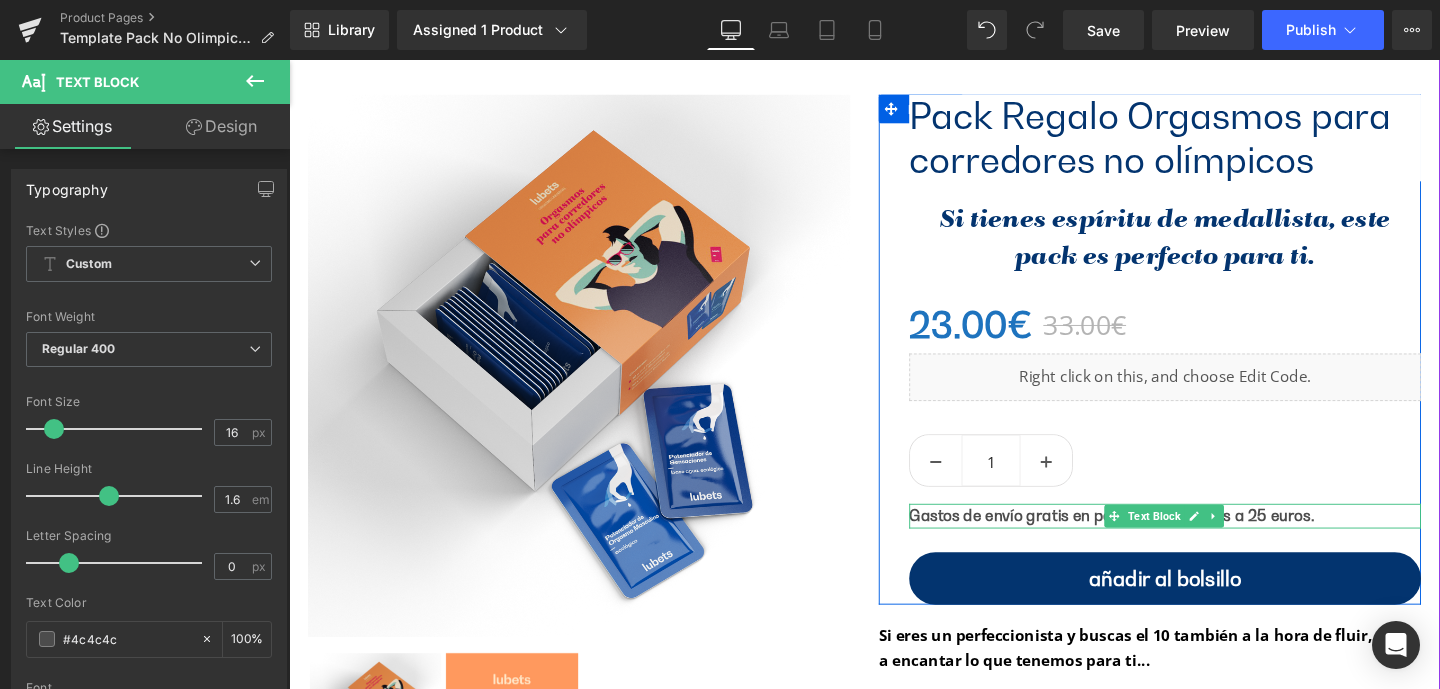 click on "Gastos de envío gratis en pedidos superiores a 25 euros." at bounding box center [1154, 539] 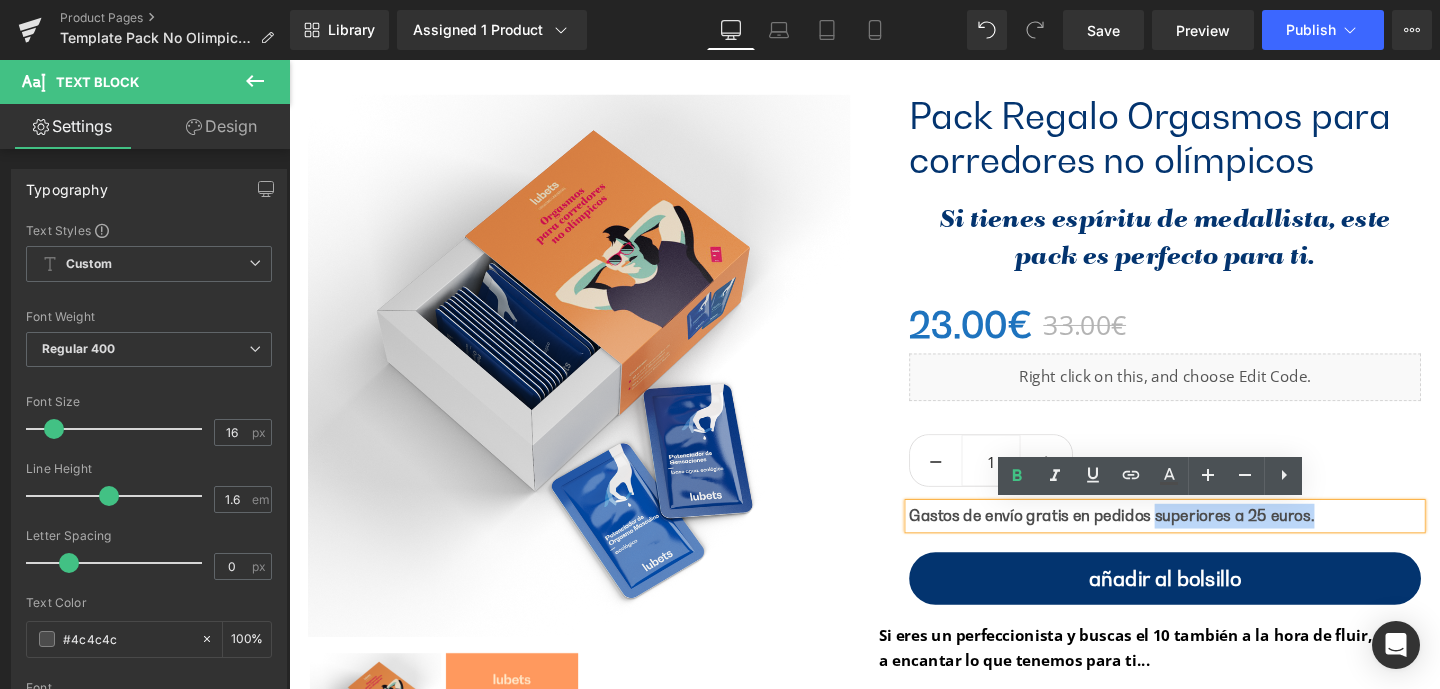 drag, startPoint x: 1363, startPoint y: 541, endPoint x: 1188, endPoint y: 543, distance: 175.01143 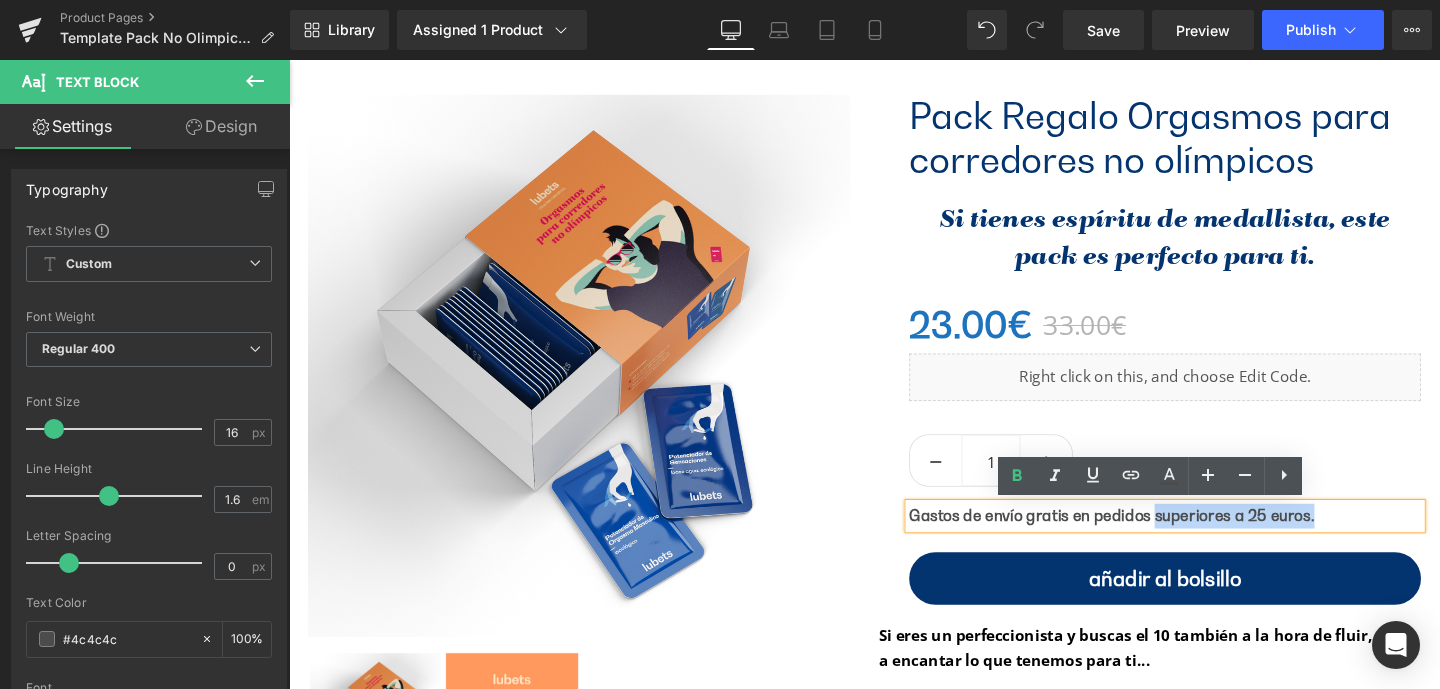 click on "Gastos de envío gratis en pedidos superiores a 25 euros." at bounding box center [1210, 540] 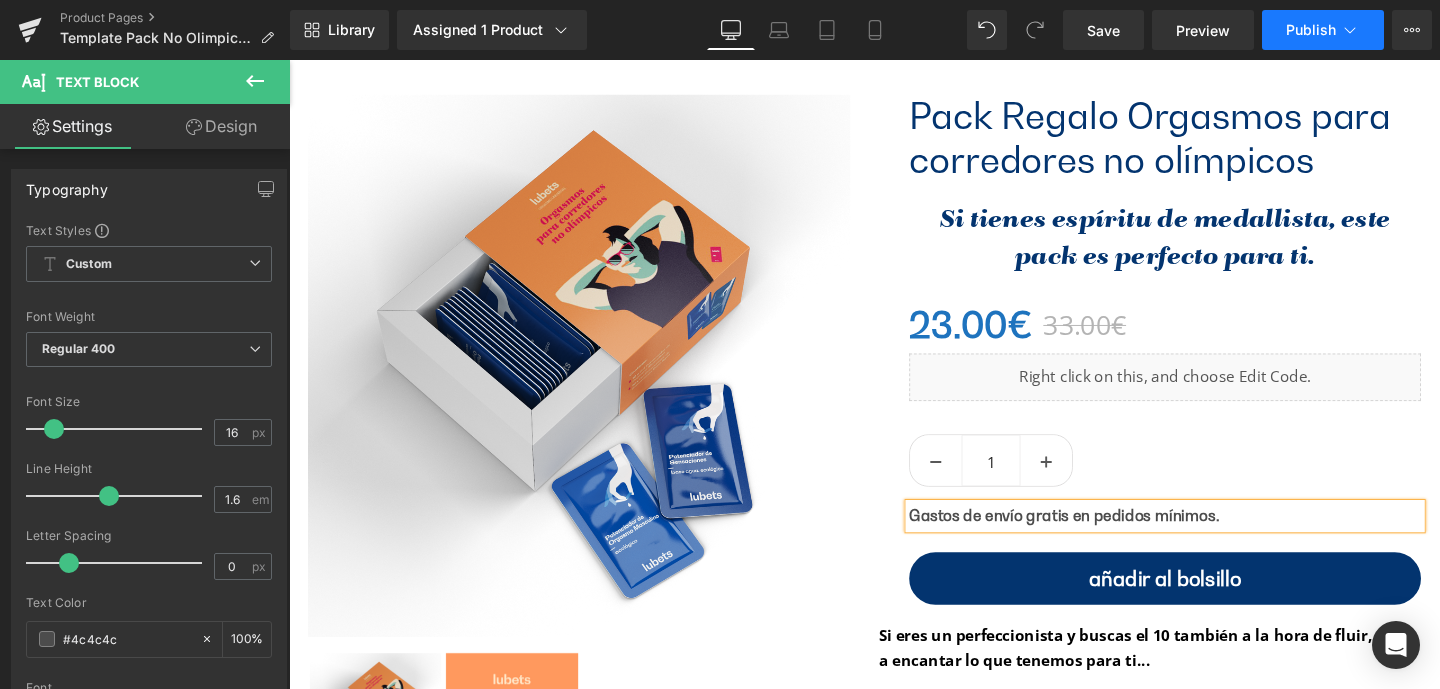 click on "Publish" at bounding box center [1311, 30] 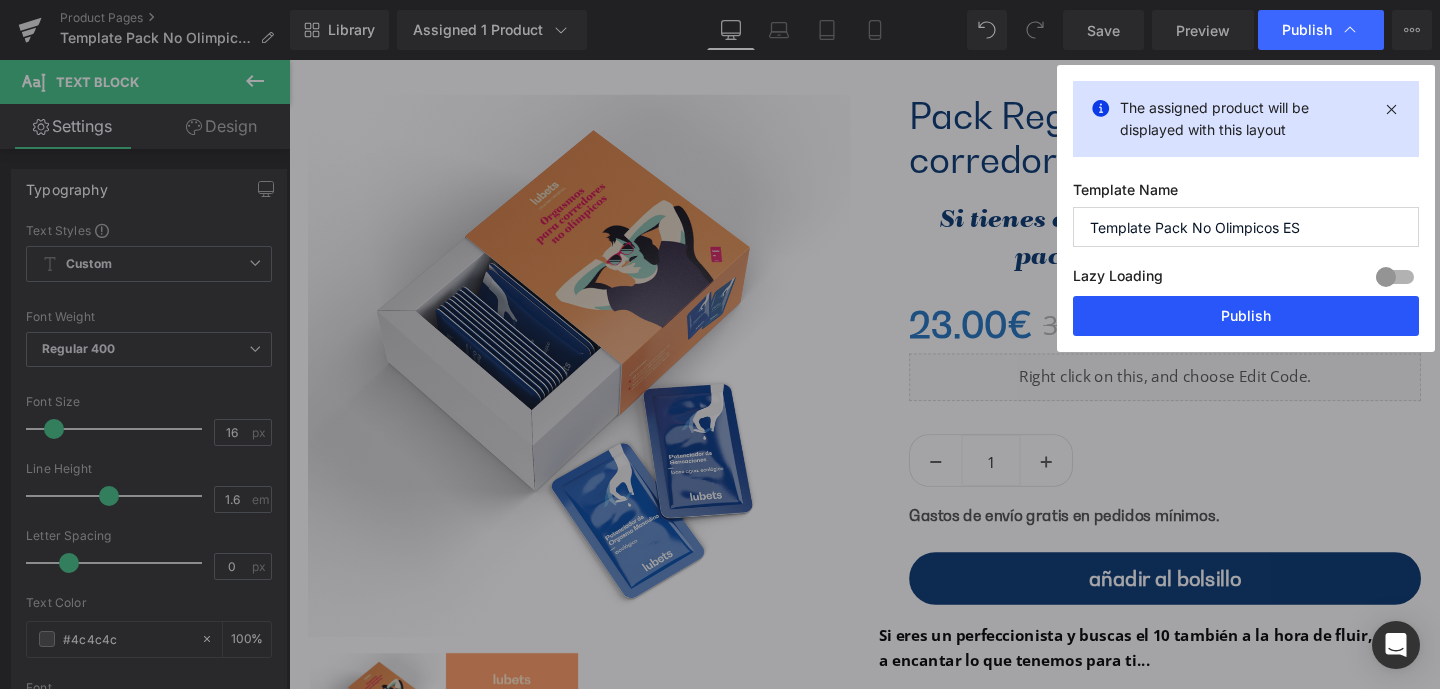 drag, startPoint x: 1240, startPoint y: 303, endPoint x: 1056, endPoint y: 273, distance: 186.42961 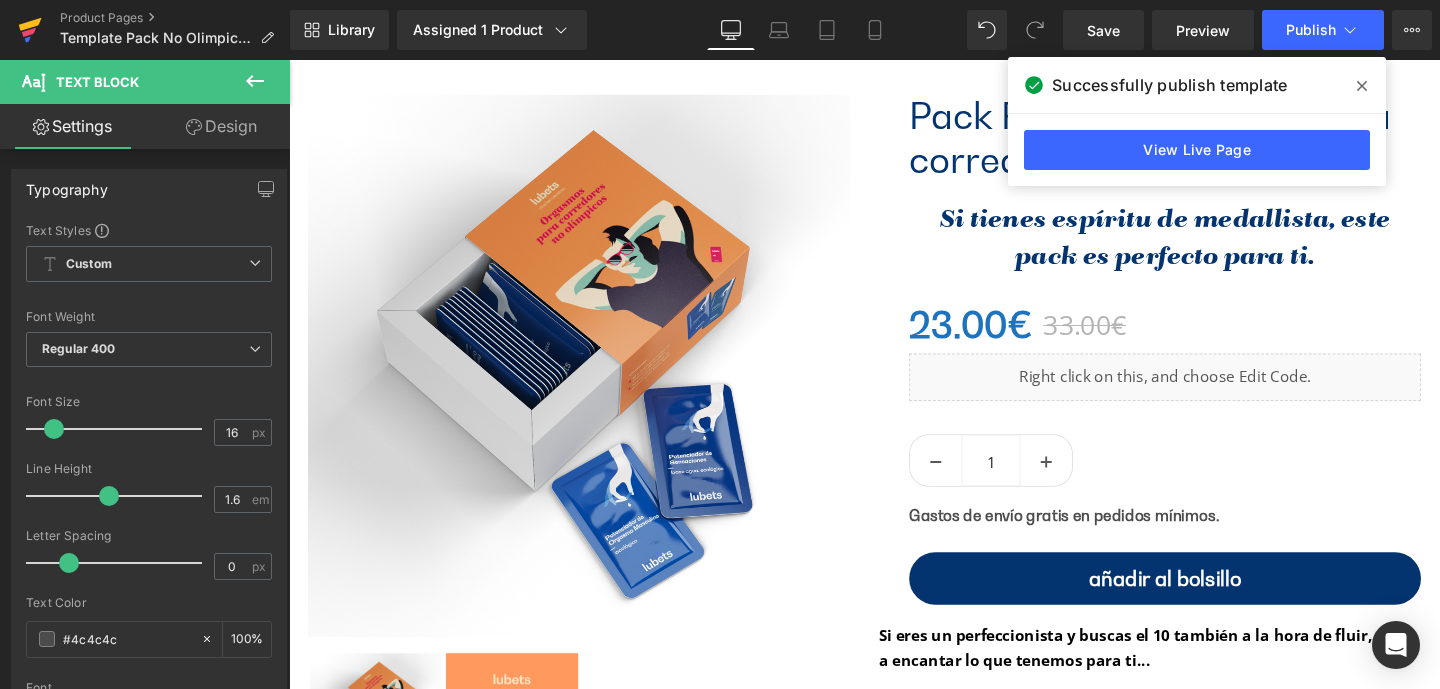 click 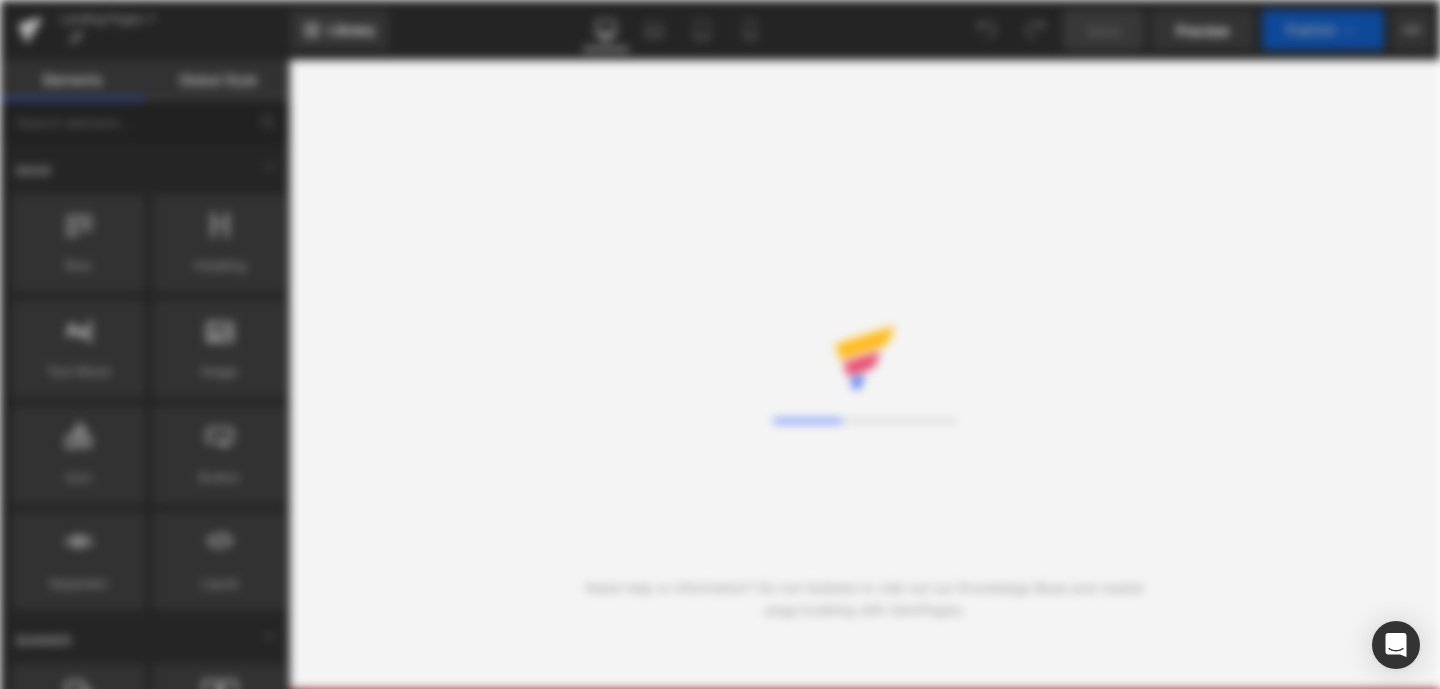 scroll, scrollTop: 0, scrollLeft: 0, axis: both 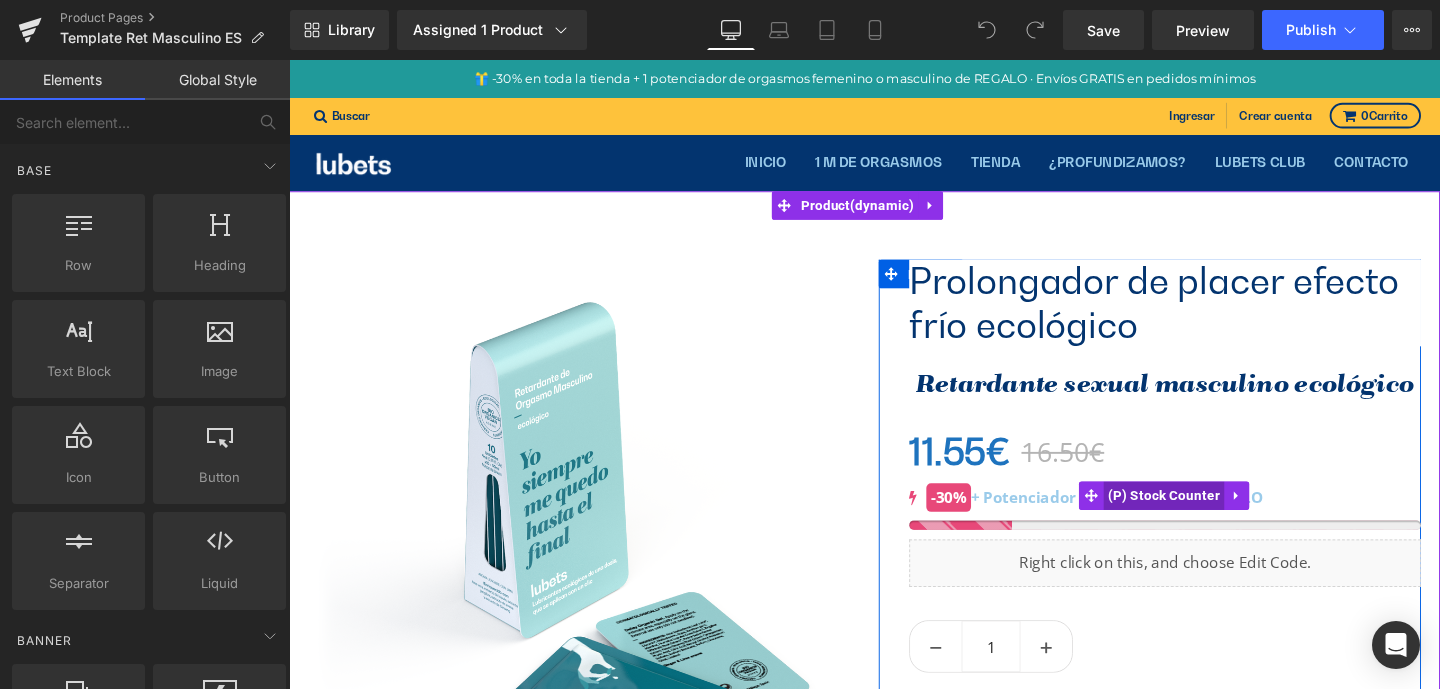 click on "(P) Stock Counter" at bounding box center (1208, 518) 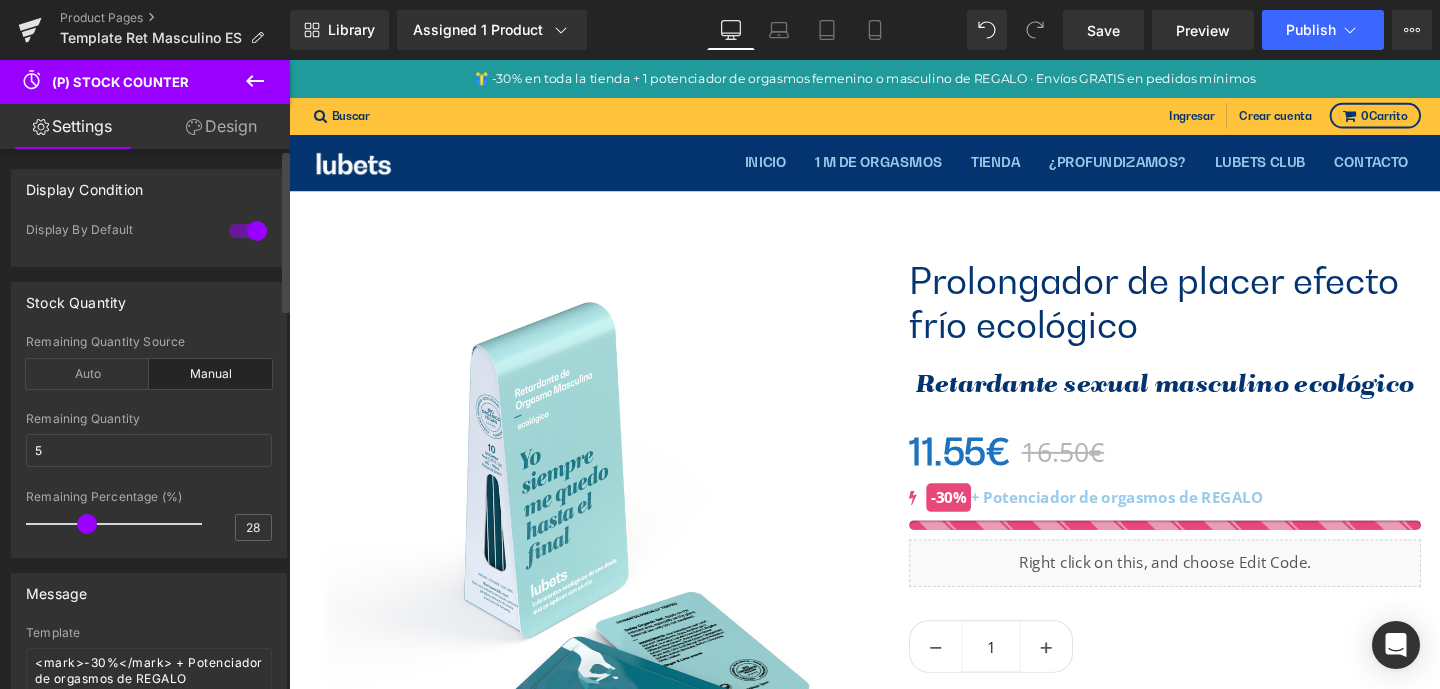 type on "29" 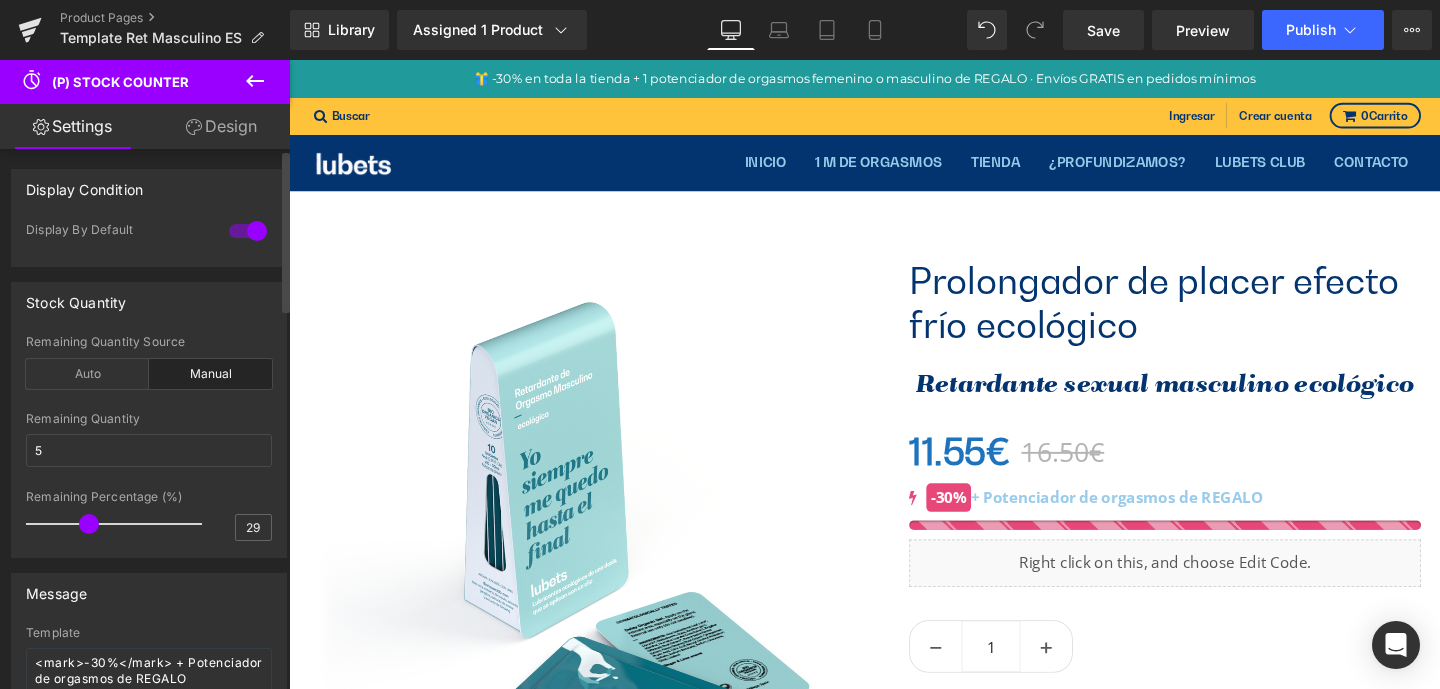 drag, startPoint x: 65, startPoint y: 527, endPoint x: 83, endPoint y: 527, distance: 18 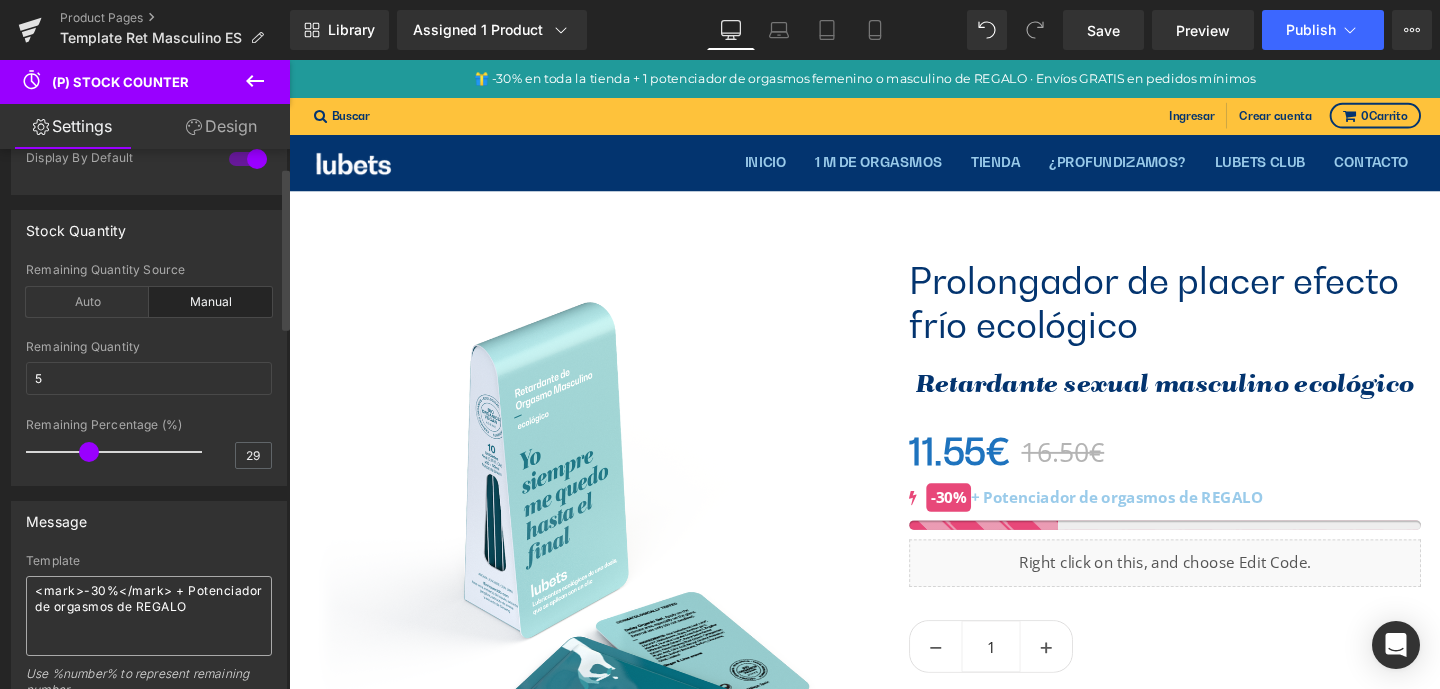 scroll, scrollTop: 82, scrollLeft: 0, axis: vertical 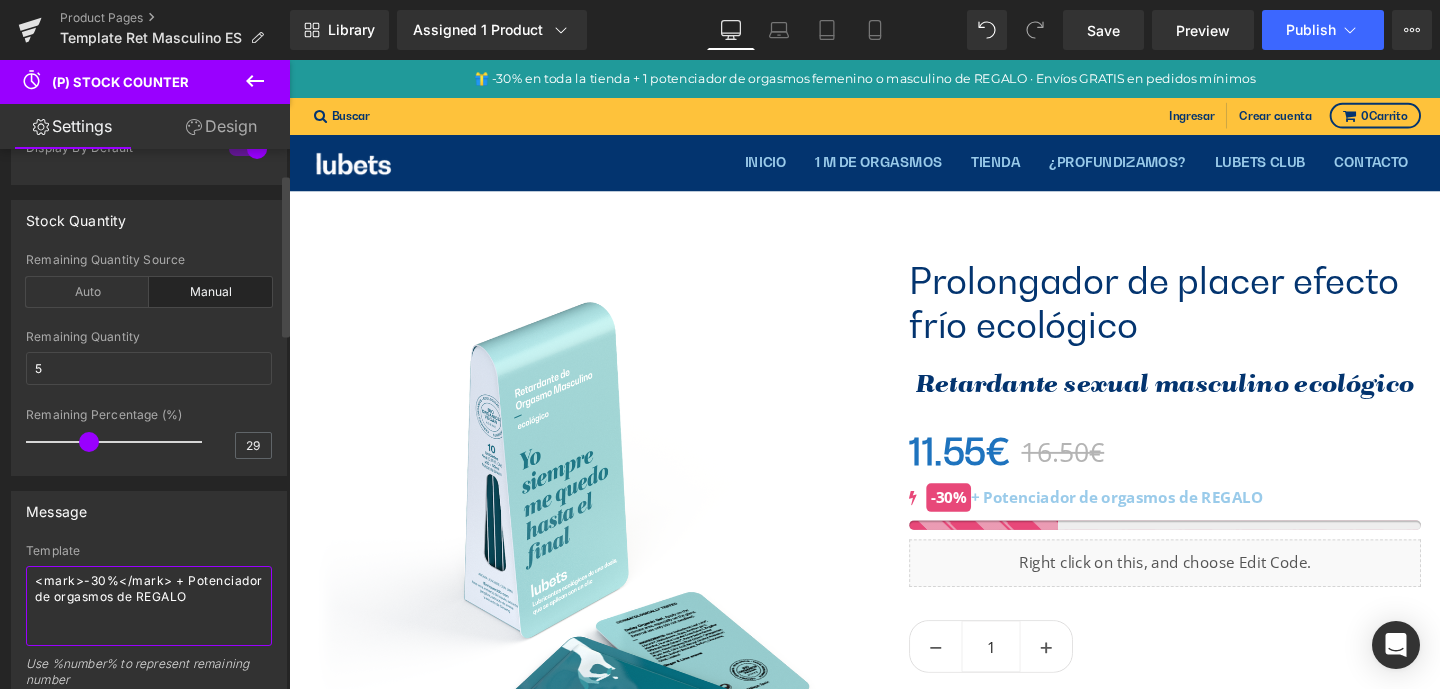 drag, startPoint x: 101, startPoint y: 619, endPoint x: 28, endPoint y: 586, distance: 80.11242 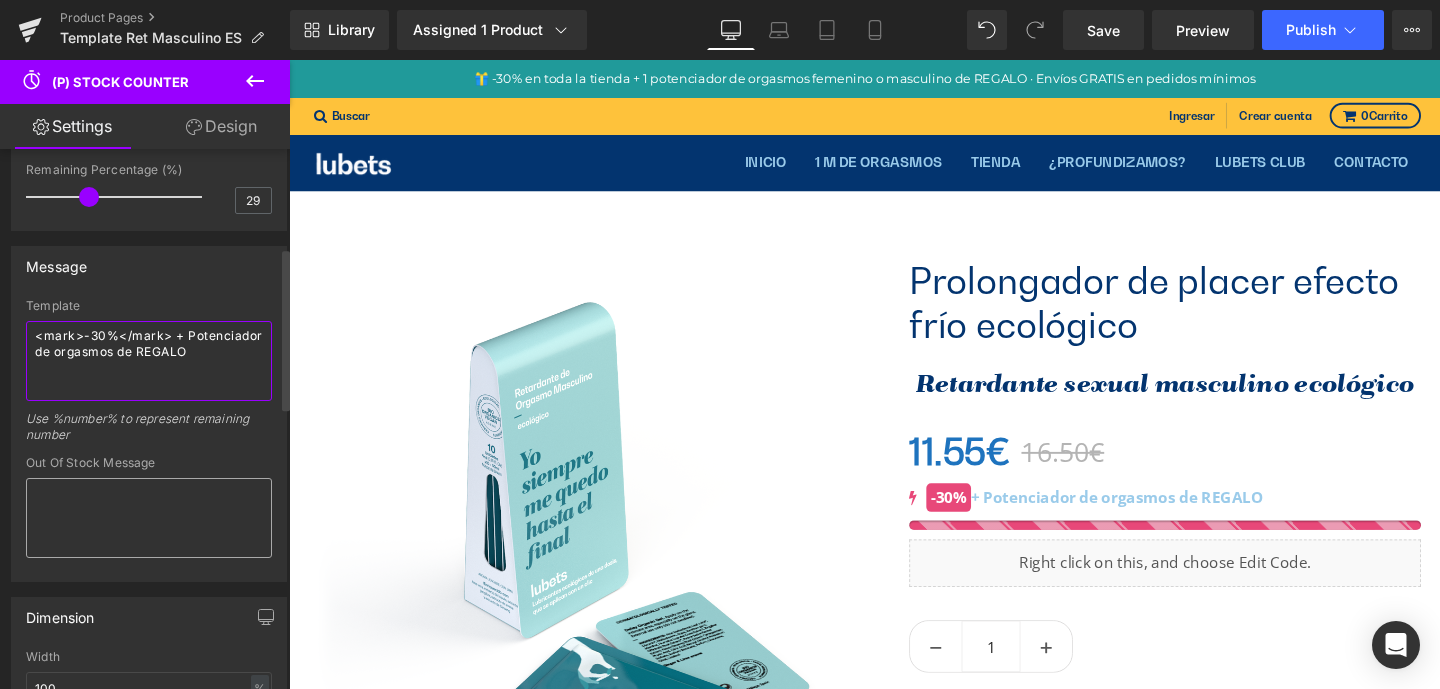 scroll, scrollTop: 329, scrollLeft: 0, axis: vertical 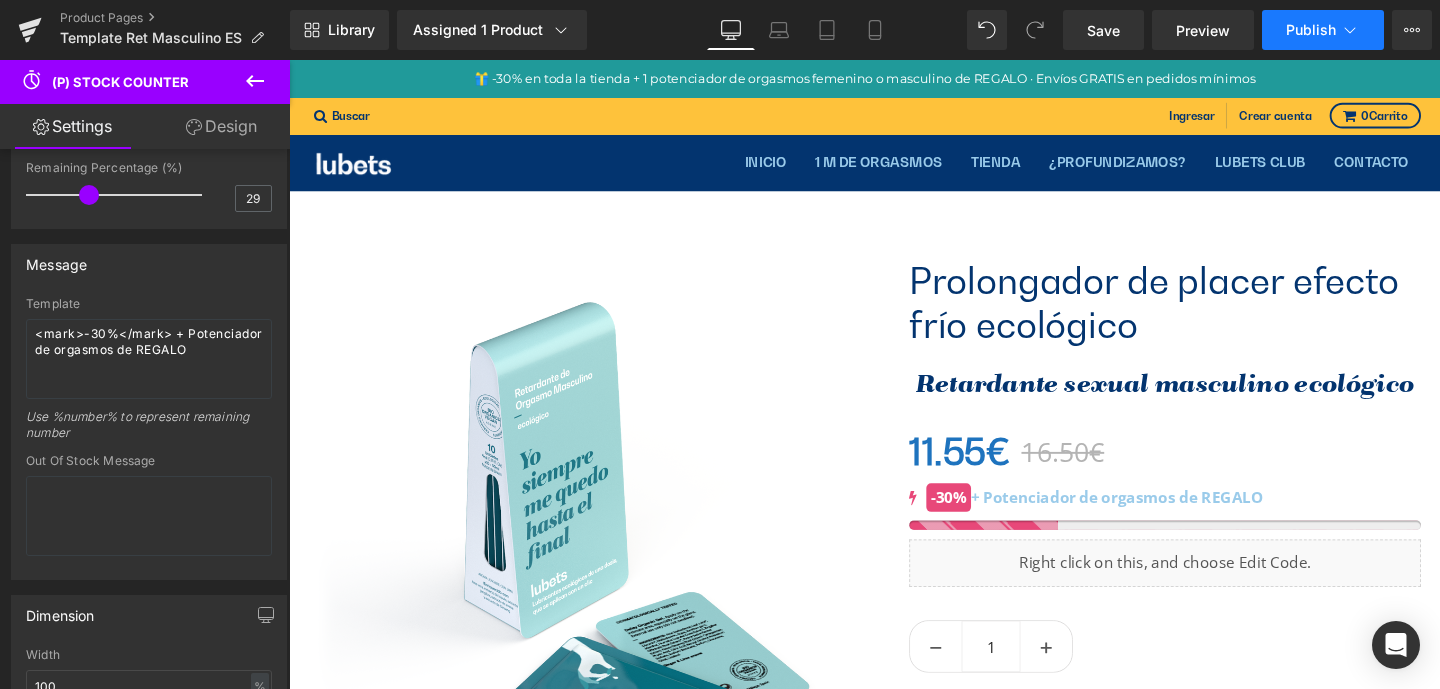 click on "Publish" at bounding box center [1311, 30] 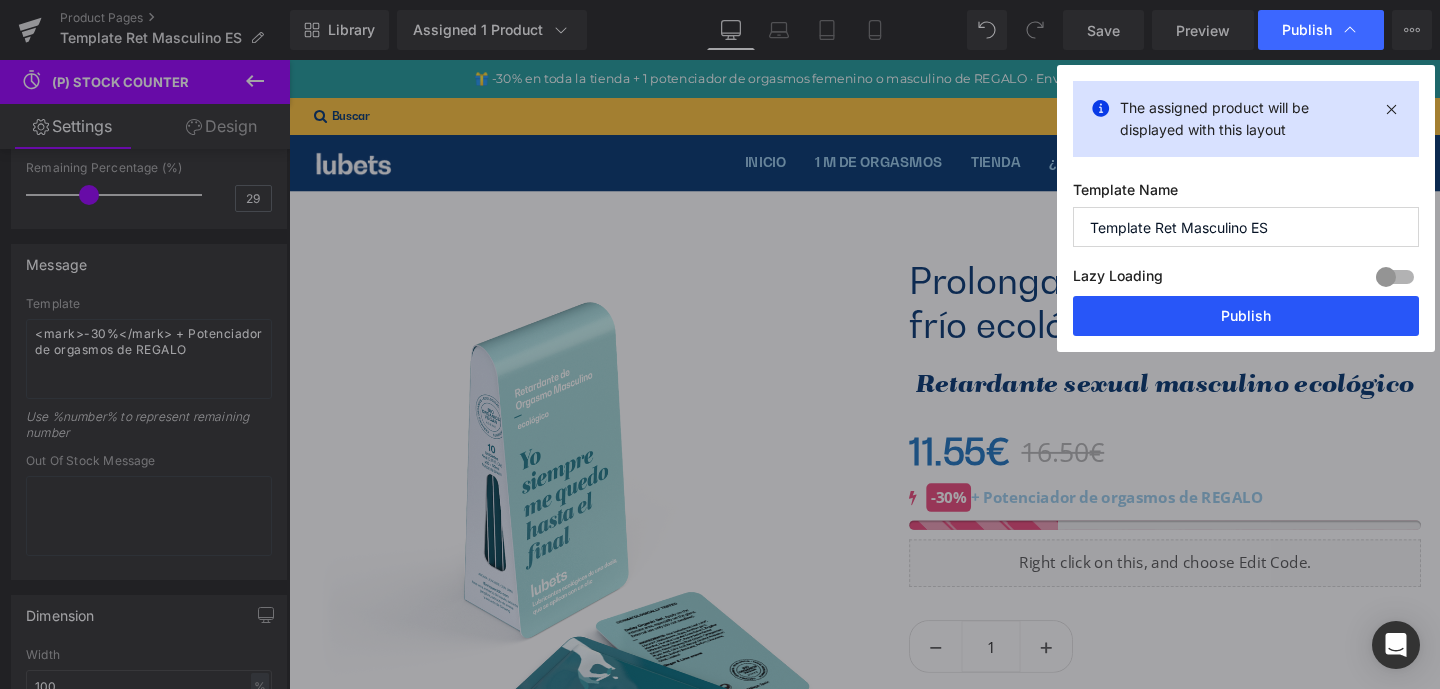click on "Publish" at bounding box center (1246, 316) 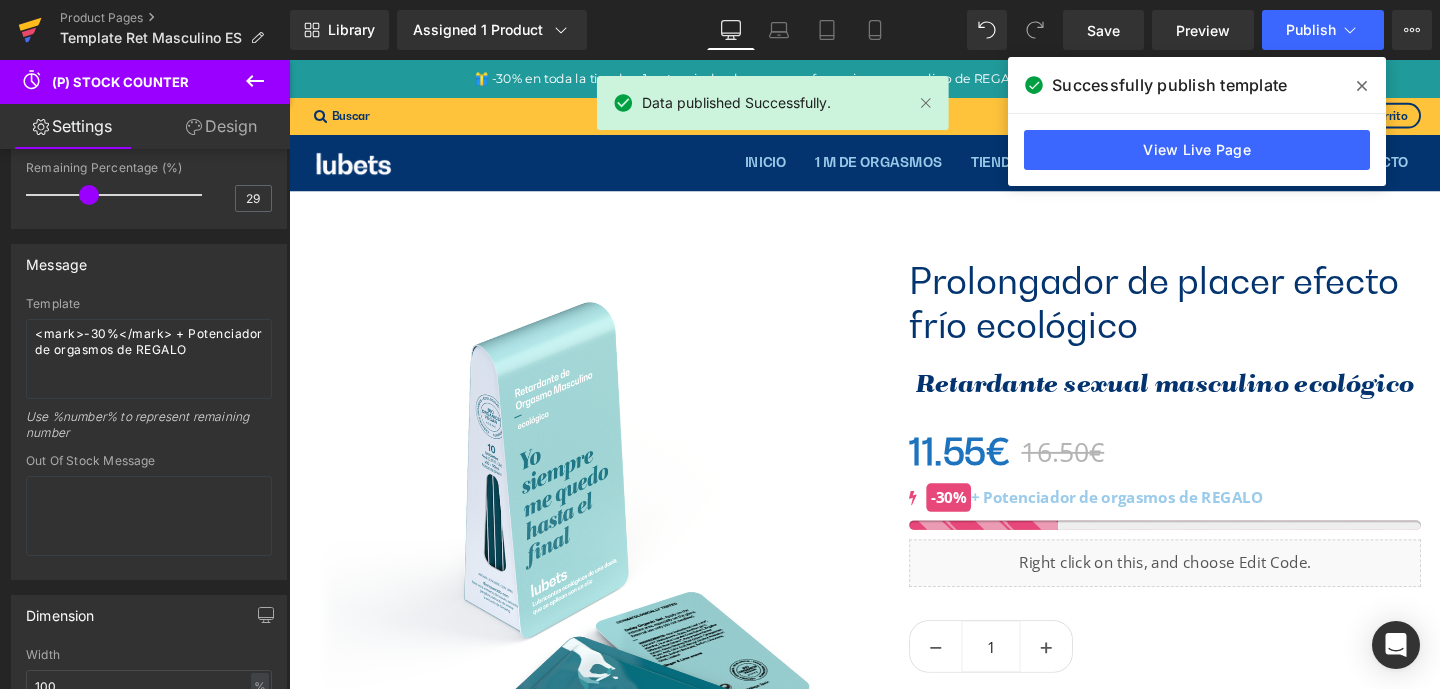 click 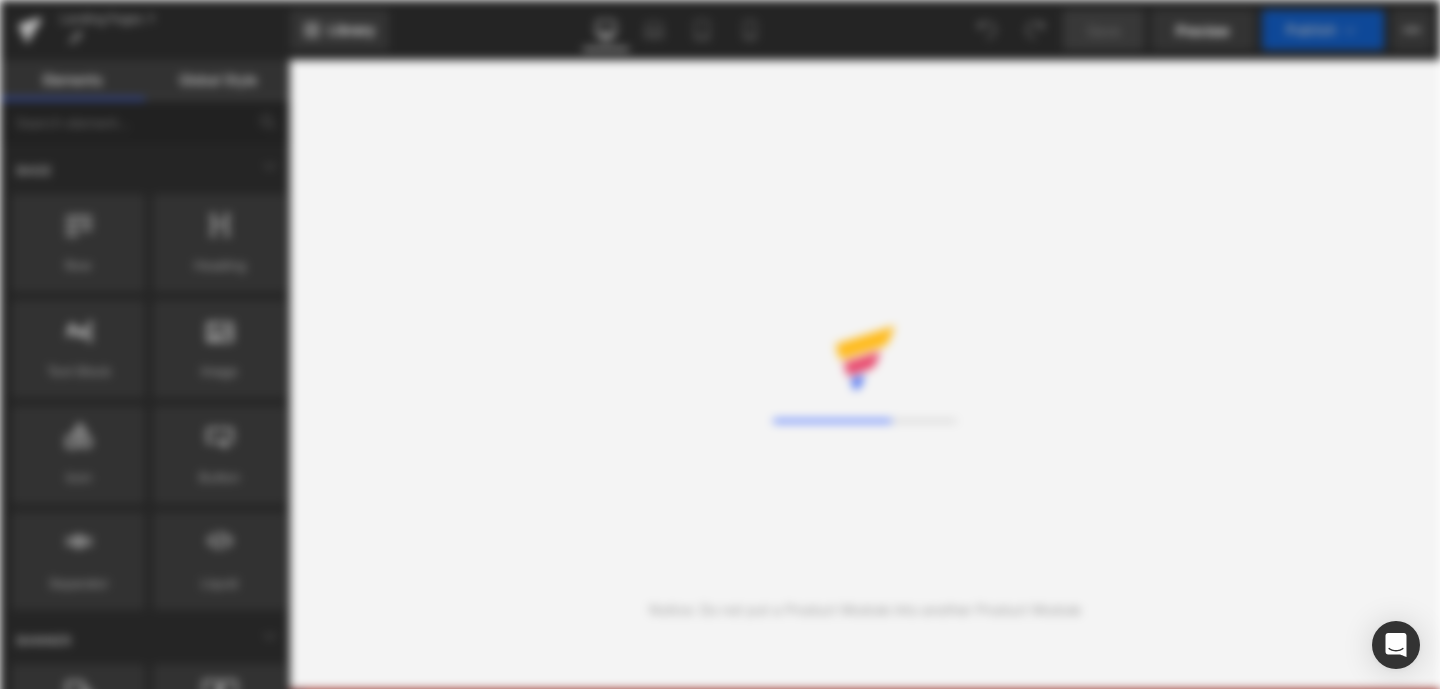 scroll, scrollTop: 0, scrollLeft: 0, axis: both 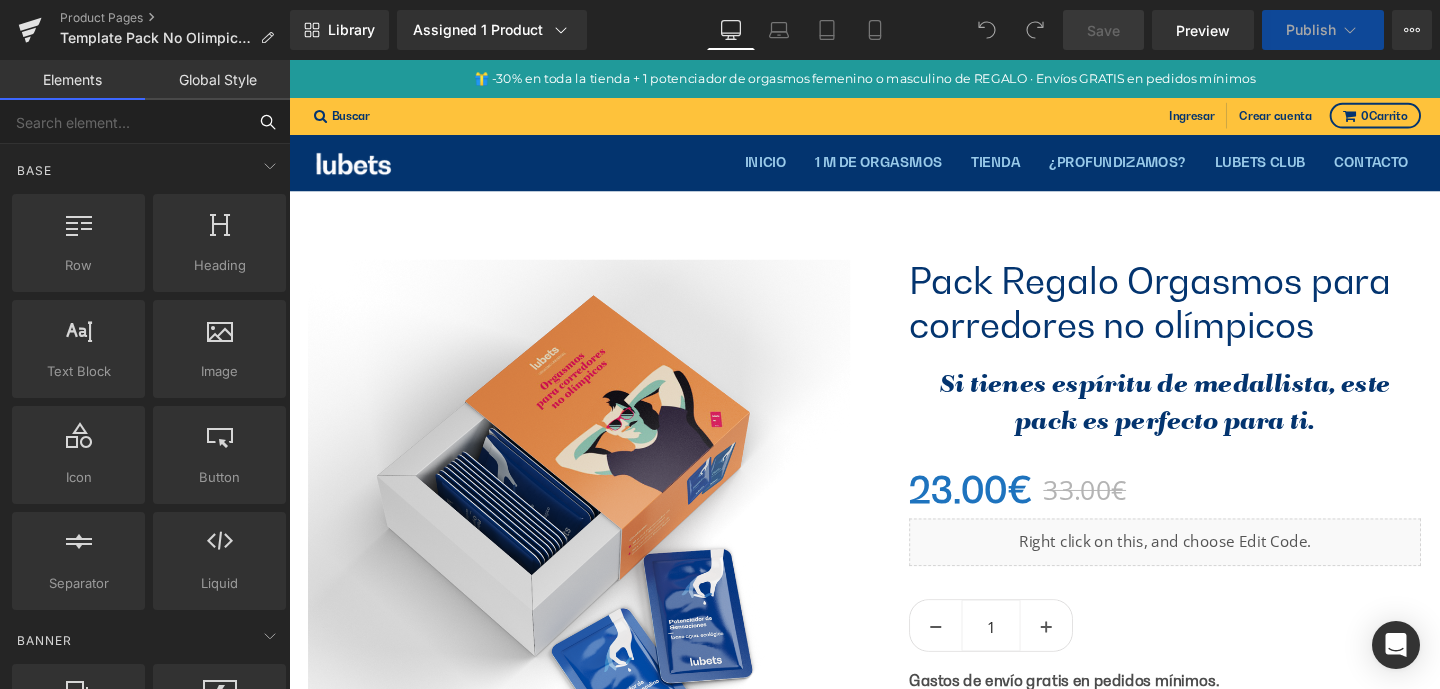 click at bounding box center (123, 122) 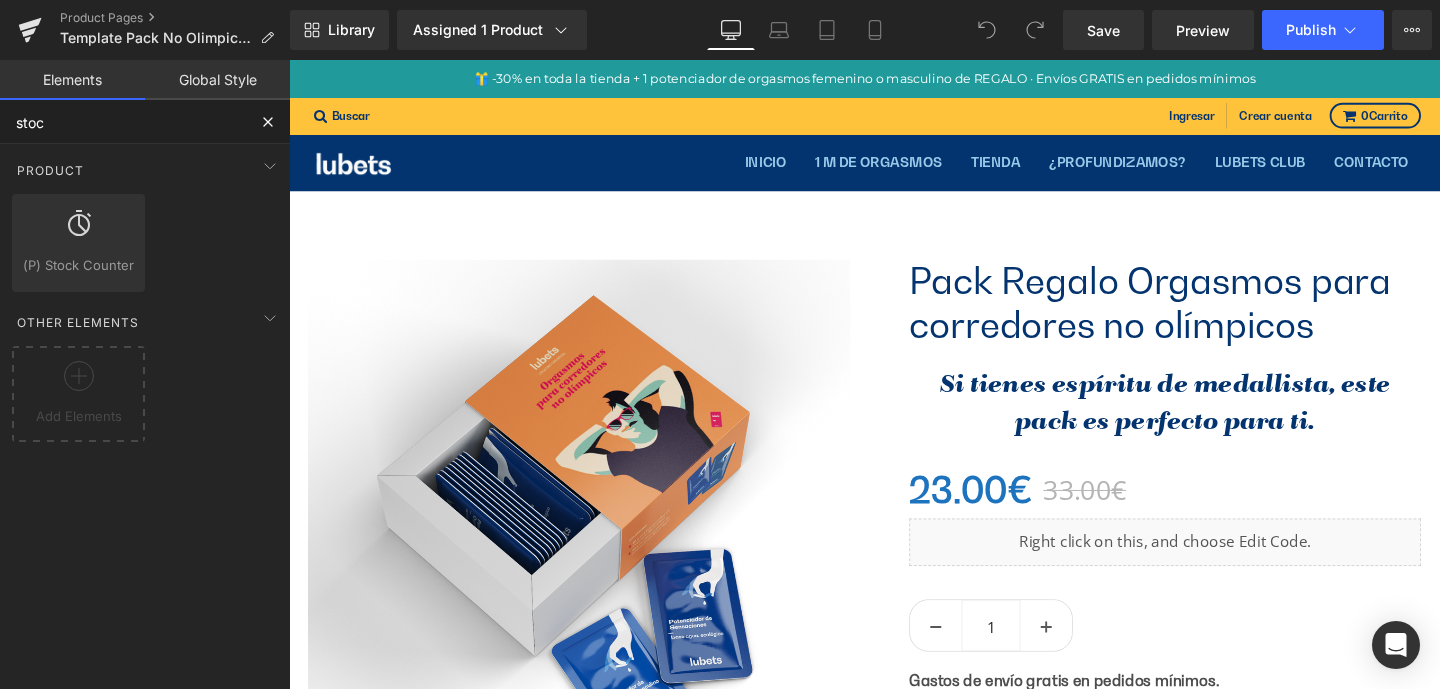 type on "stock" 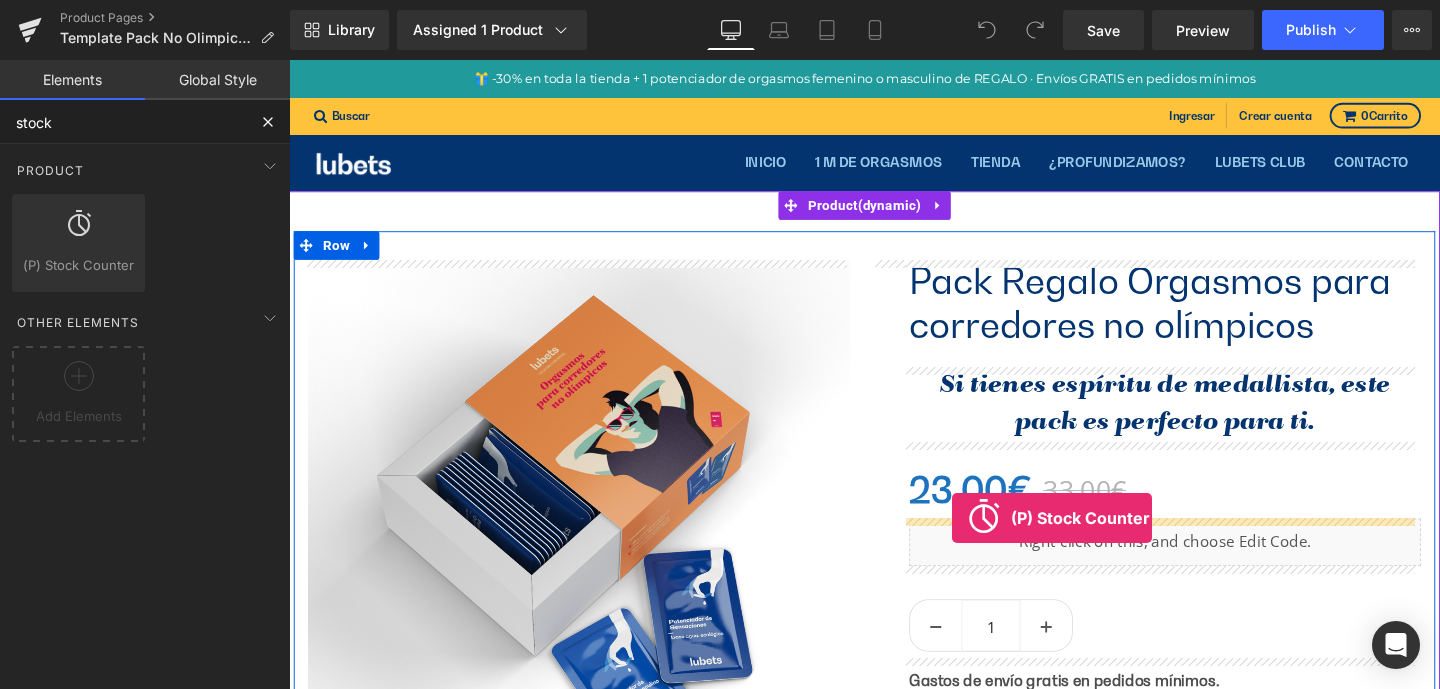 drag, startPoint x: 405, startPoint y: 316, endPoint x: 986, endPoint y: 542, distance: 623.4076 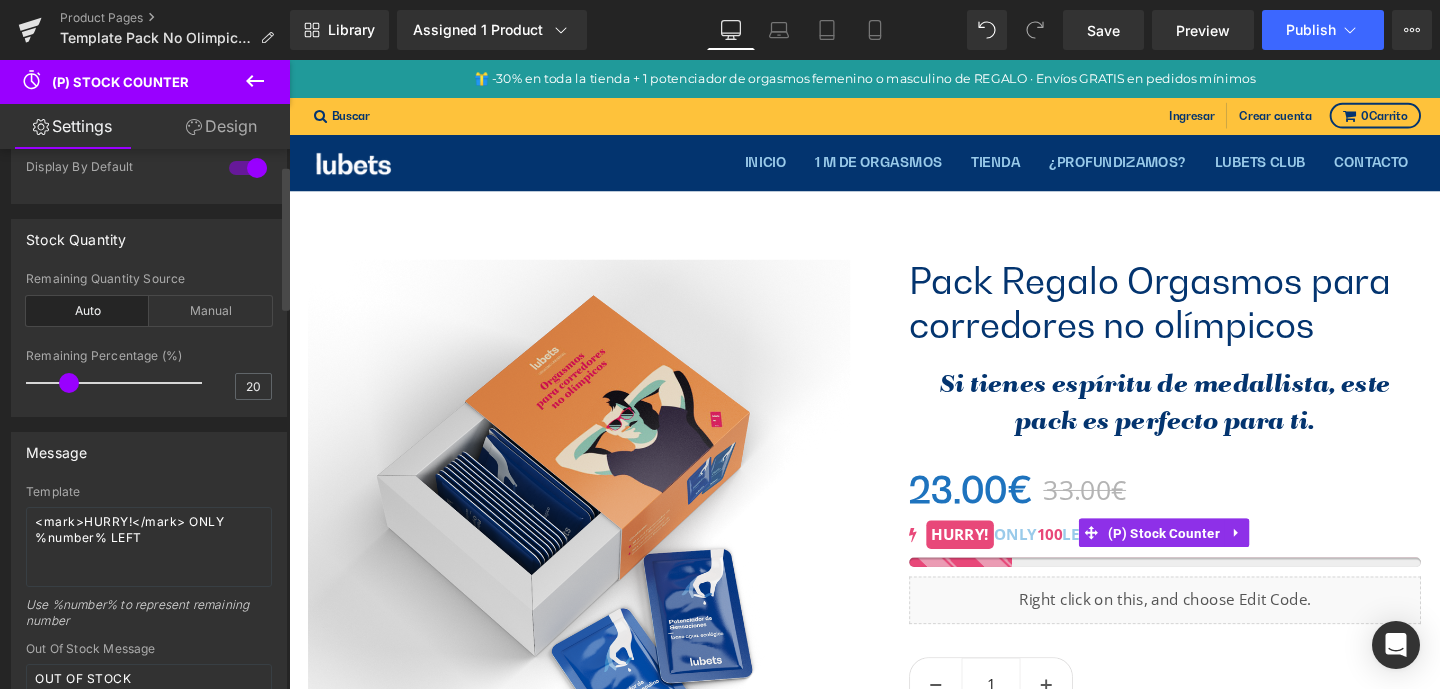 scroll, scrollTop: 63, scrollLeft: 0, axis: vertical 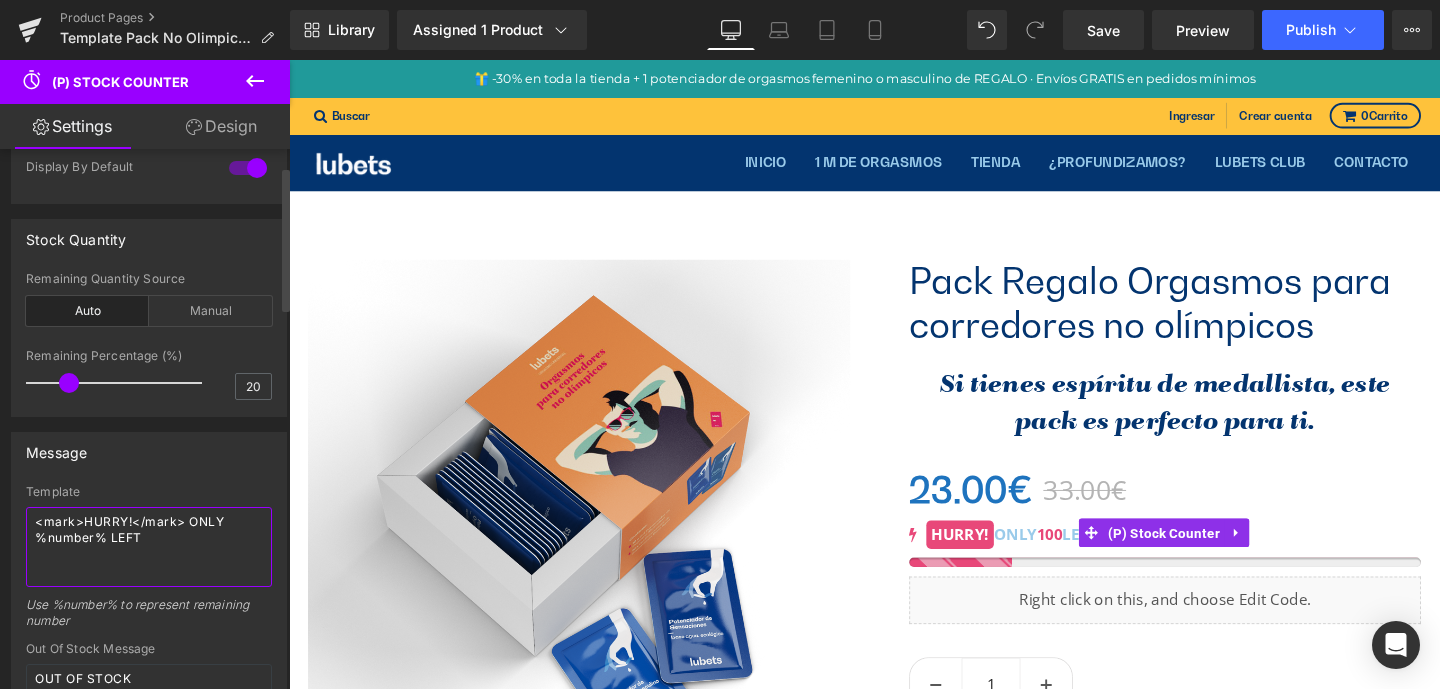 drag, startPoint x: 41, startPoint y: 526, endPoint x: 0, endPoint y: 524, distance: 41.04875 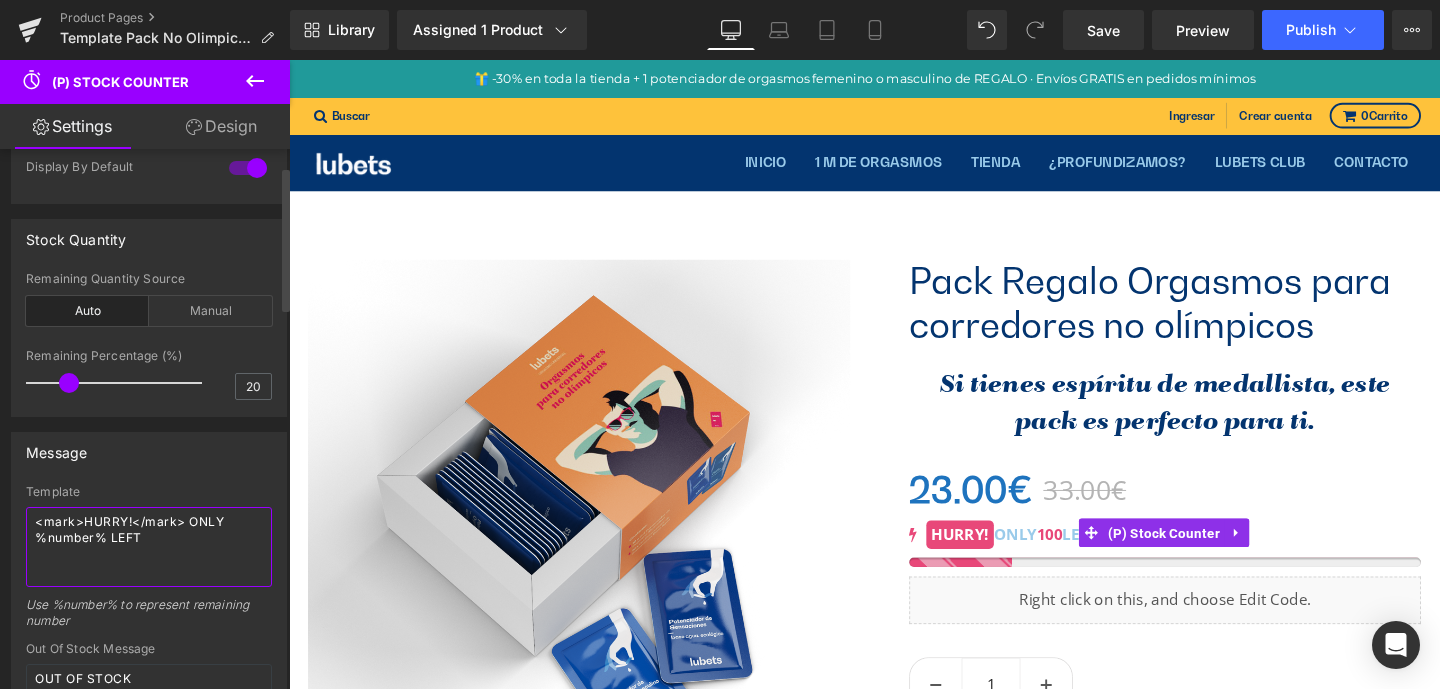 paste on "-30%</mark> + Potenciador de orgasmos de REGALO" 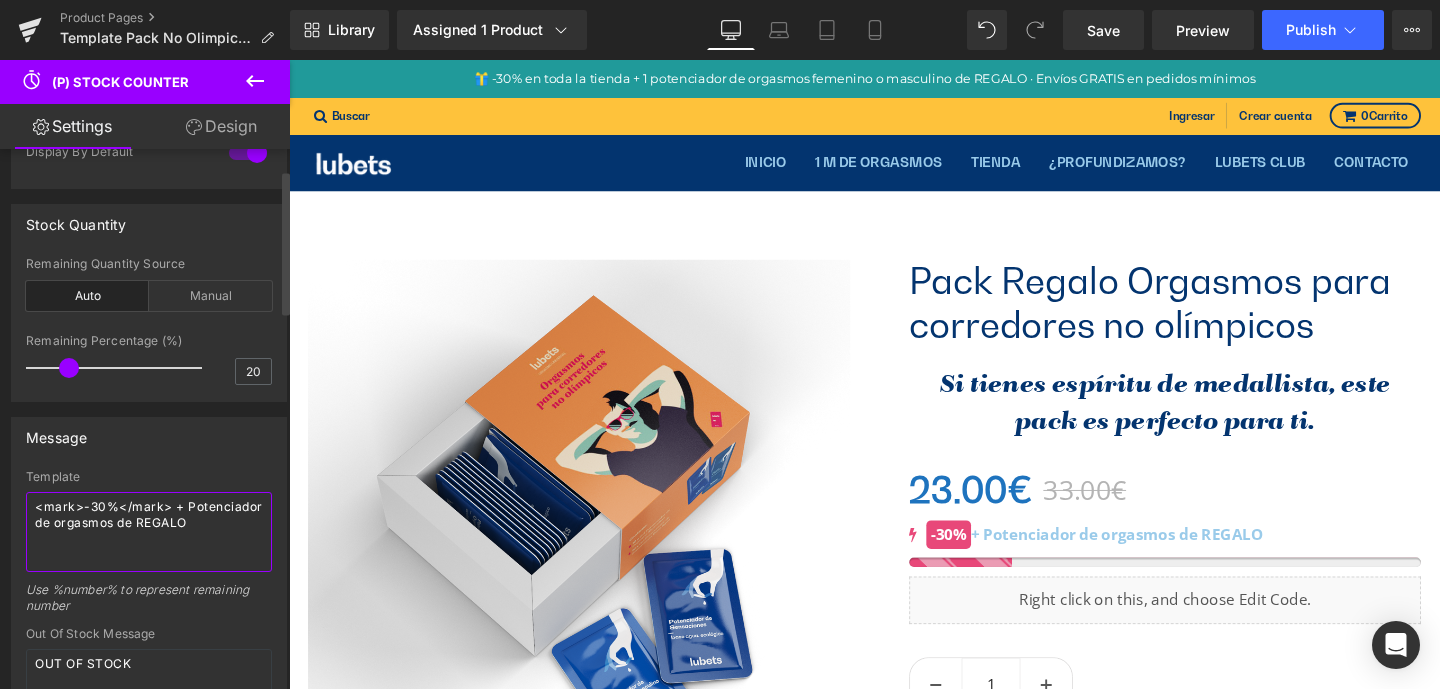 scroll, scrollTop: 81, scrollLeft: 0, axis: vertical 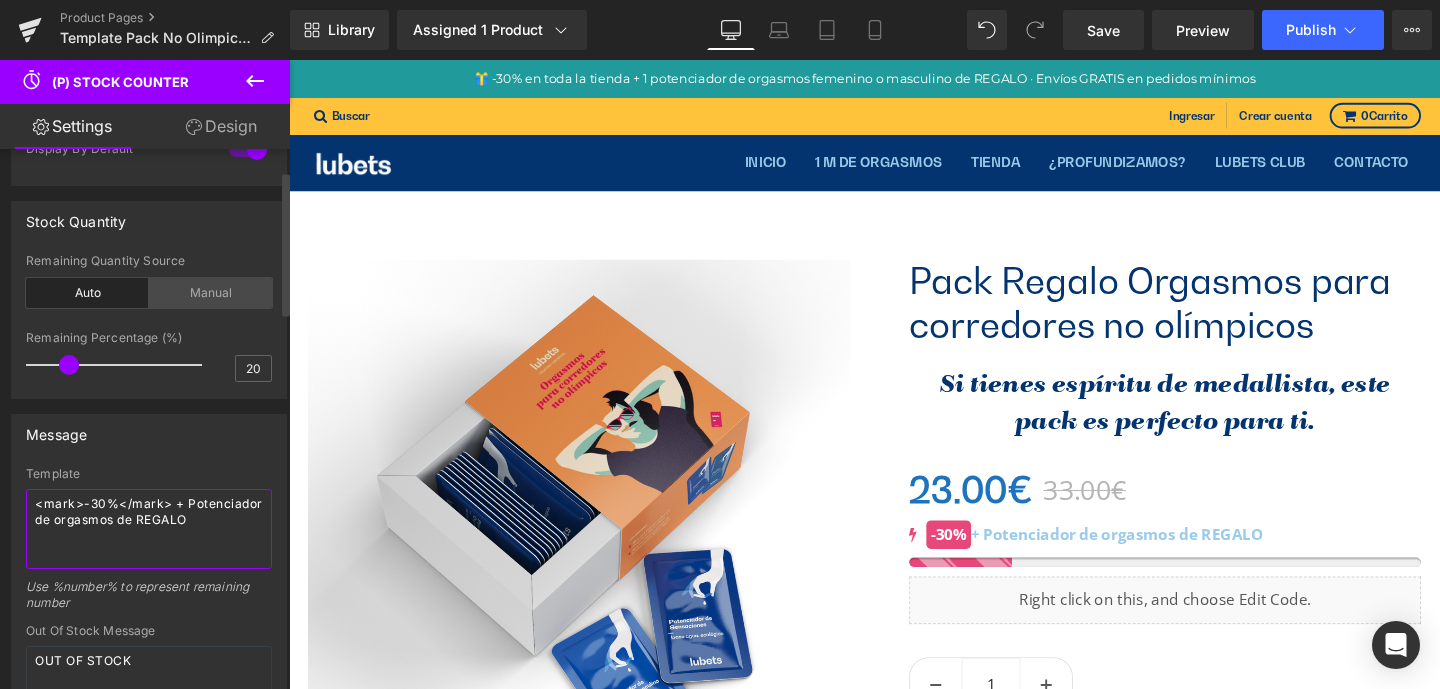 type on "<mark>-30%</mark> + Potenciador de orgasmos de REGALO" 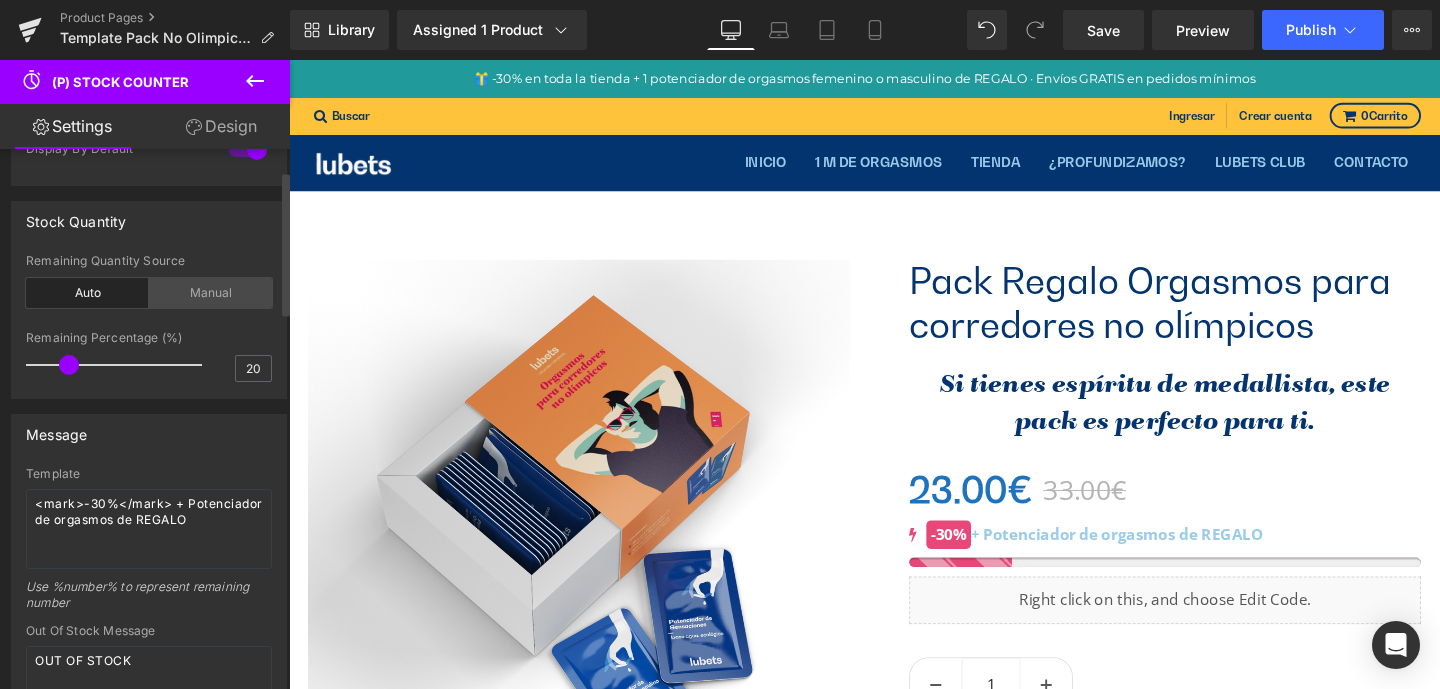 click on "Manual" at bounding box center [210, 293] 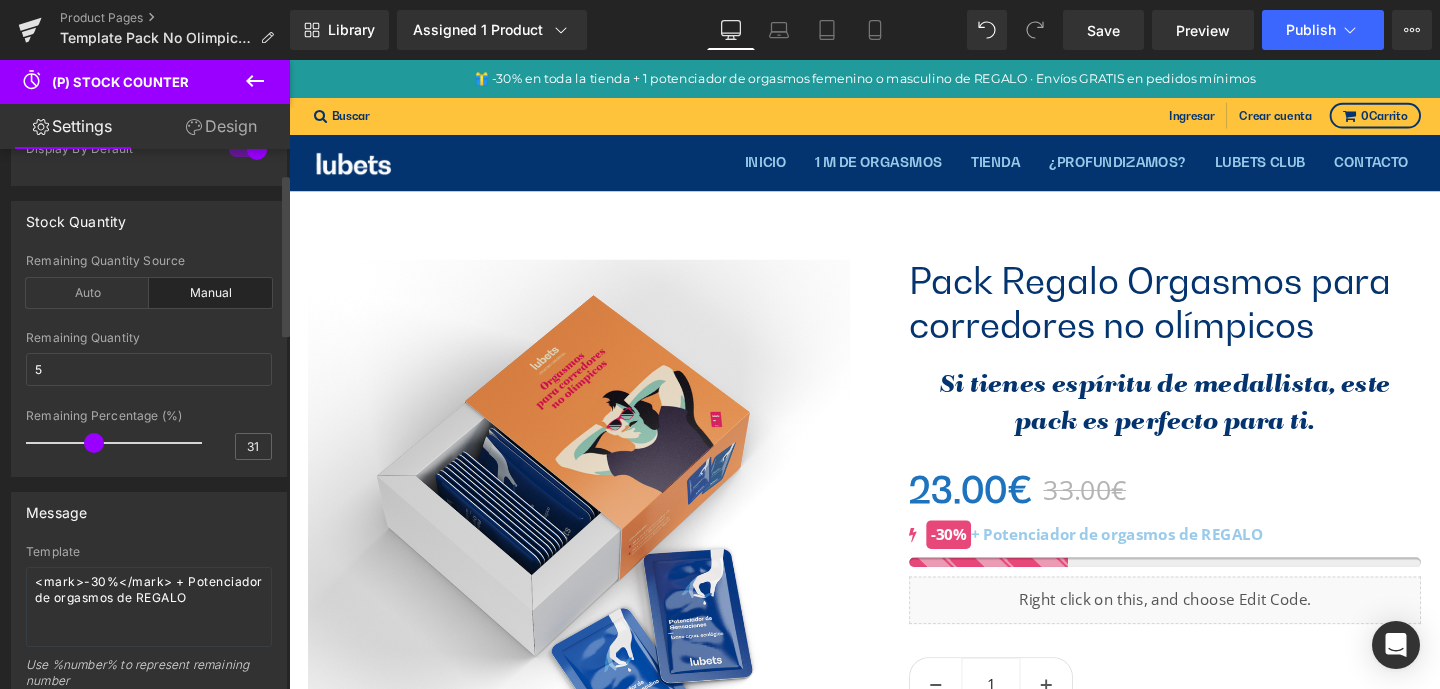 drag, startPoint x: 69, startPoint y: 441, endPoint x: 92, endPoint y: 443, distance: 23.086792 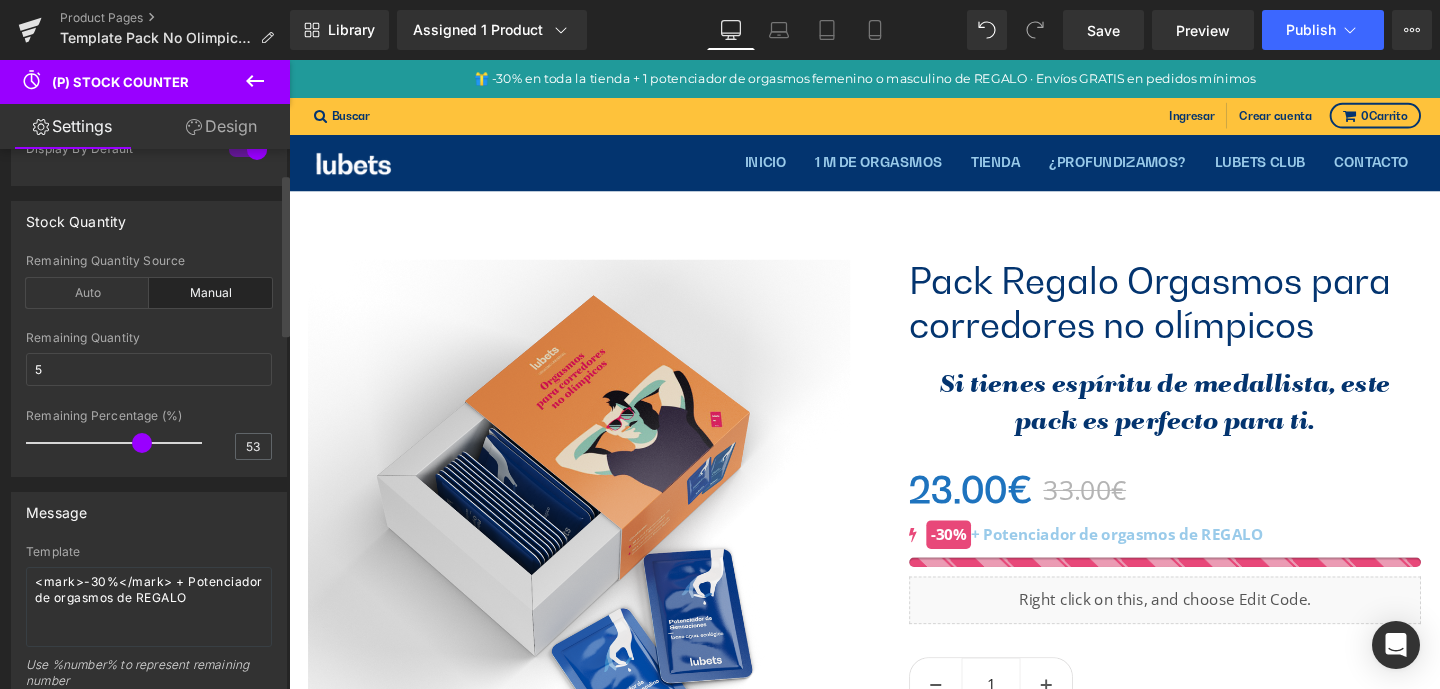 drag, startPoint x: 91, startPoint y: 446, endPoint x: 138, endPoint y: 447, distance: 47.010635 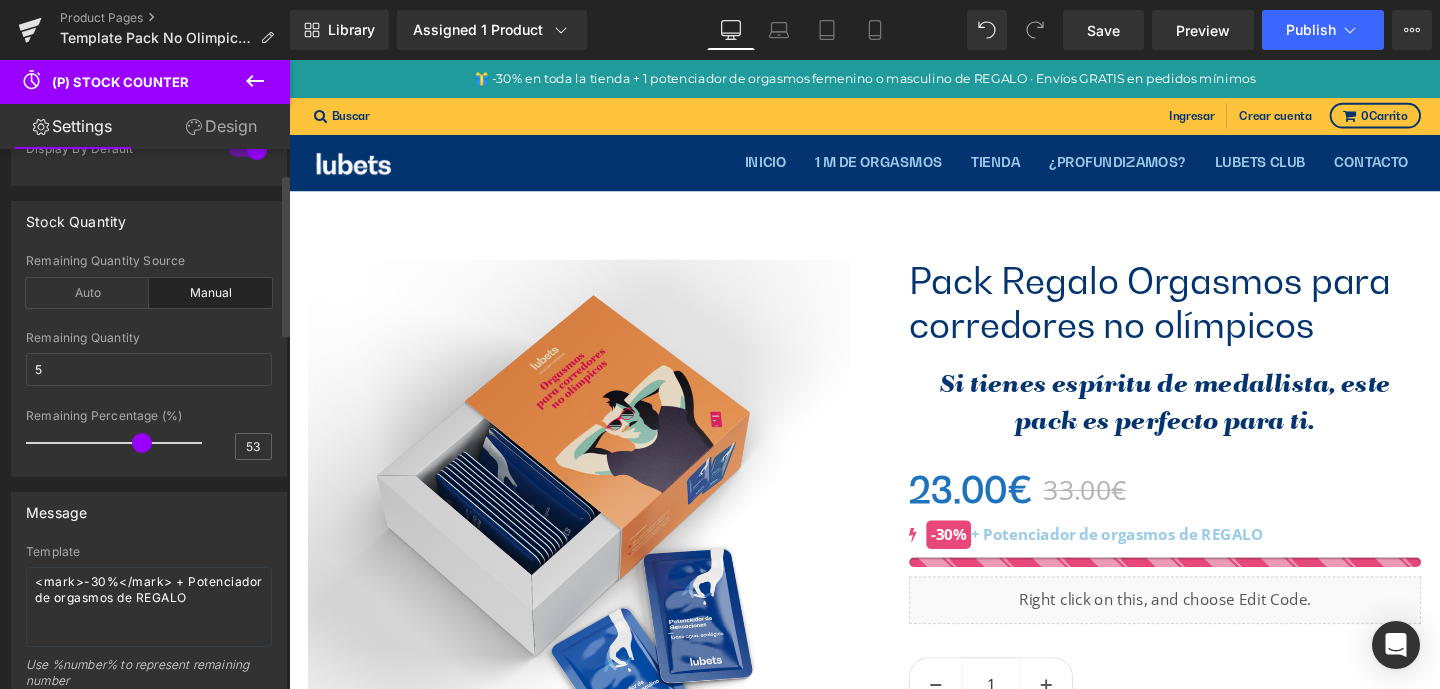 click at bounding box center [142, 443] 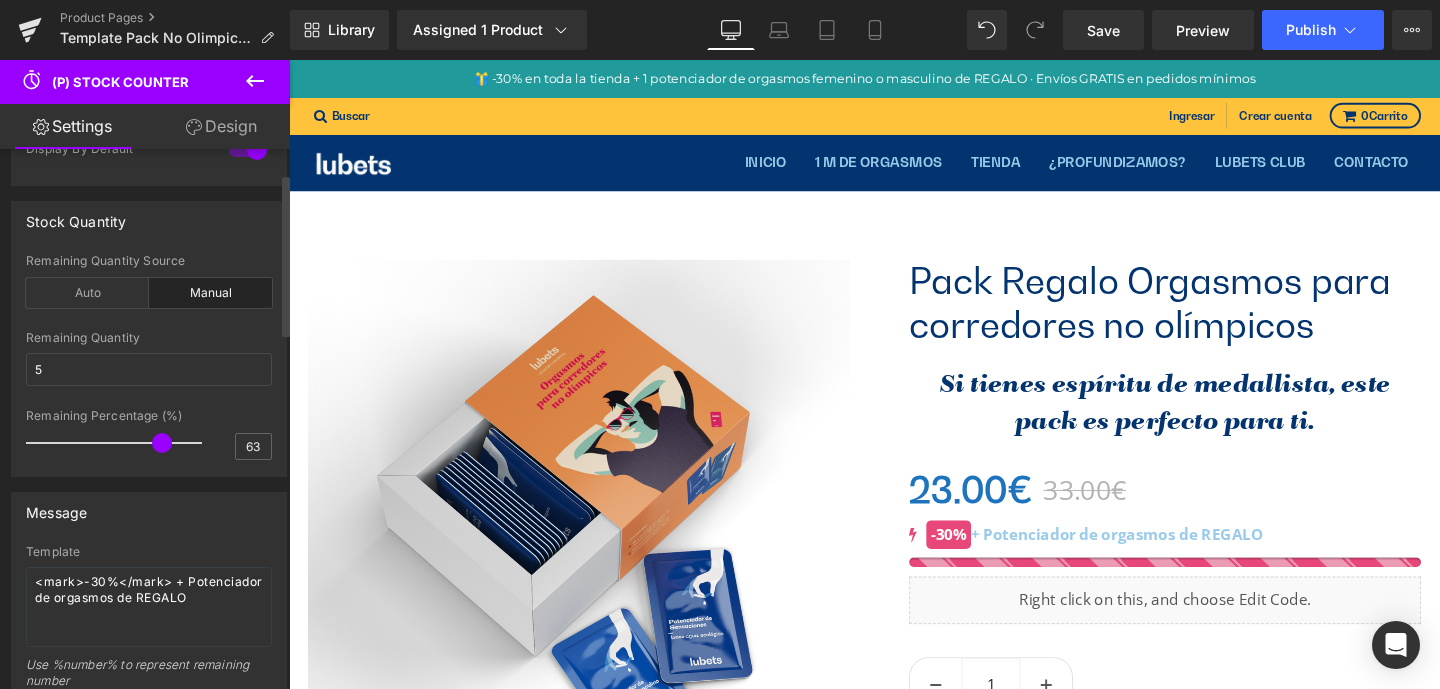 type on "64" 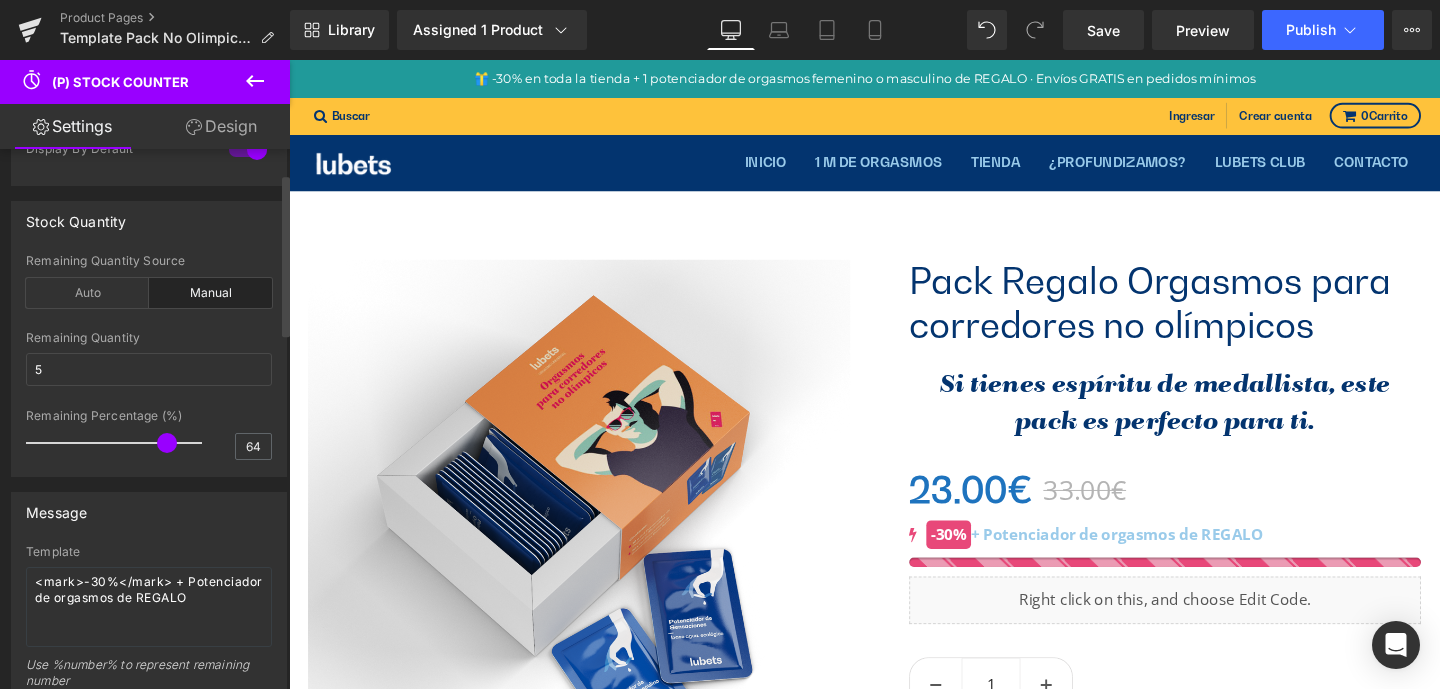 drag, startPoint x: 142, startPoint y: 443, endPoint x: 165, endPoint y: 443, distance: 23 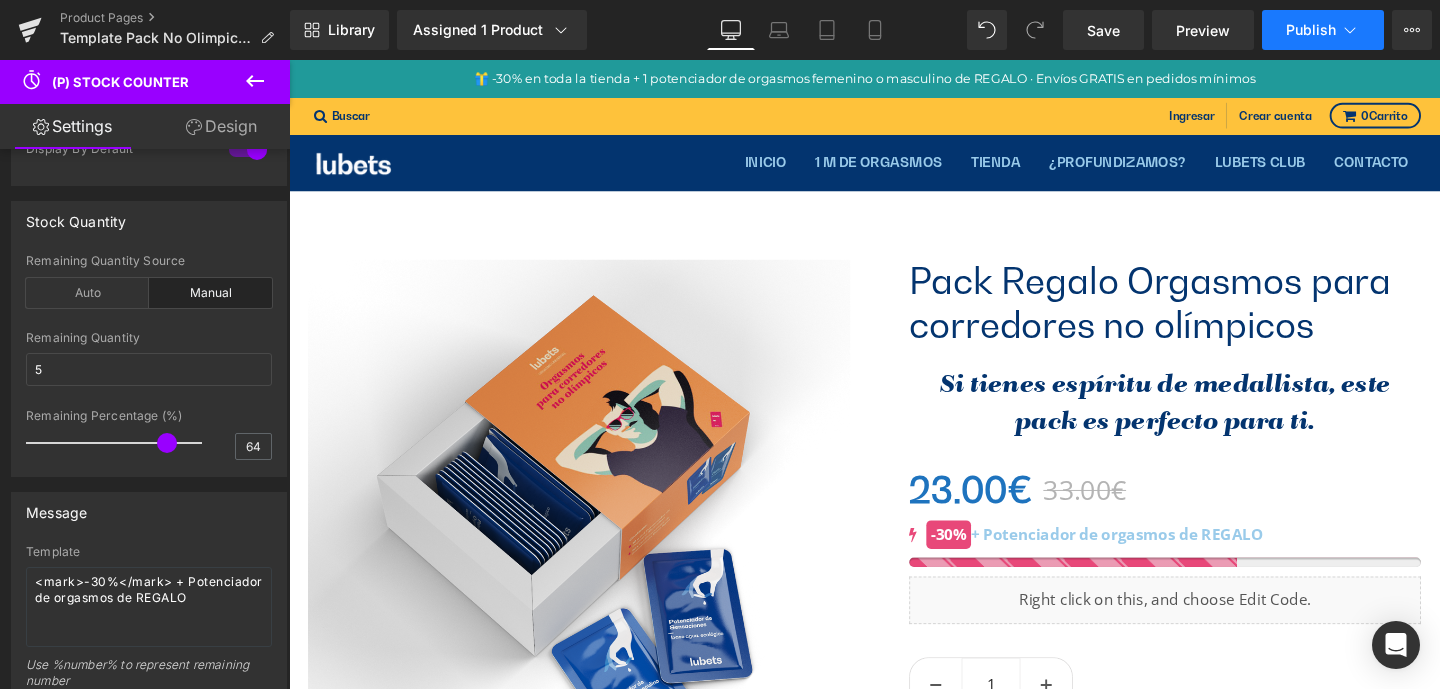 click on "Publish" at bounding box center (1311, 30) 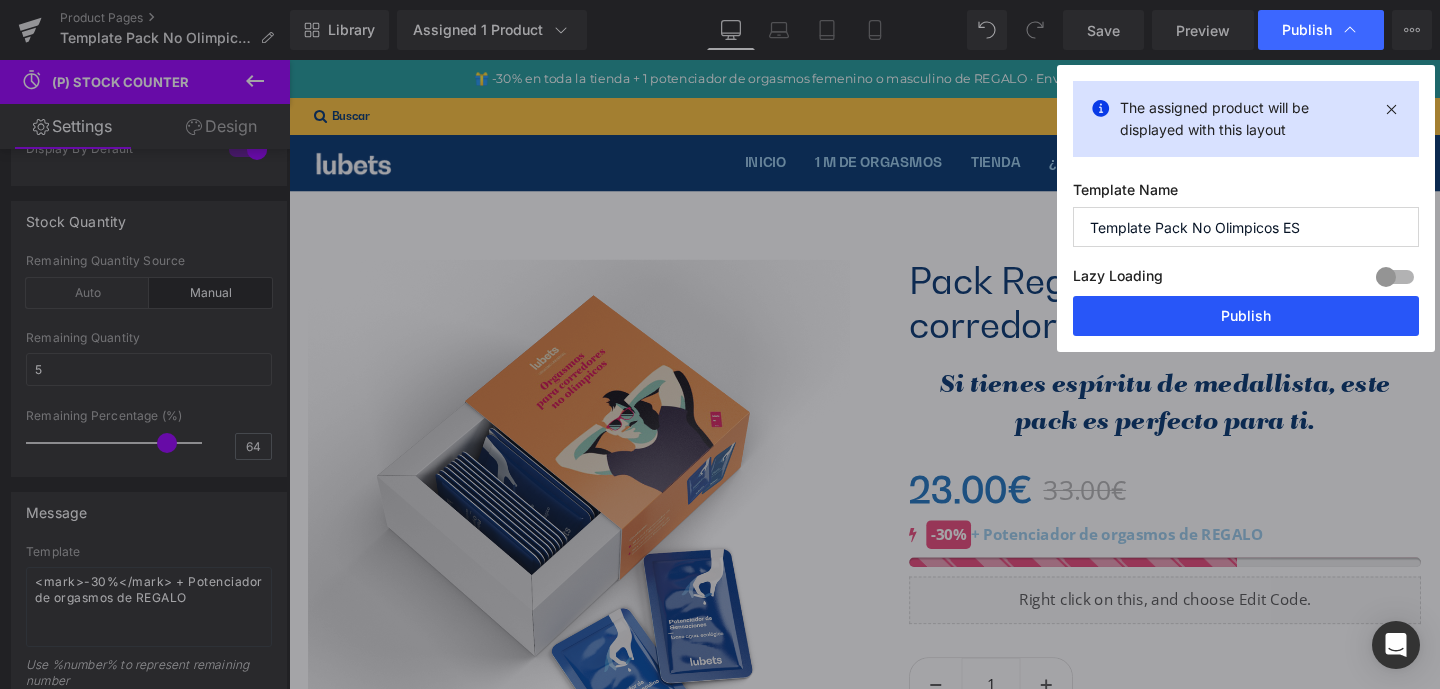 click on "Publish" at bounding box center (1246, 316) 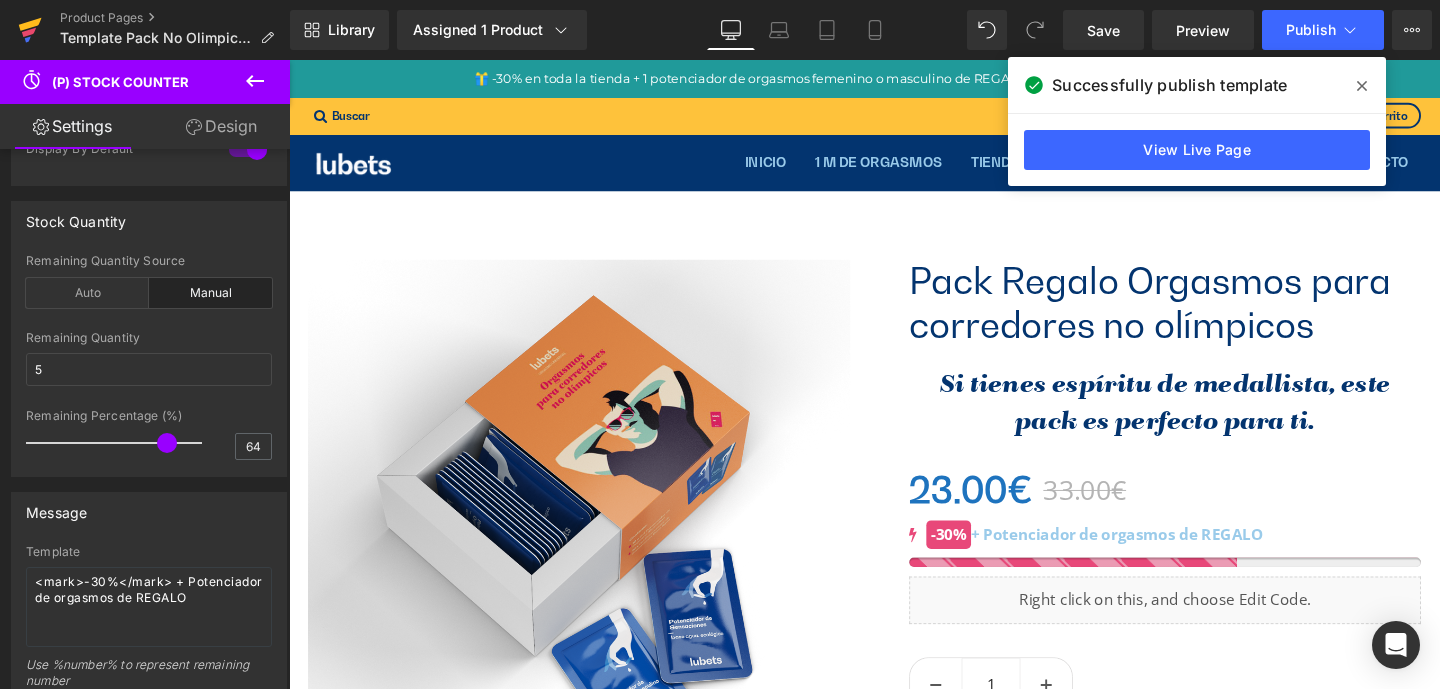 click 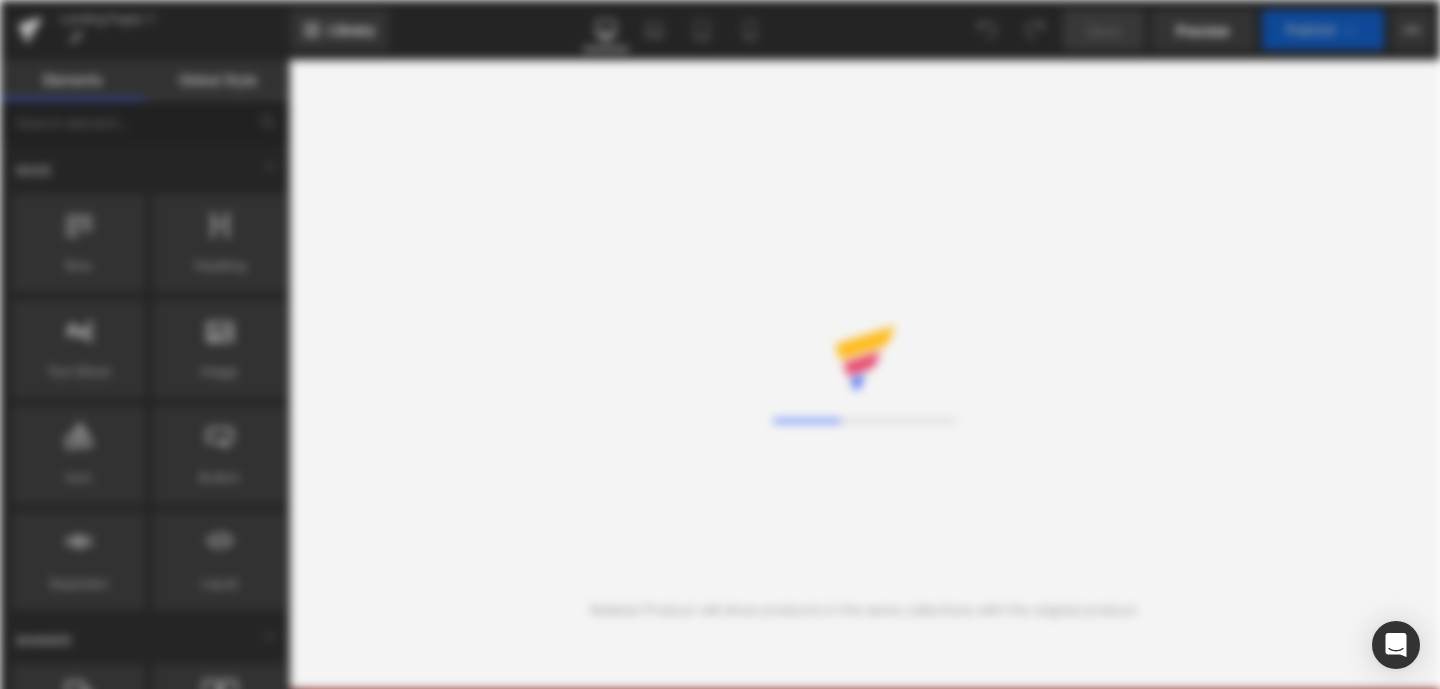 scroll, scrollTop: 0, scrollLeft: 0, axis: both 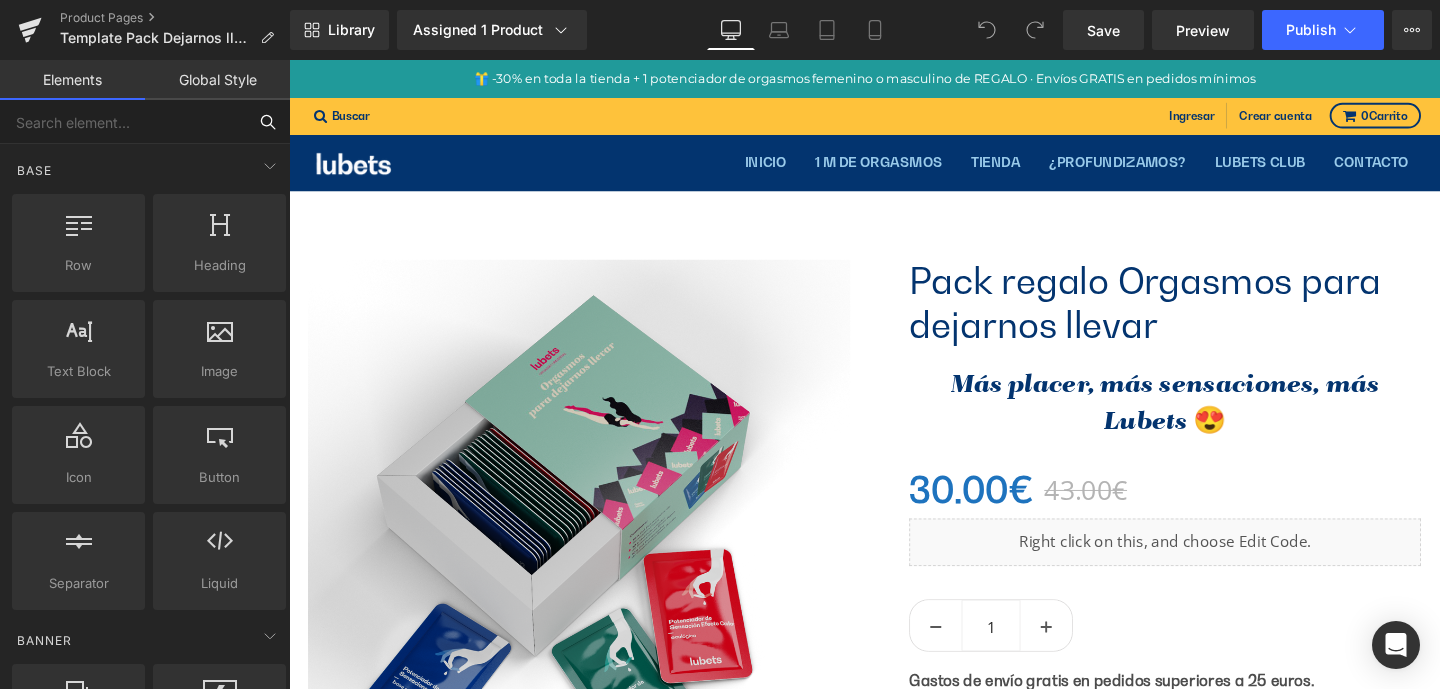 click at bounding box center [123, 122] 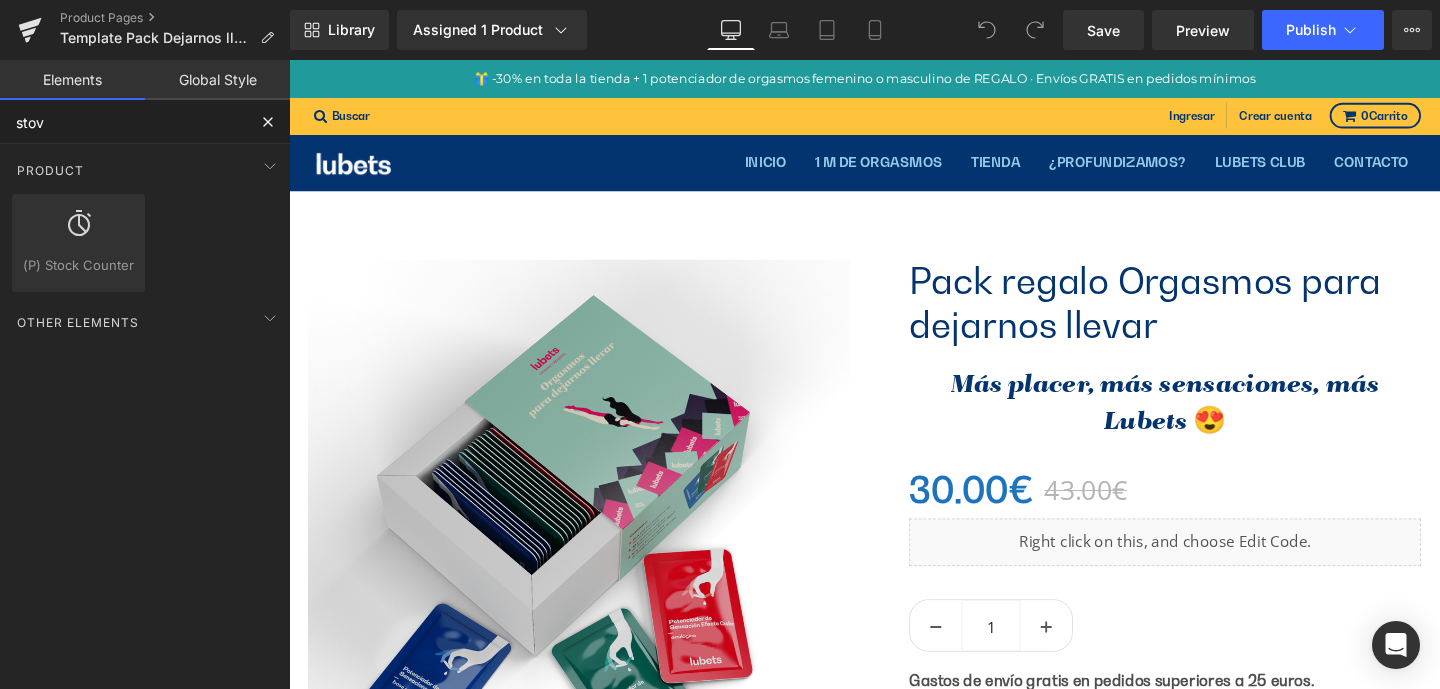 type on "sto" 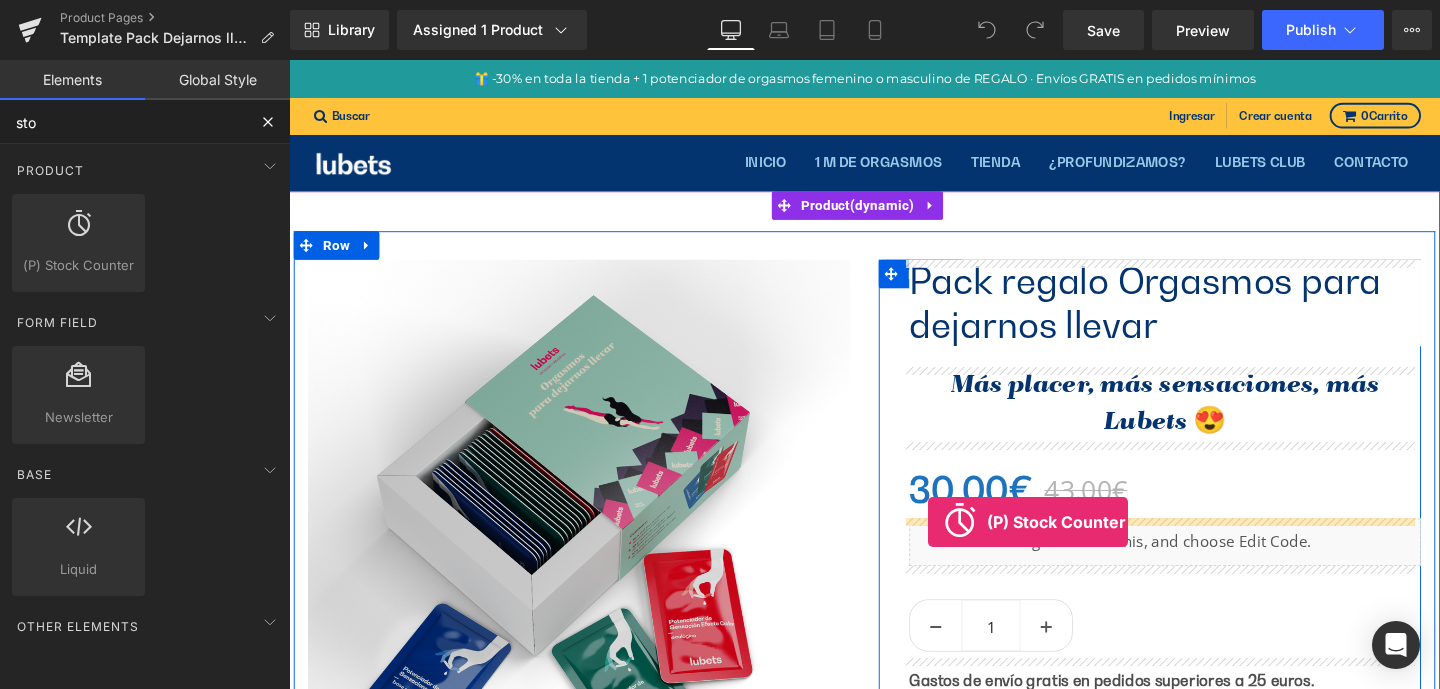 drag, startPoint x: 372, startPoint y: 299, endPoint x: 961, endPoint y: 546, distance: 638.694 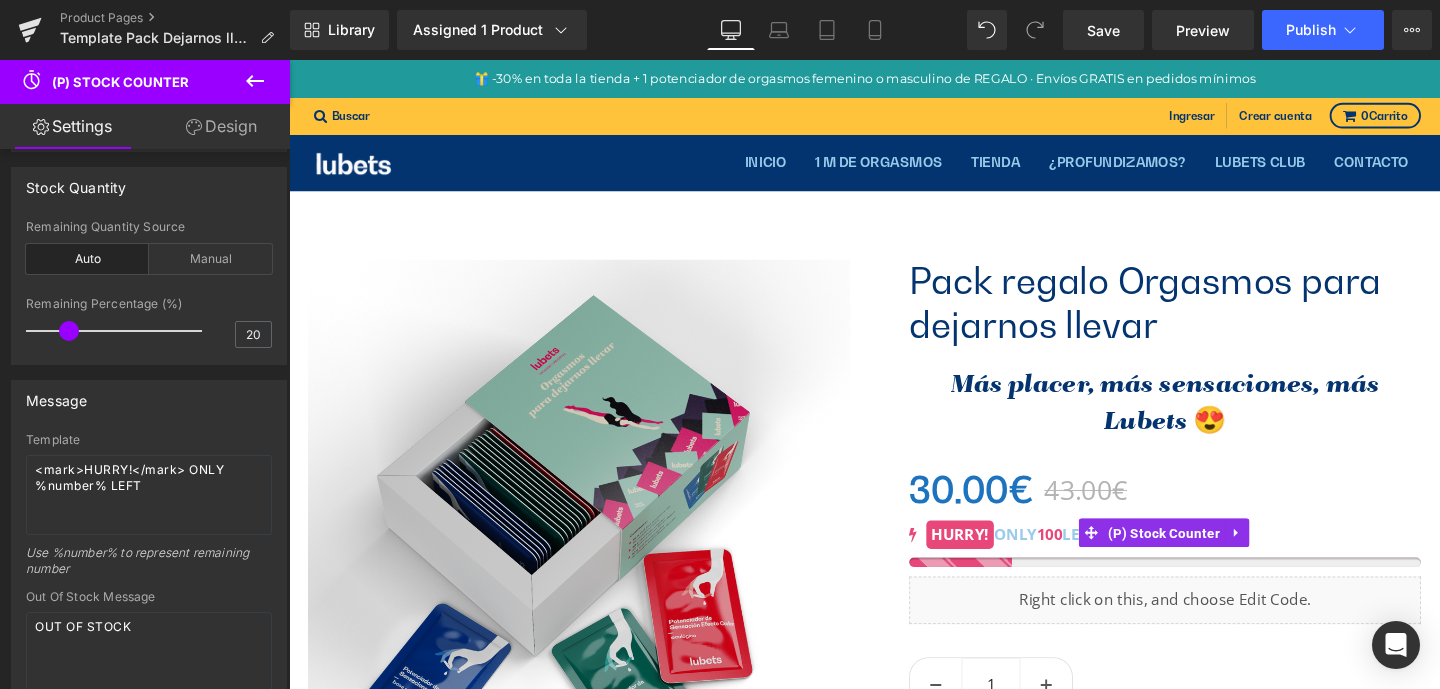 scroll, scrollTop: 203, scrollLeft: 0, axis: vertical 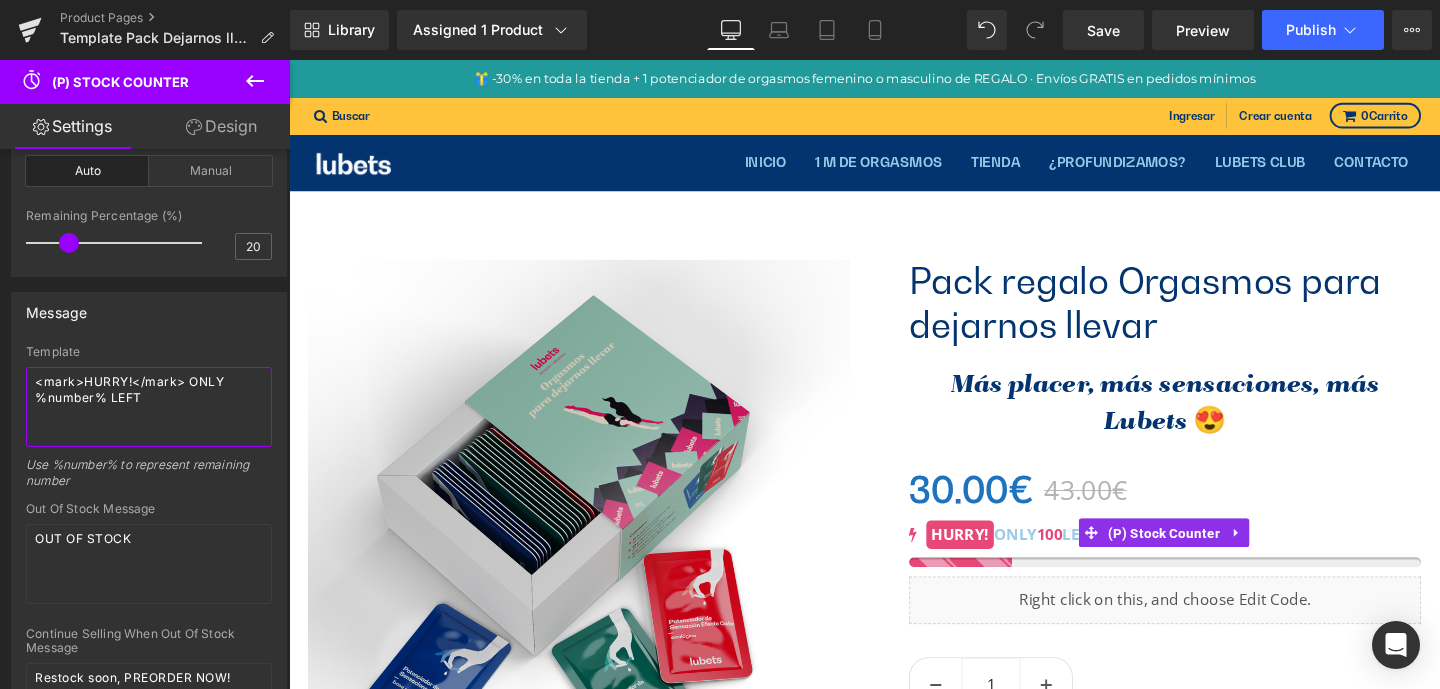 drag, startPoint x: 168, startPoint y: 402, endPoint x: 15, endPoint y: 379, distance: 154.7191 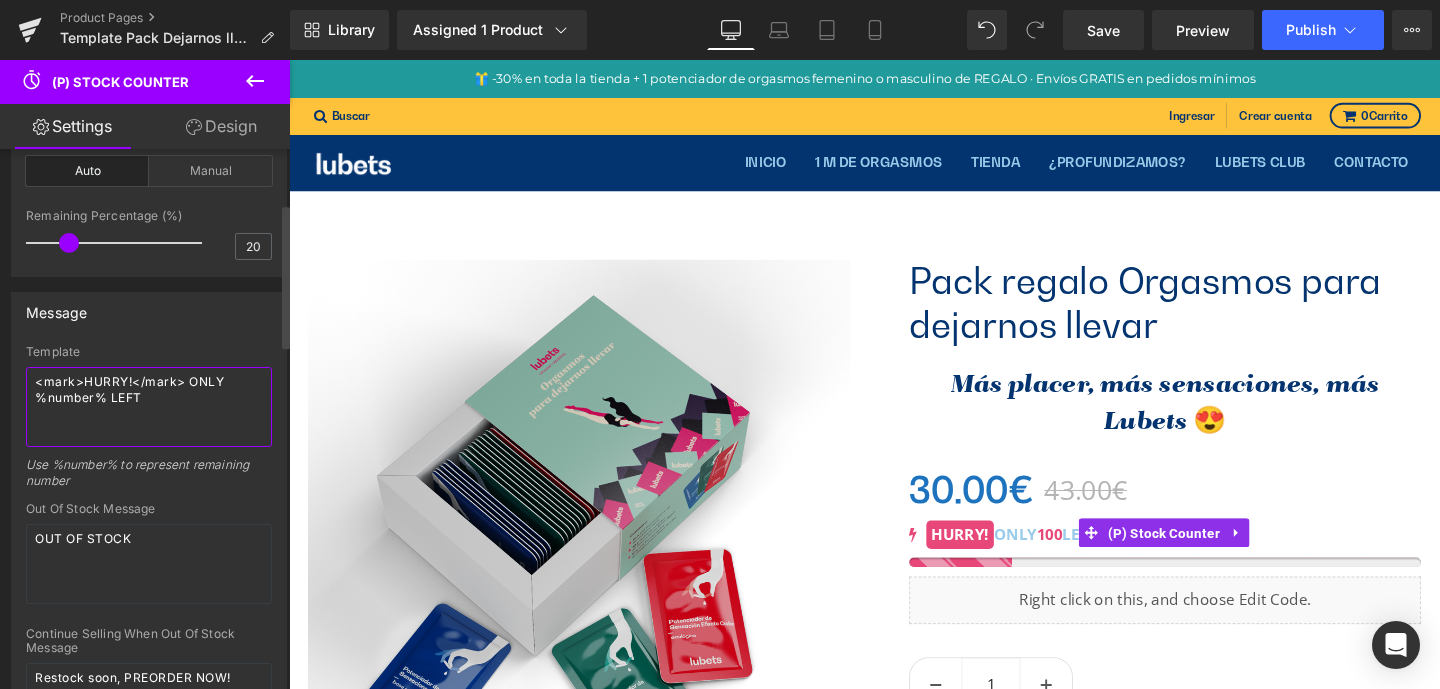 paste on "-30%</mark> + Potenciador de orgasmos de REGALO" 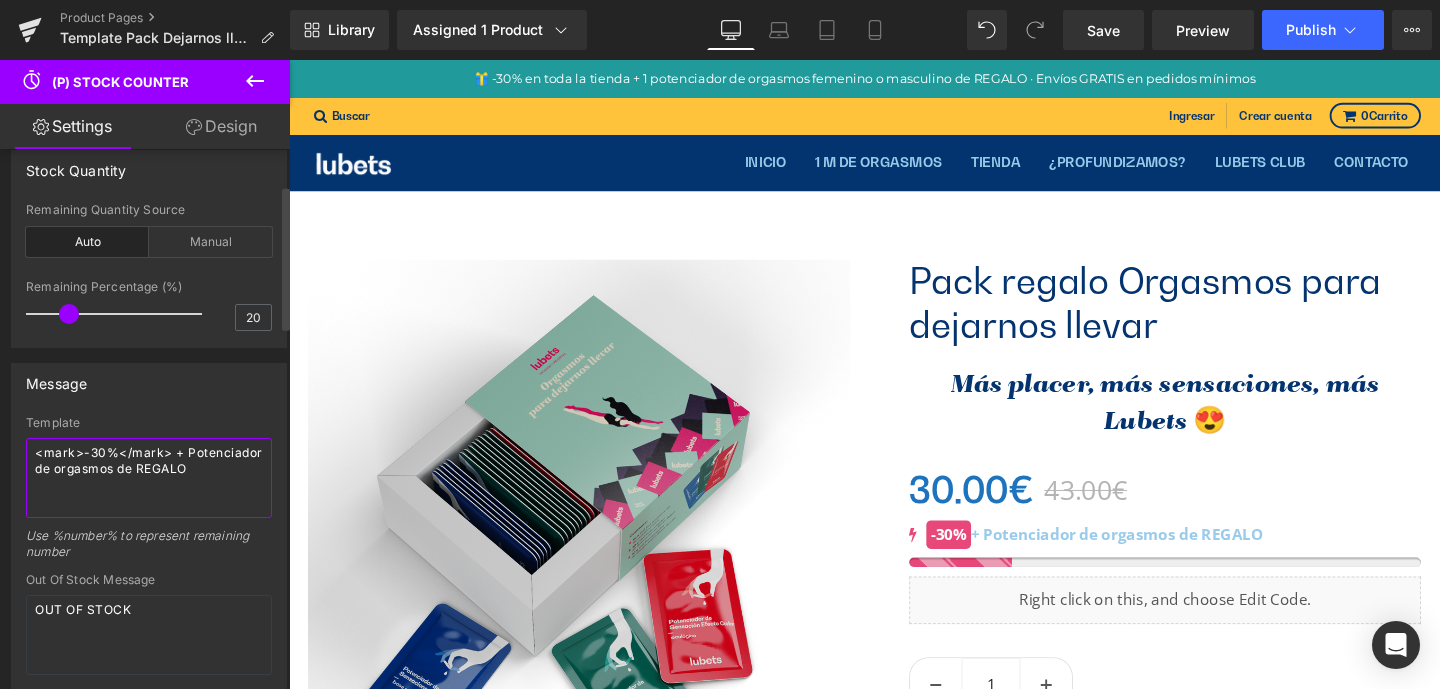 scroll, scrollTop: 131, scrollLeft: 0, axis: vertical 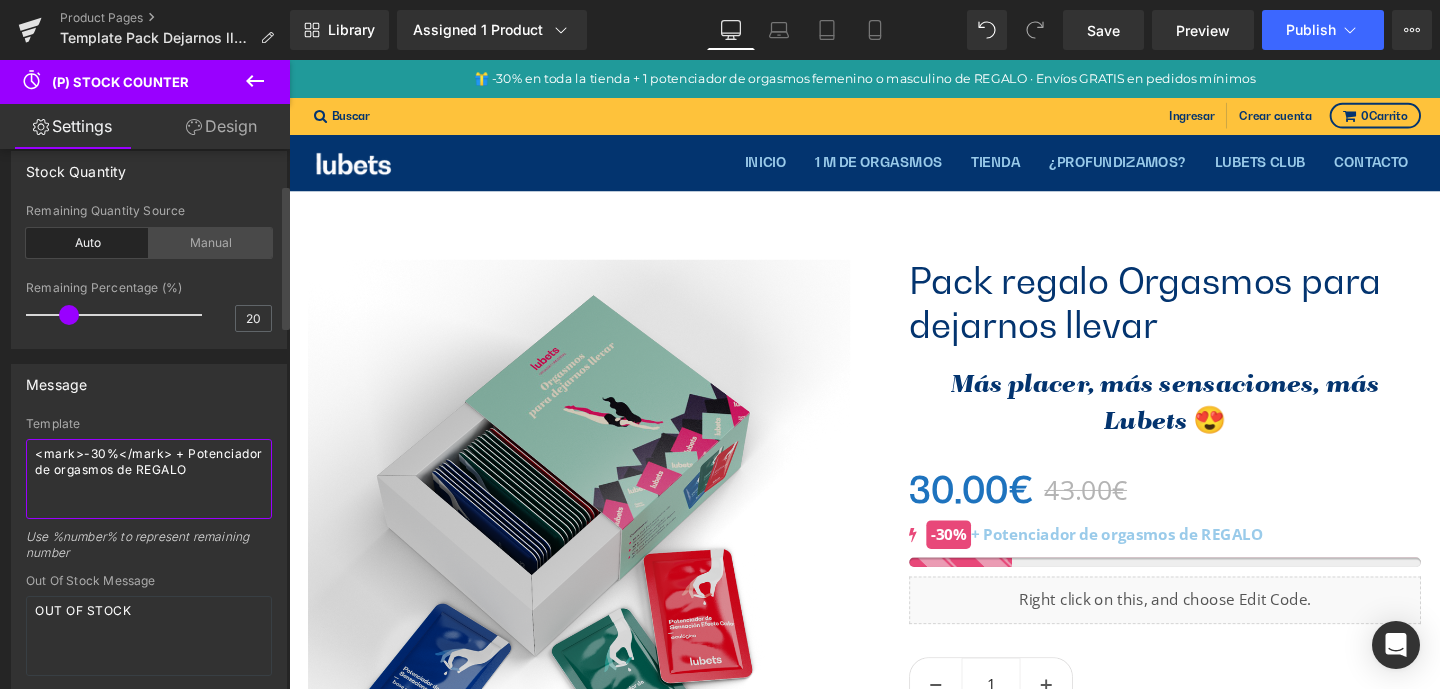 type on "<mark>-30%</mark> + Potenciador de orgasmos de REGALO" 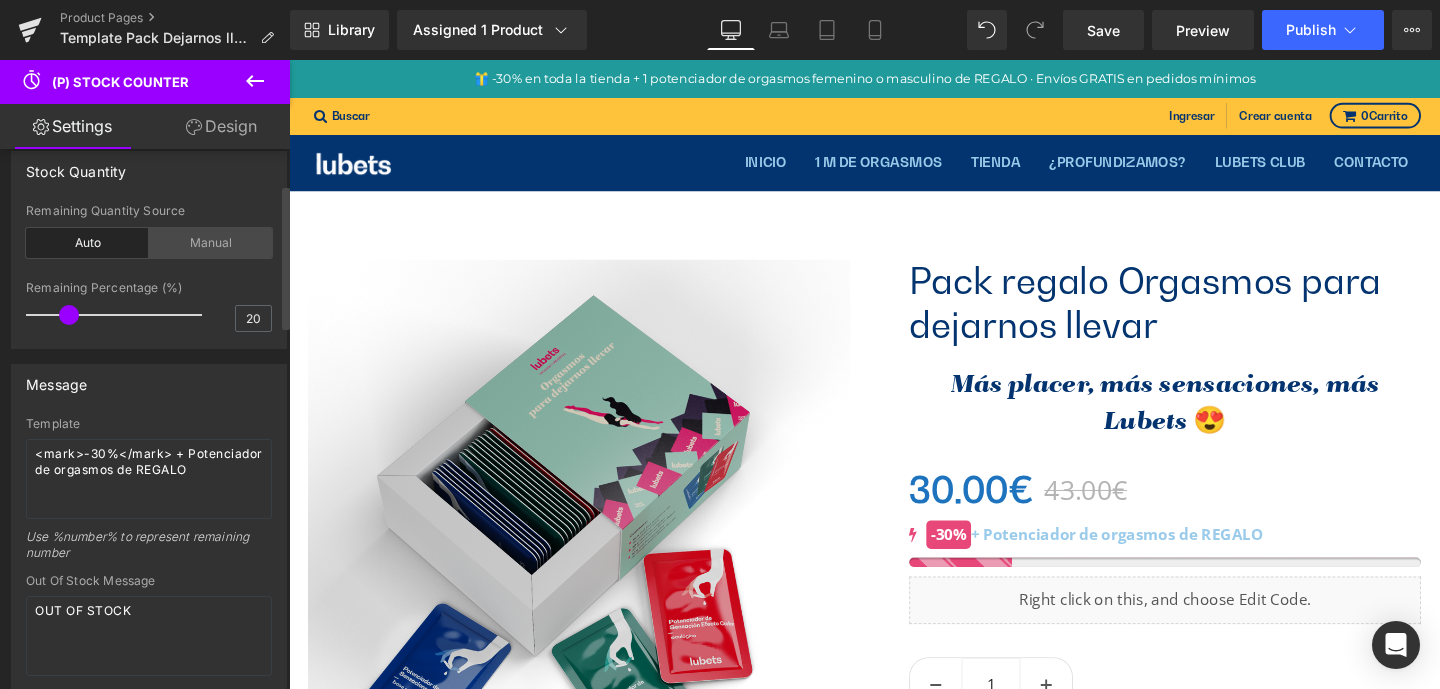 click on "Manual" at bounding box center [210, 243] 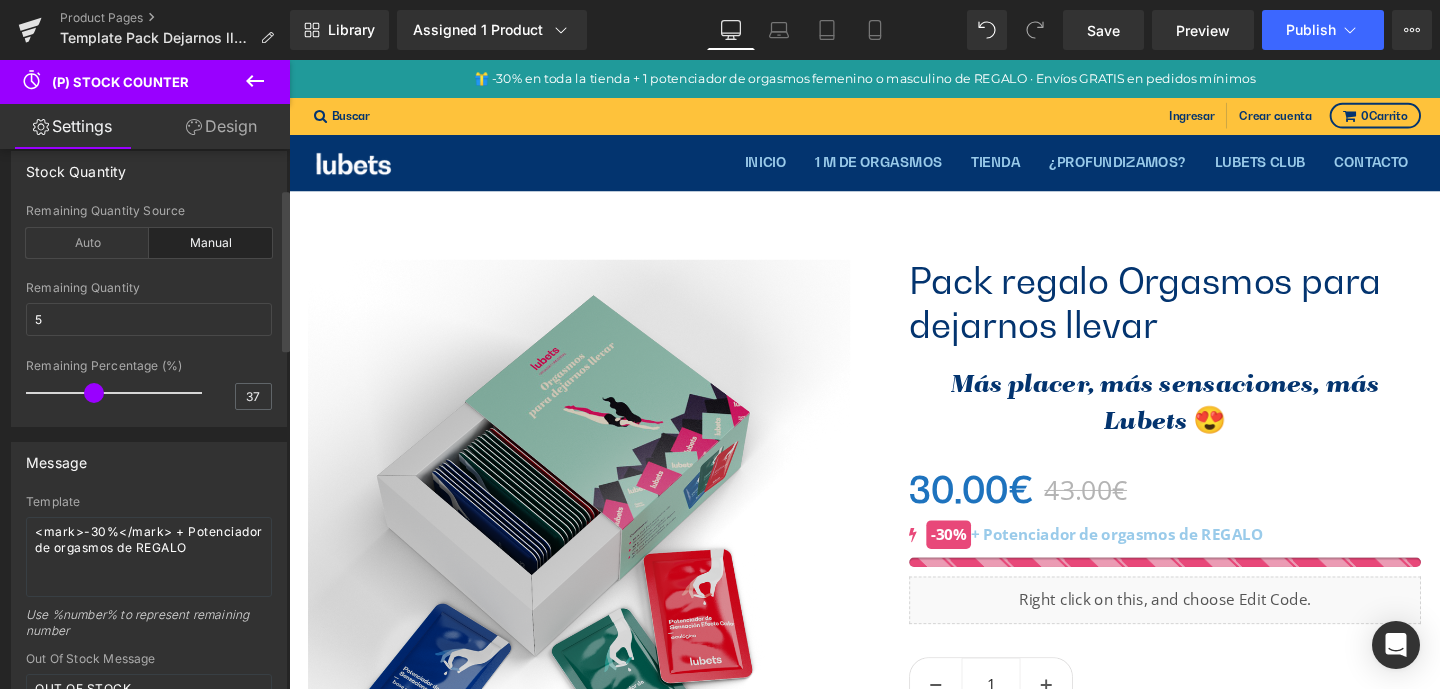 type on "38" 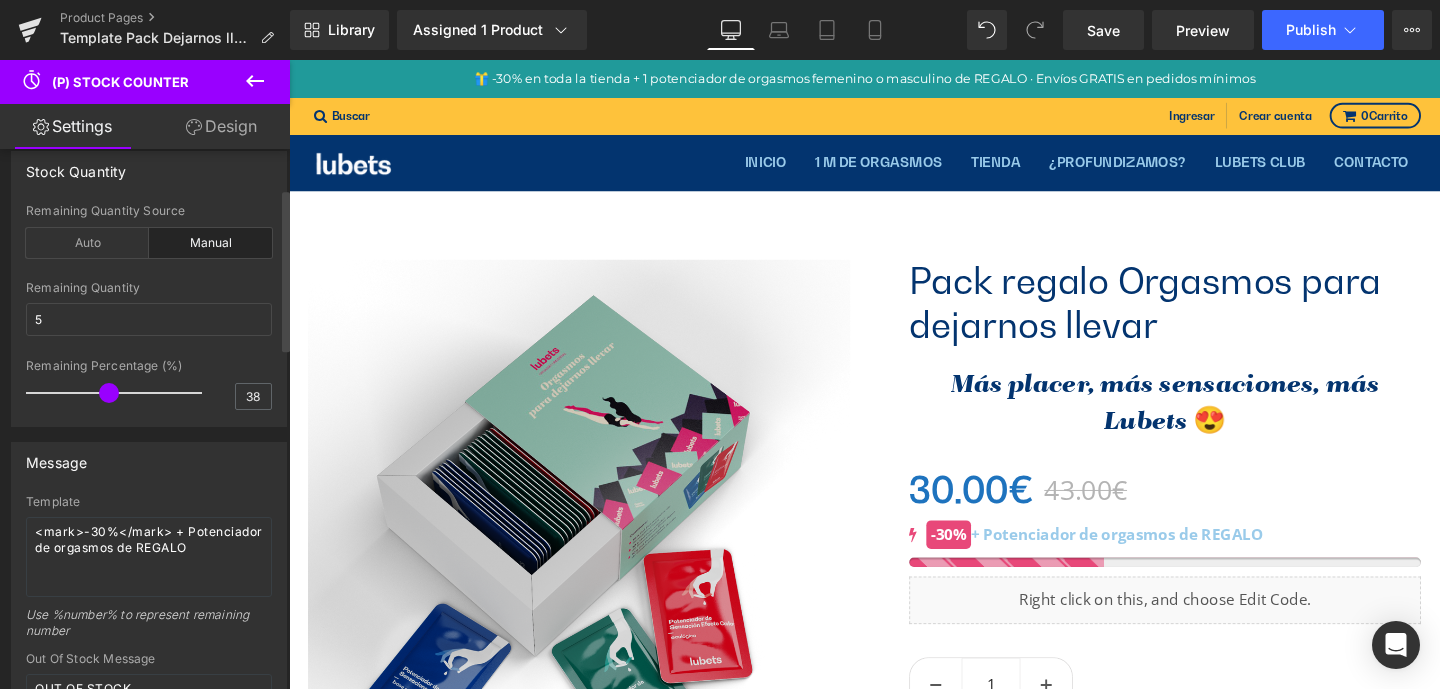 drag, startPoint x: 71, startPoint y: 393, endPoint x: 109, endPoint y: 393, distance: 38 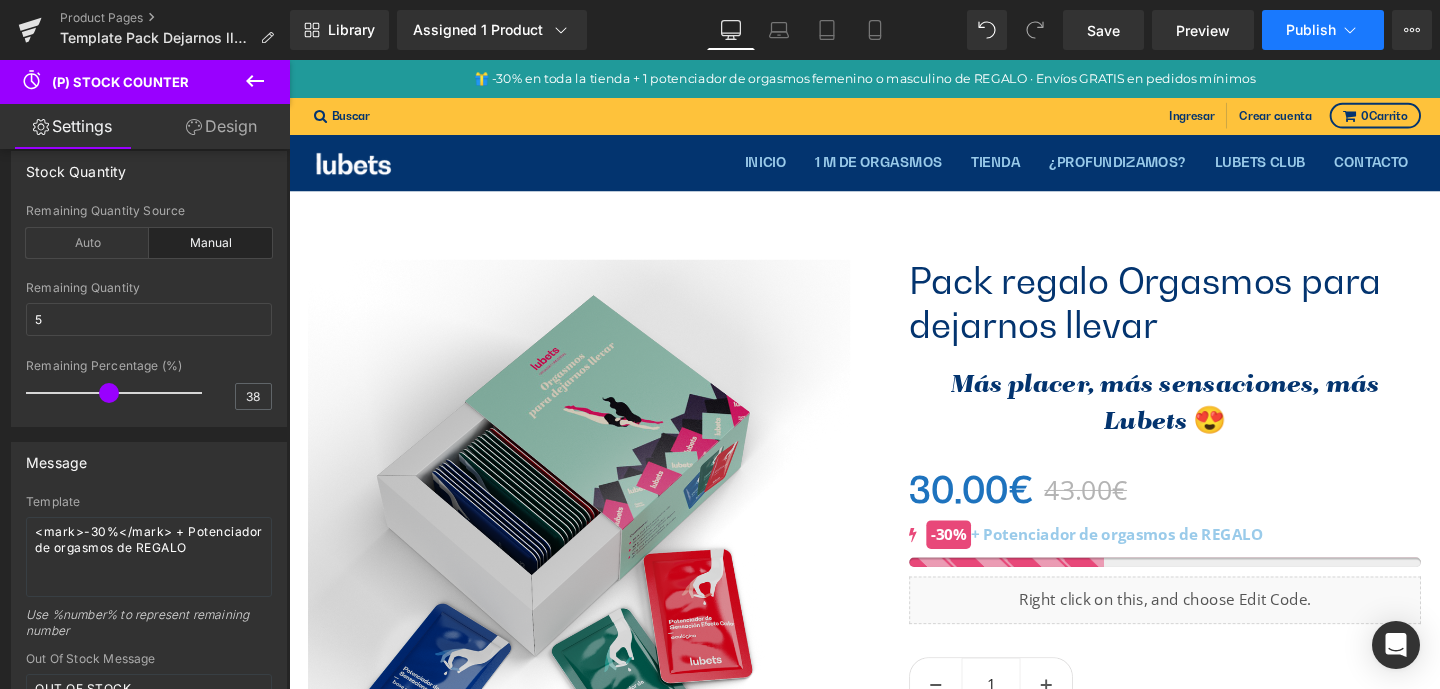 click on "Publish" at bounding box center (1311, 30) 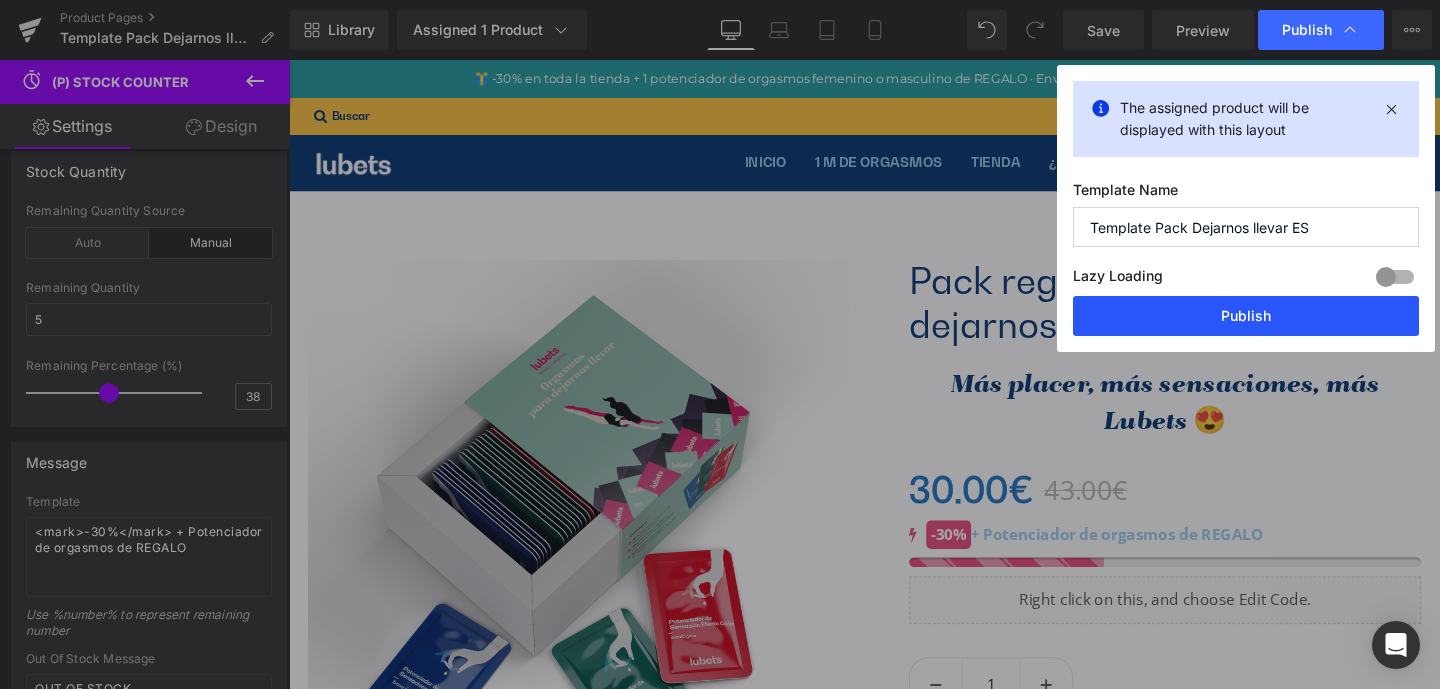 click on "Publish" at bounding box center (1246, 316) 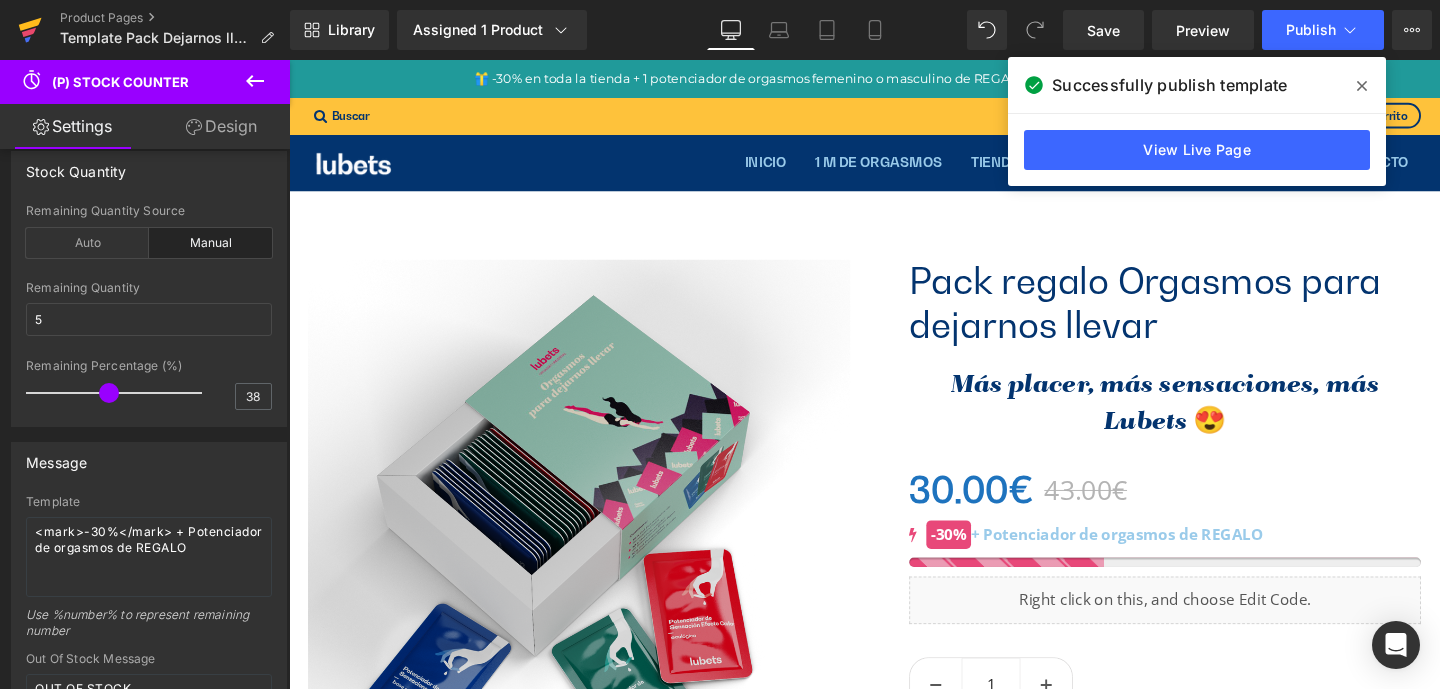 click 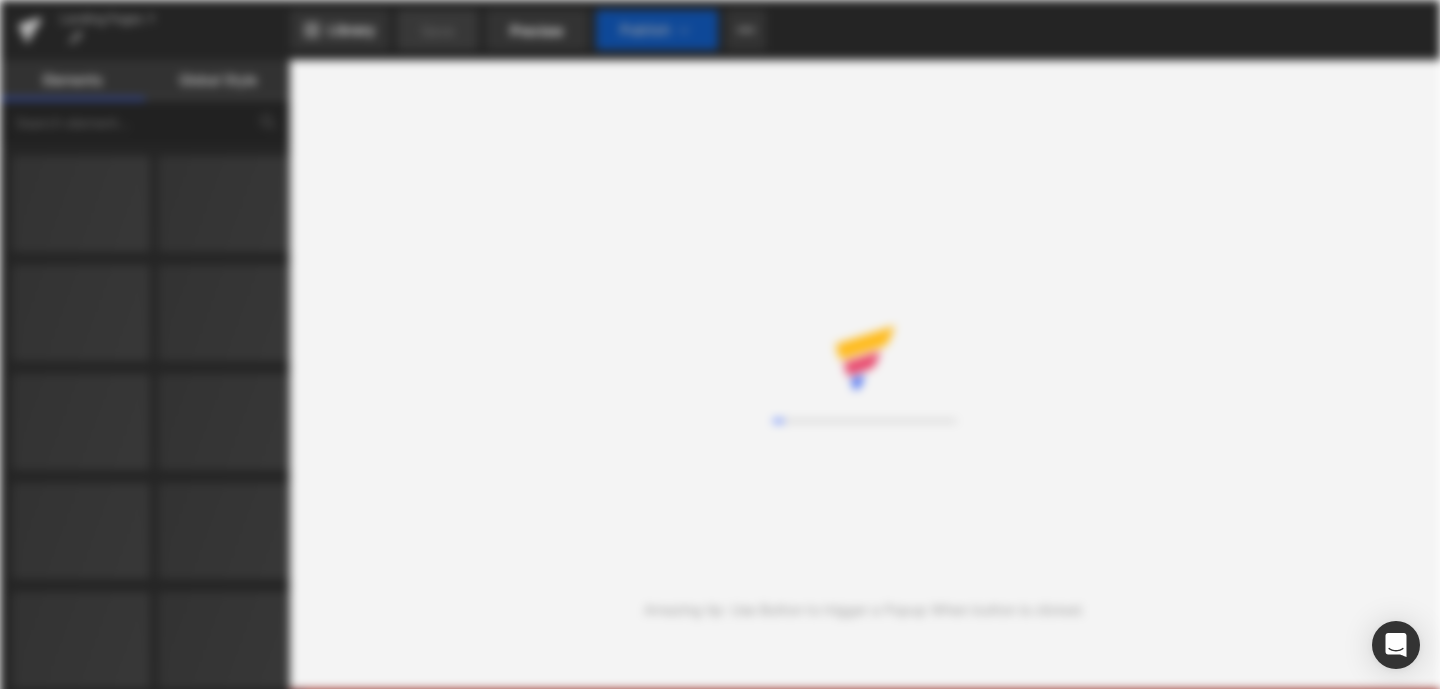 scroll, scrollTop: 0, scrollLeft: 0, axis: both 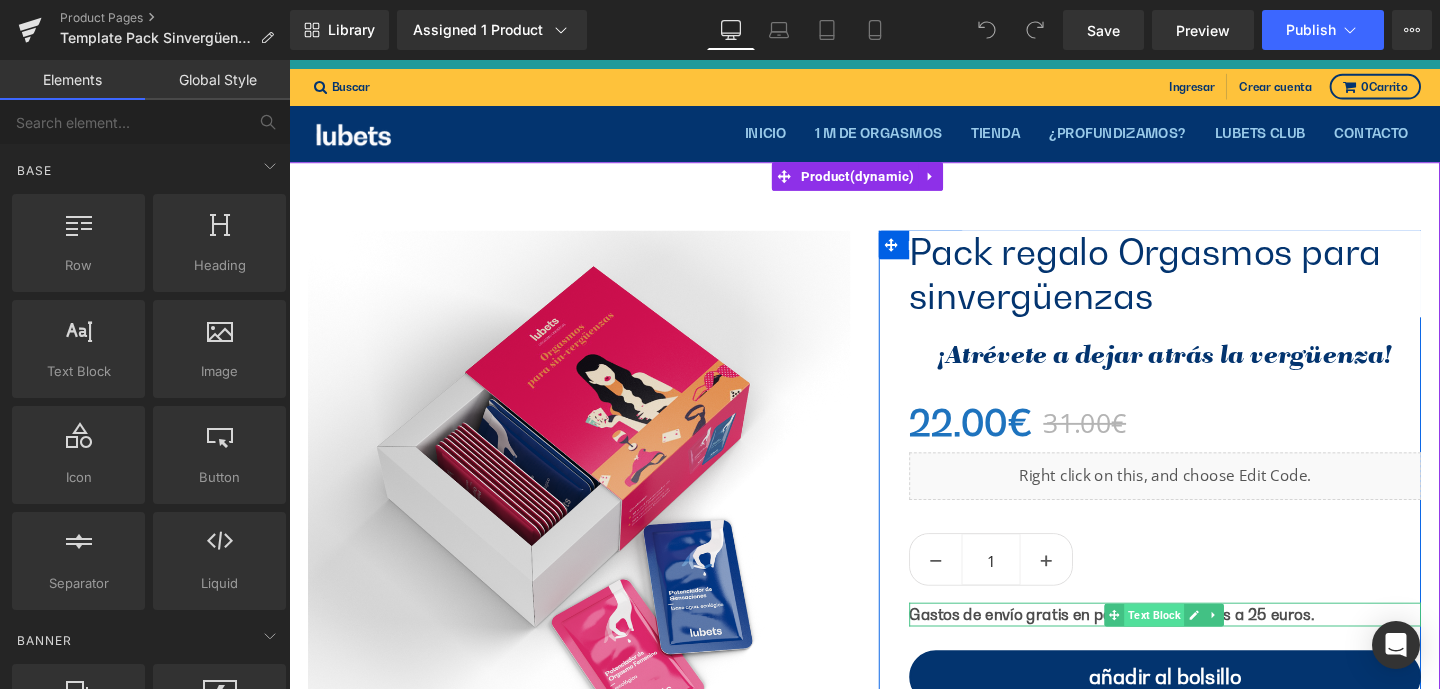 click on "Text Block" at bounding box center [1198, 643] 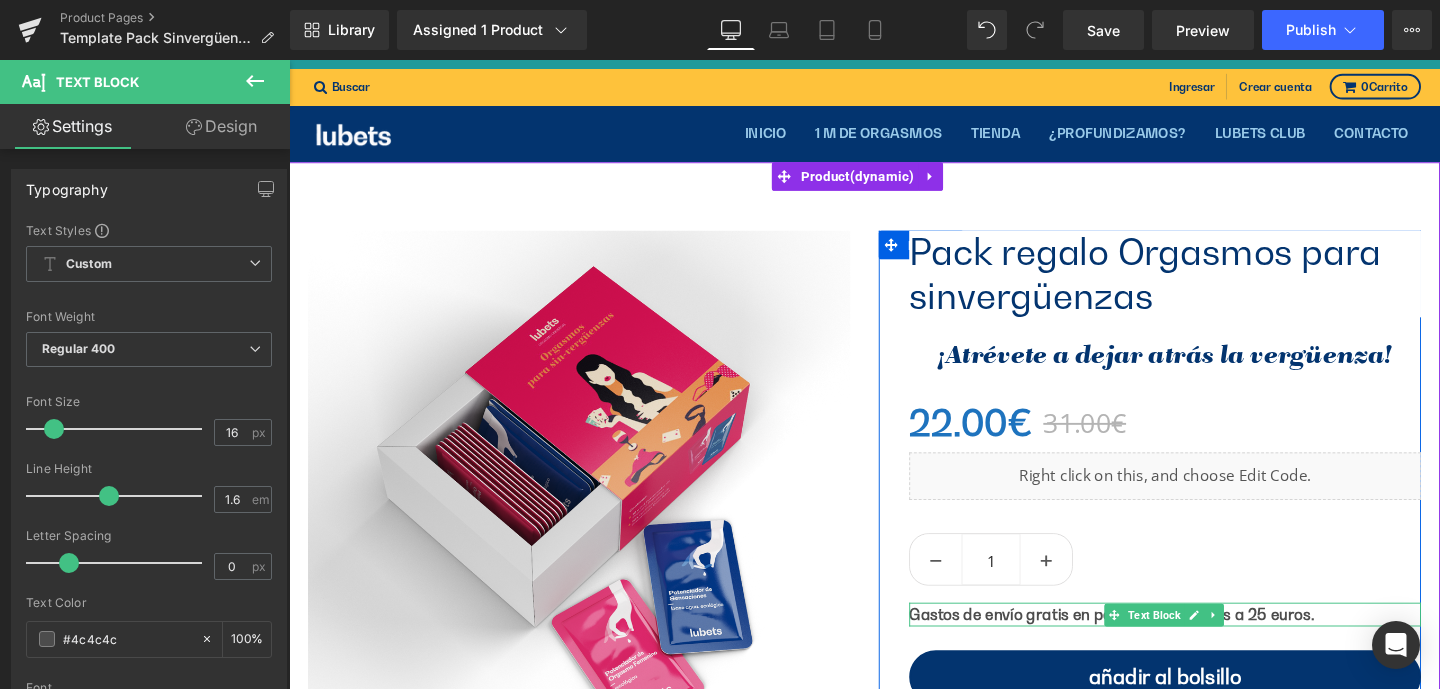 click on "Gastos de envío gratis en pedidos superiores a 25 euros." at bounding box center (1154, 642) 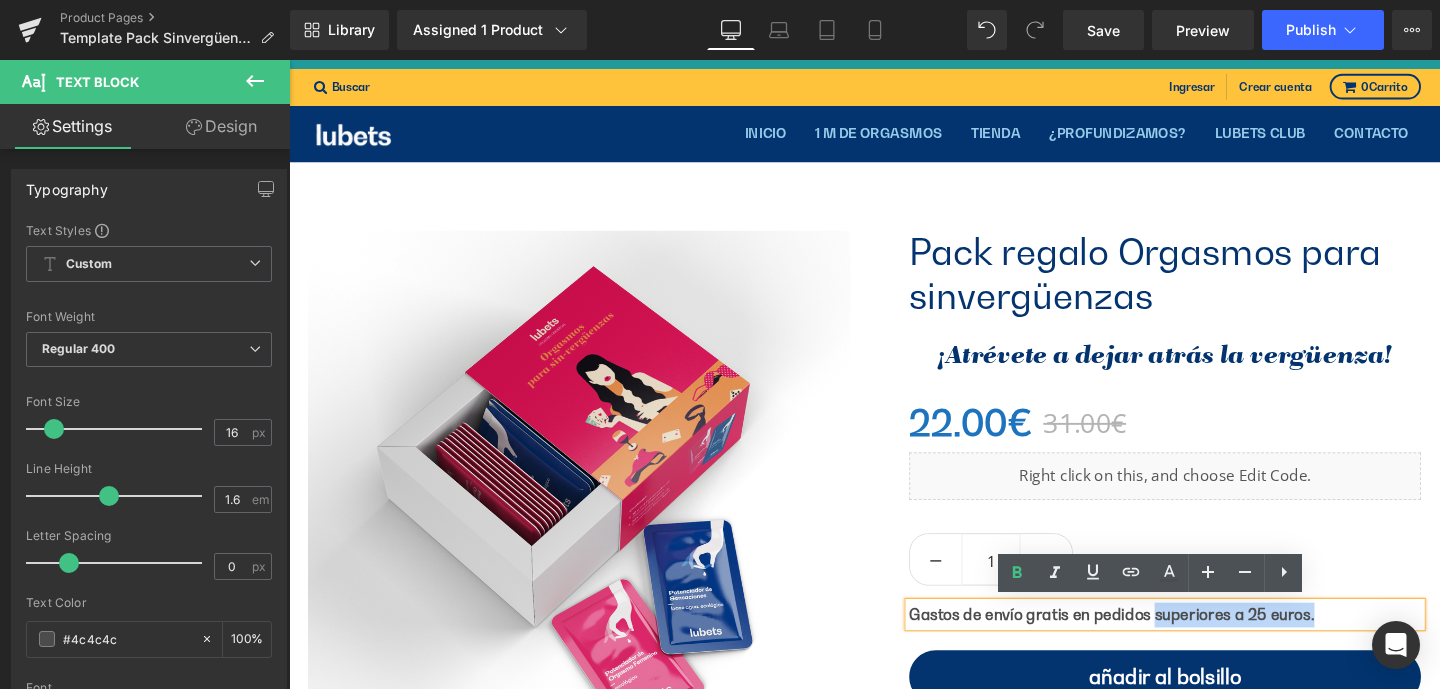 drag, startPoint x: 1368, startPoint y: 646, endPoint x: 1186, endPoint y: 647, distance: 182.00275 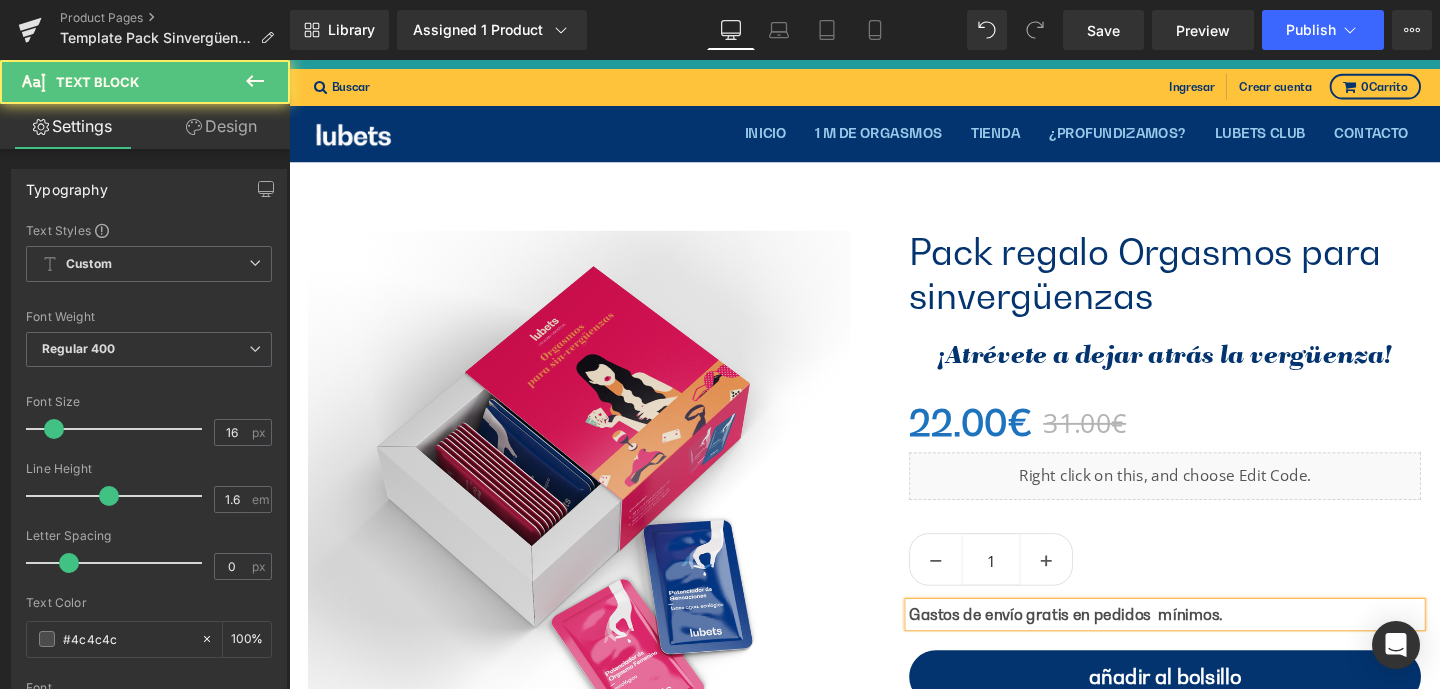 click on "Gastos de envío gratis en pedidos  mínimos." at bounding box center [1106, 642] 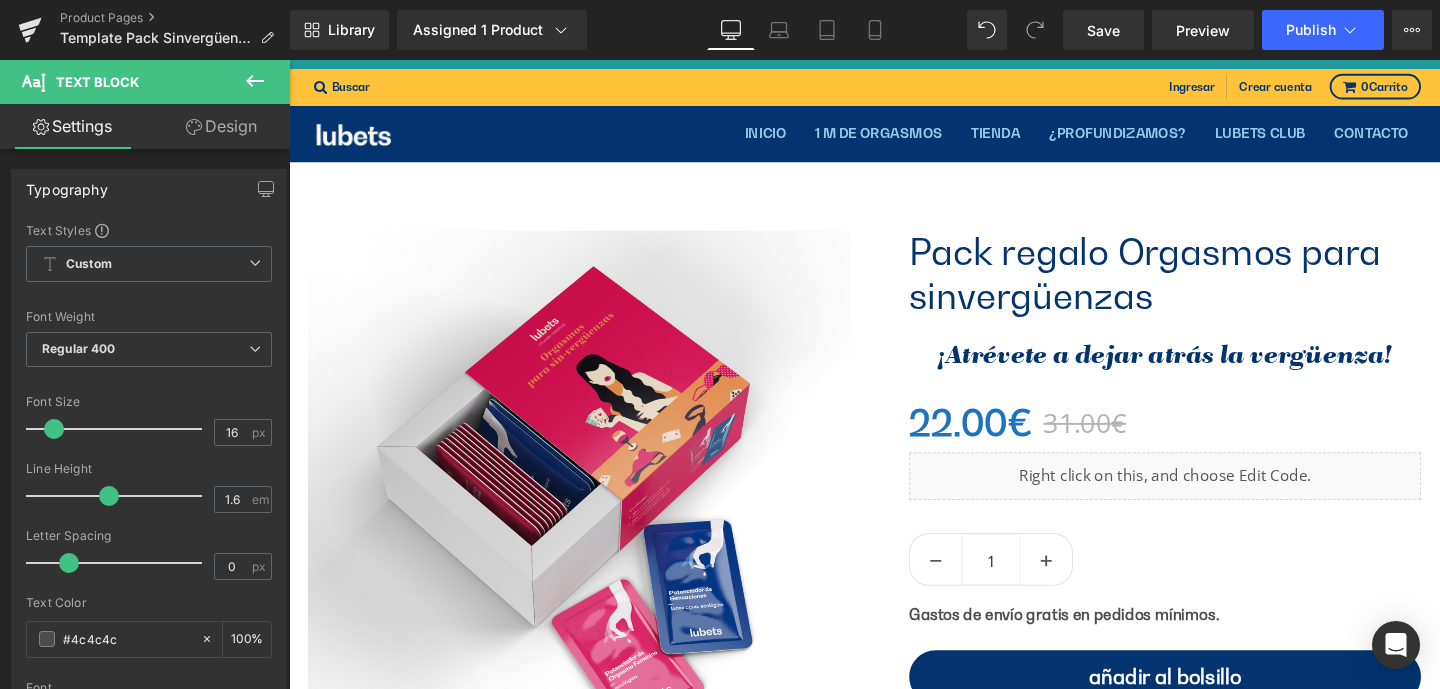drag, startPoint x: 255, startPoint y: 71, endPoint x: 231, endPoint y: 81, distance: 26 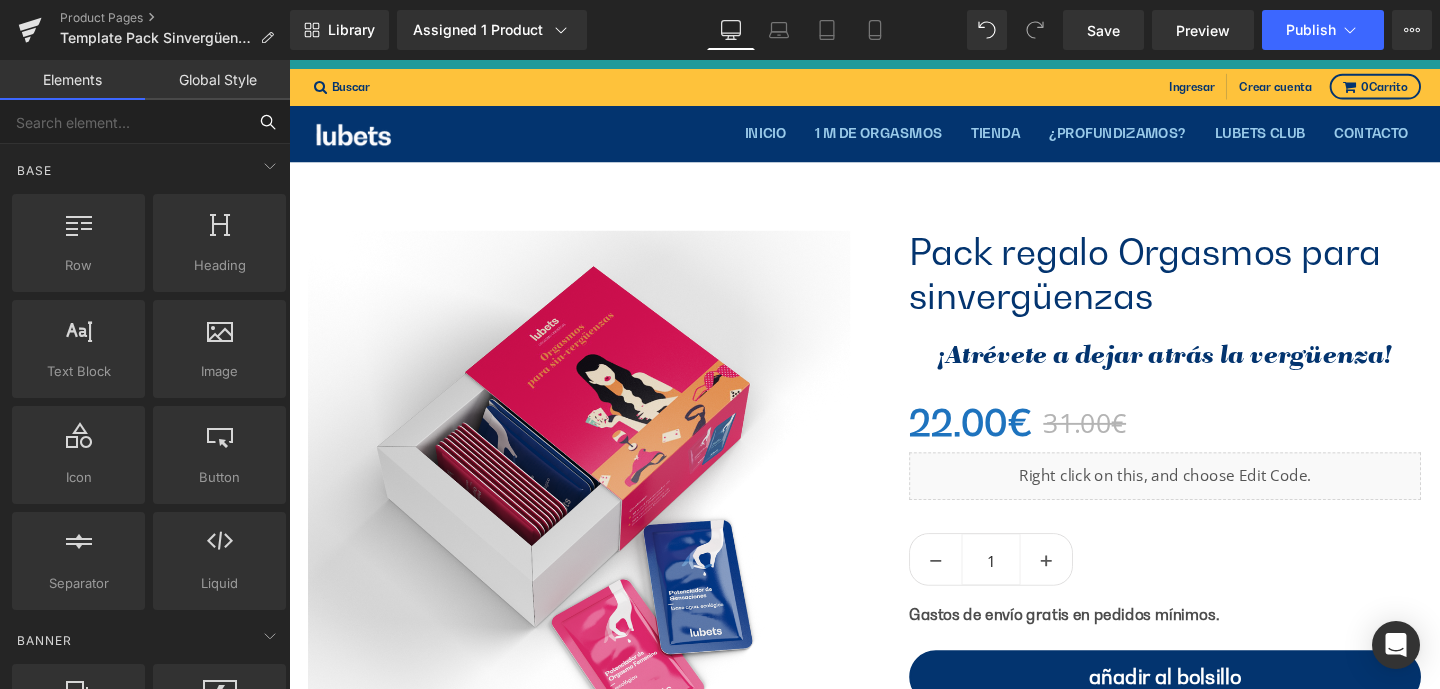 click at bounding box center (123, 122) 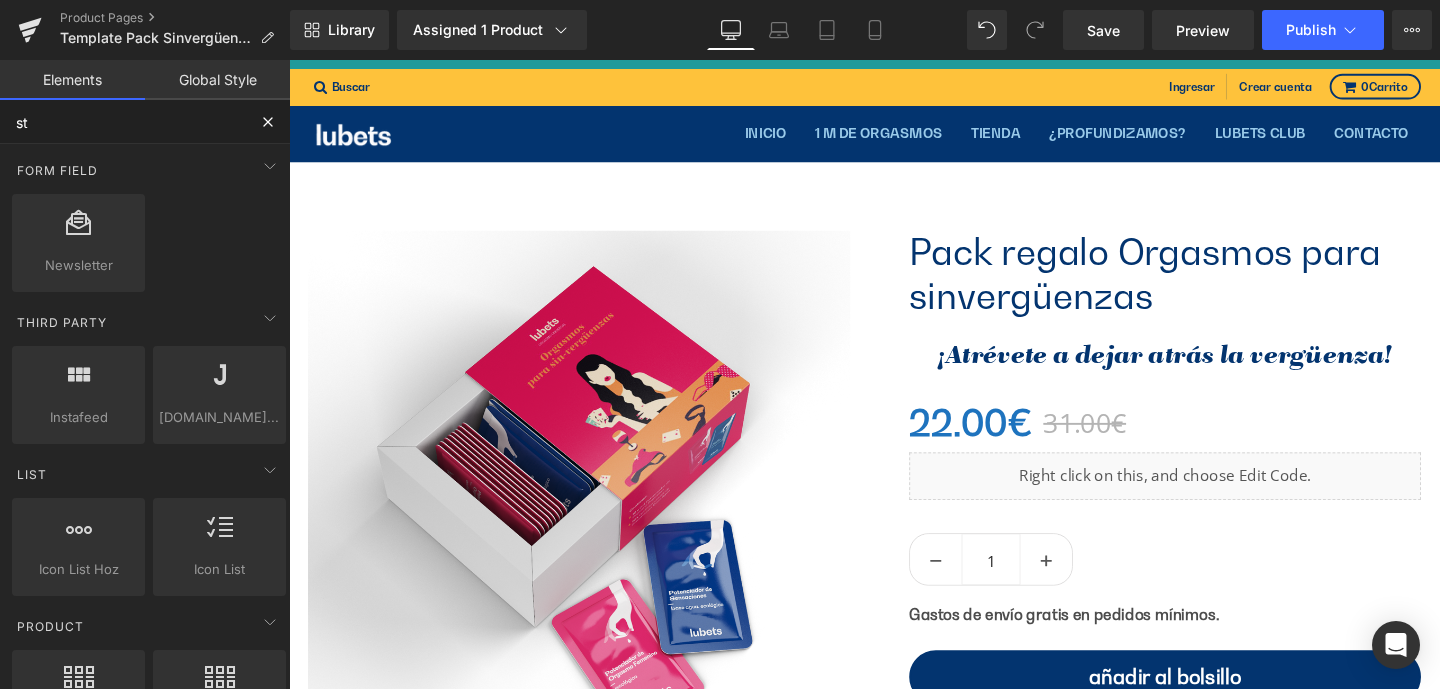 type on "sto" 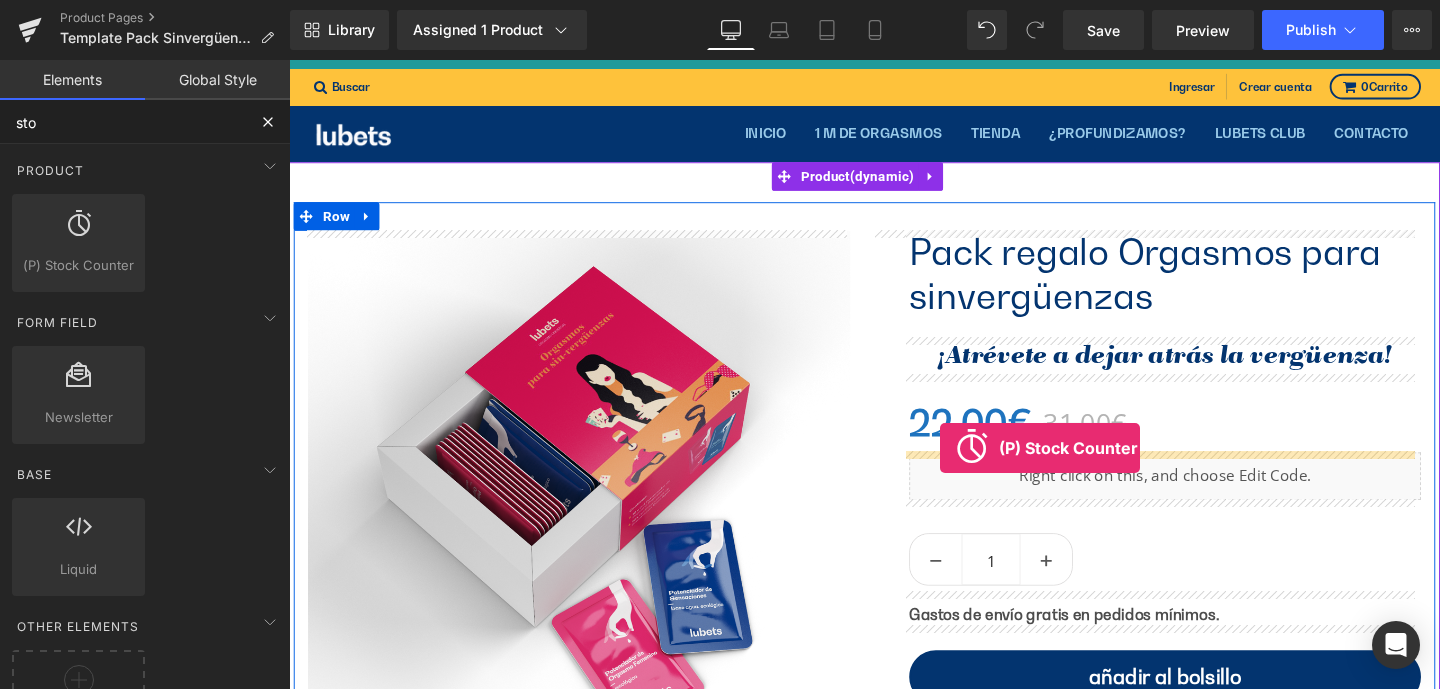 drag, startPoint x: 370, startPoint y: 295, endPoint x: 973, endPoint y: 467, distance: 627.051 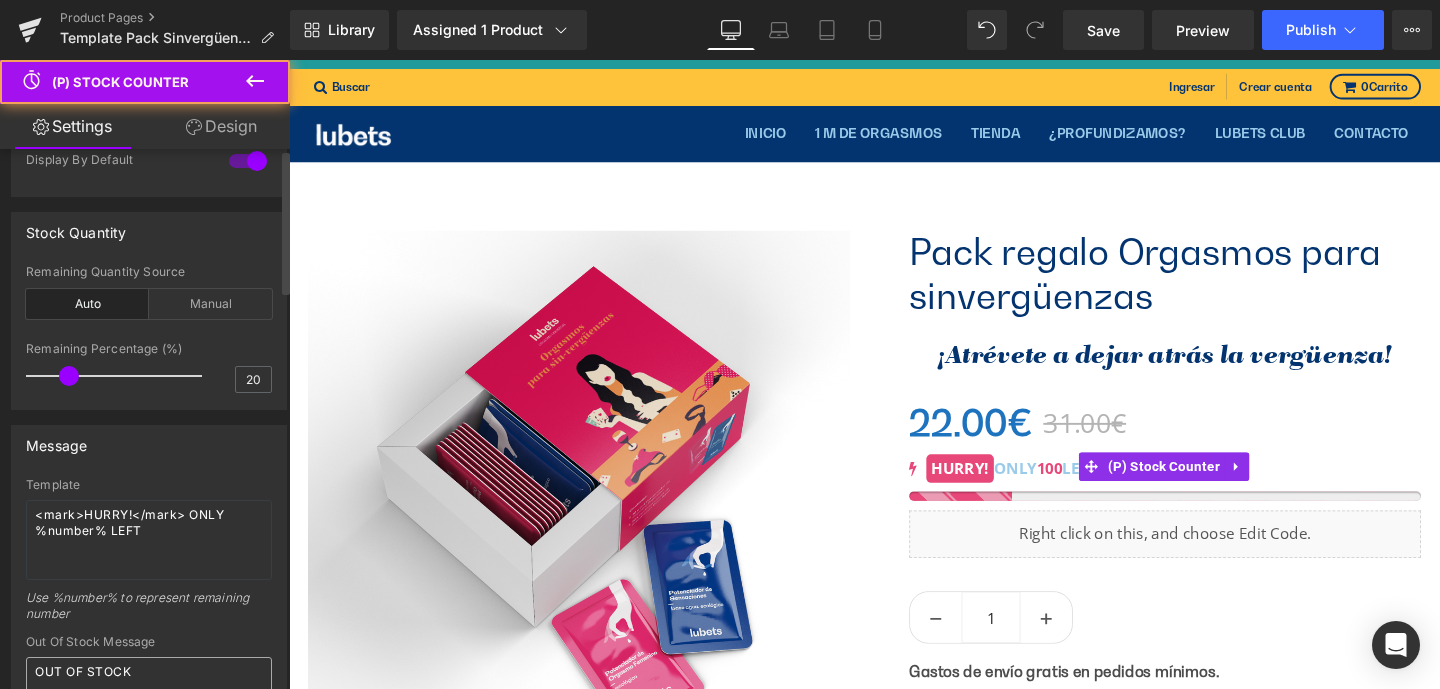 scroll, scrollTop: 157, scrollLeft: 0, axis: vertical 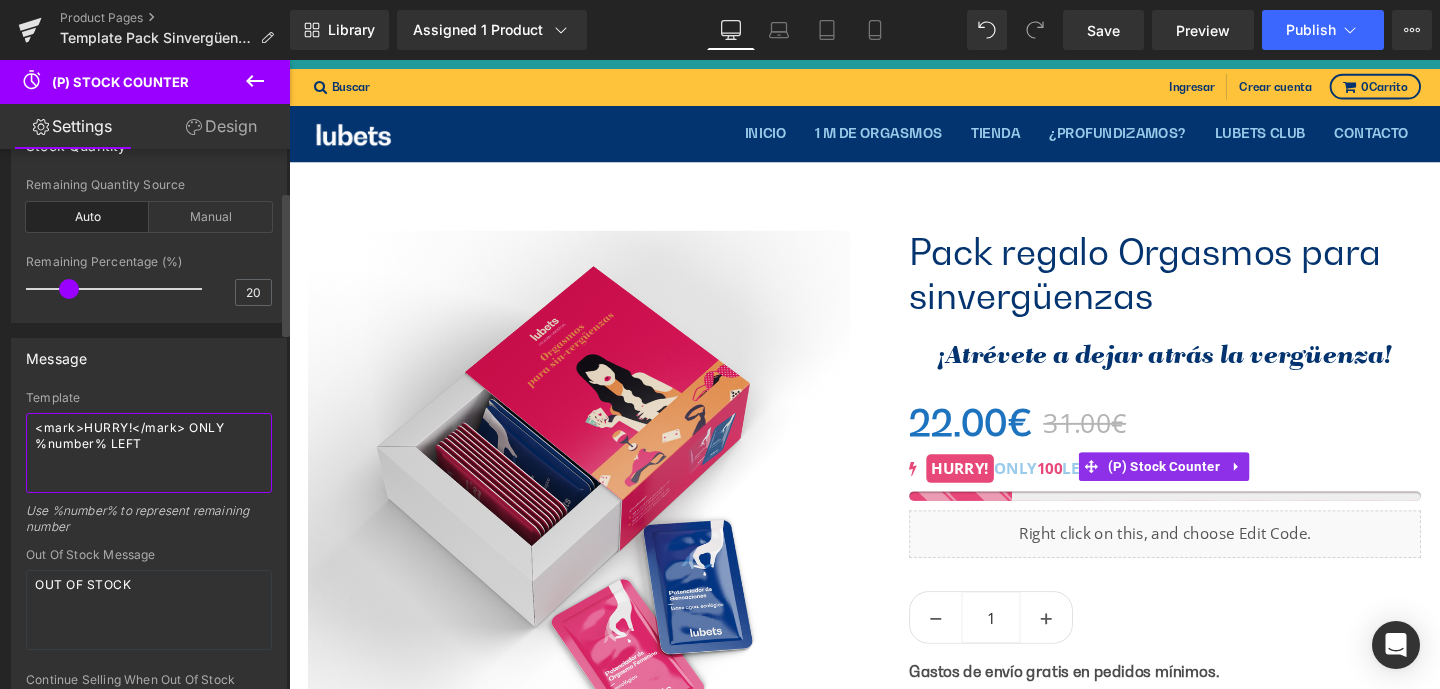 drag, startPoint x: 157, startPoint y: 446, endPoint x: 11, endPoint y: 416, distance: 149.05032 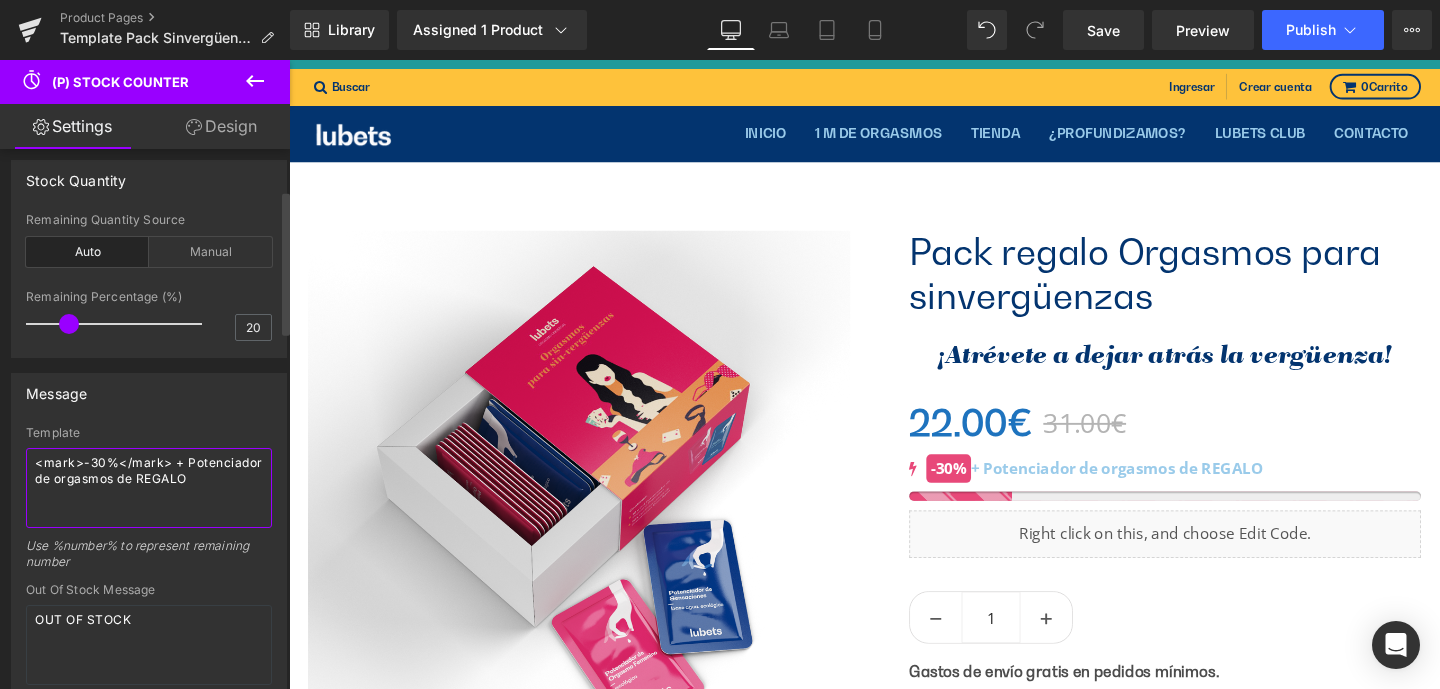 scroll, scrollTop: 99, scrollLeft: 0, axis: vertical 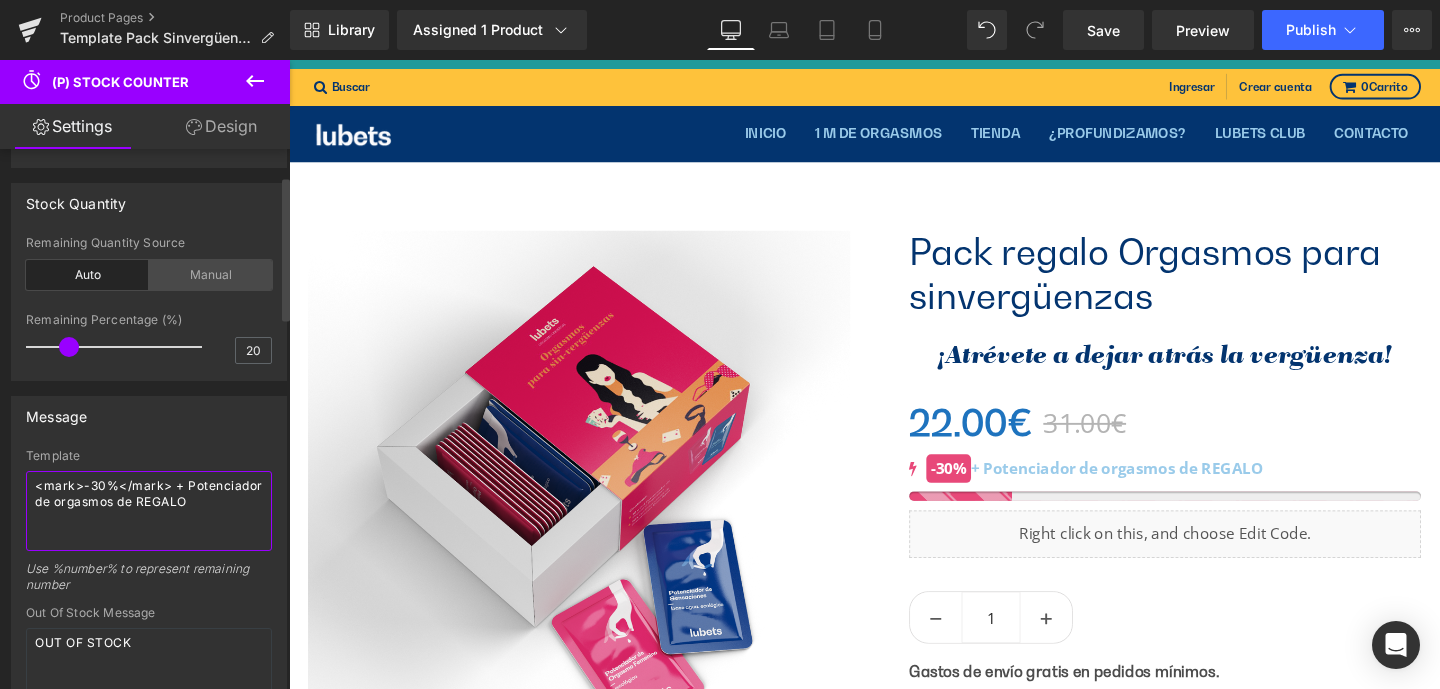 type on "<mark>-30%</mark> + Potenciador de orgasmos de REGALO" 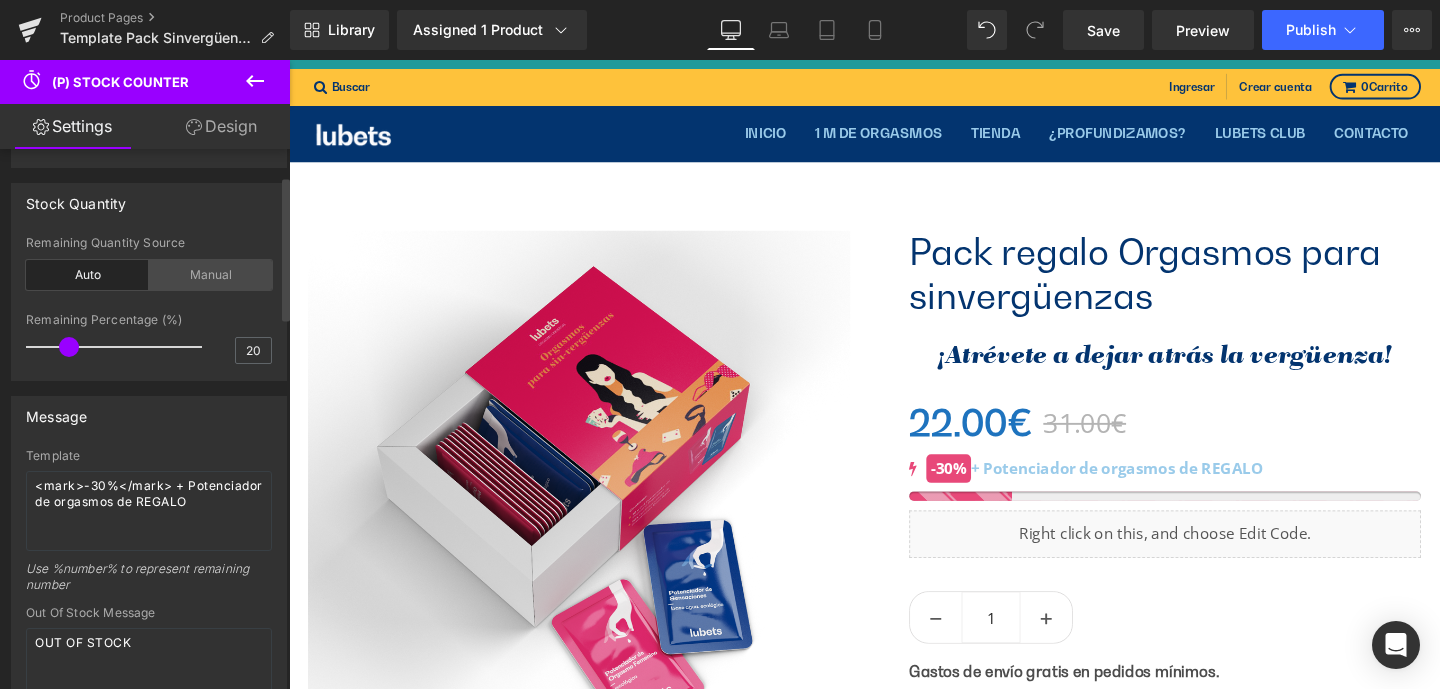 click on "Manual" at bounding box center [210, 275] 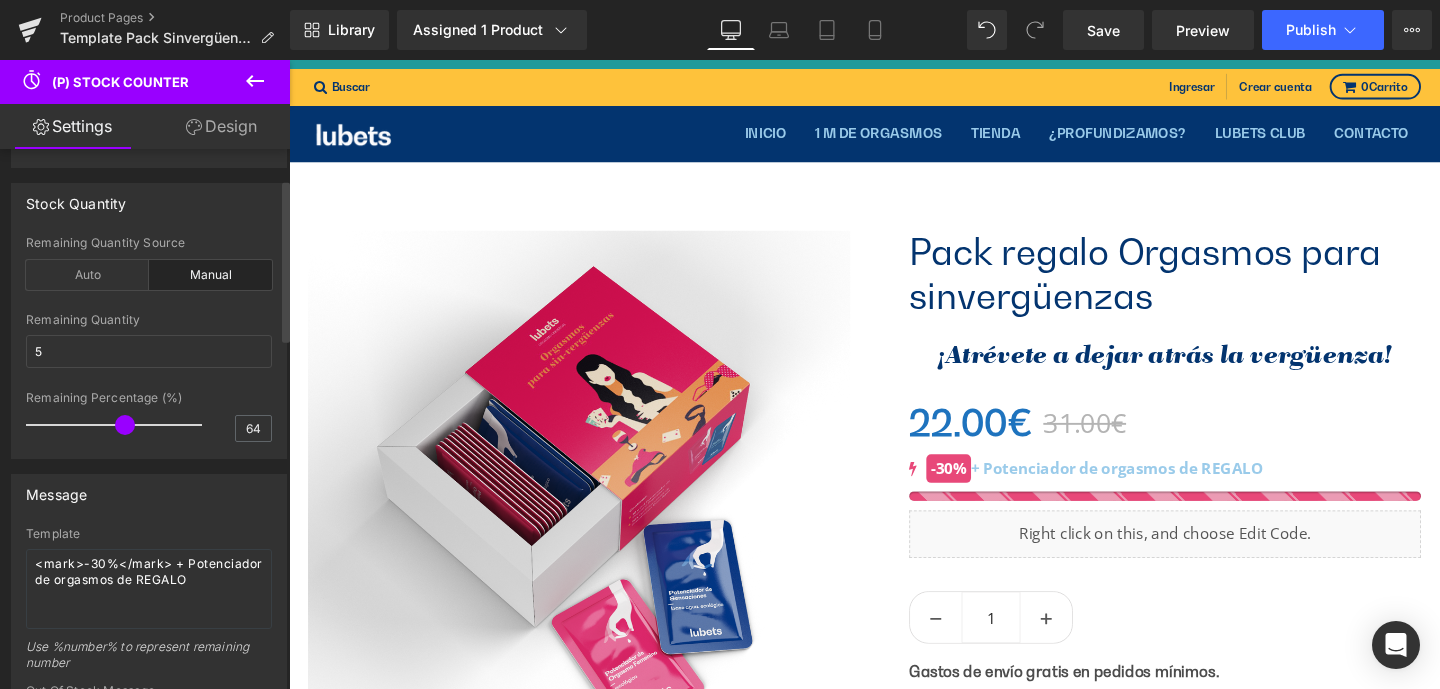 type on "67" 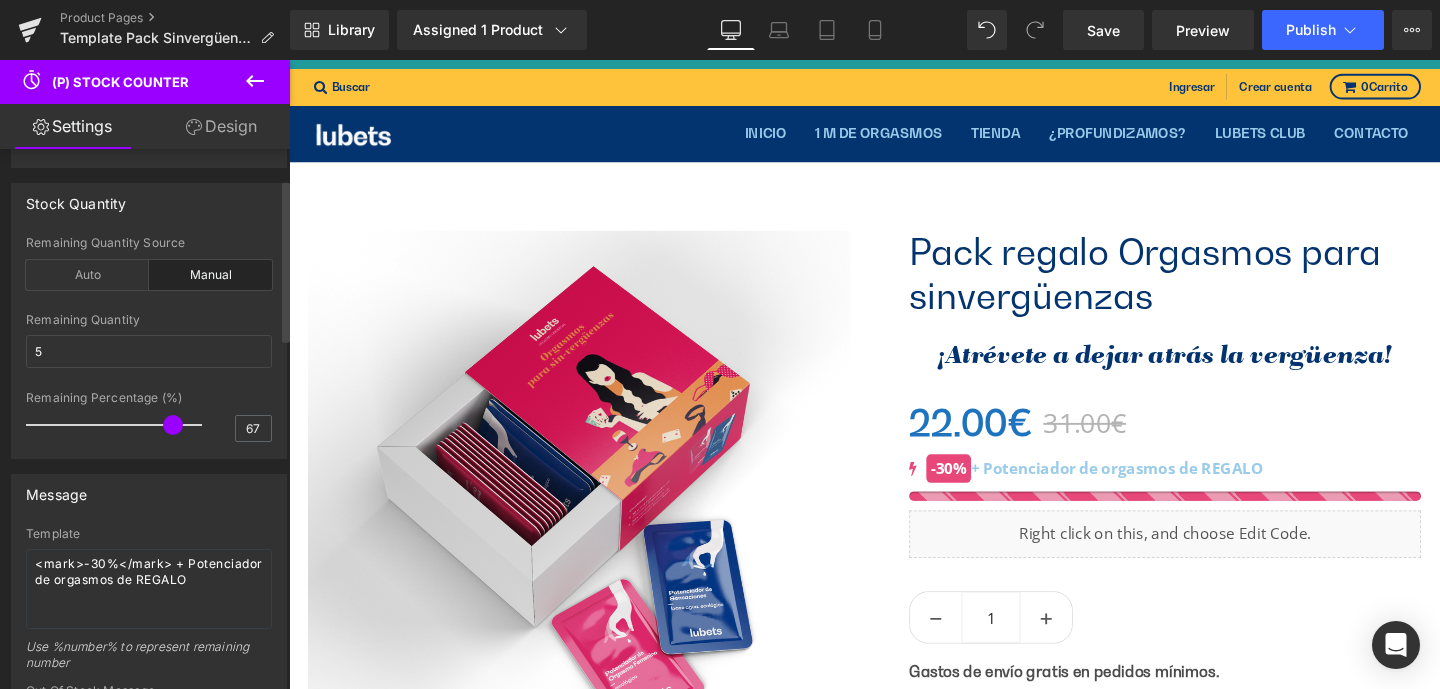 drag, startPoint x: 66, startPoint y: 429, endPoint x: 166, endPoint y: 429, distance: 100 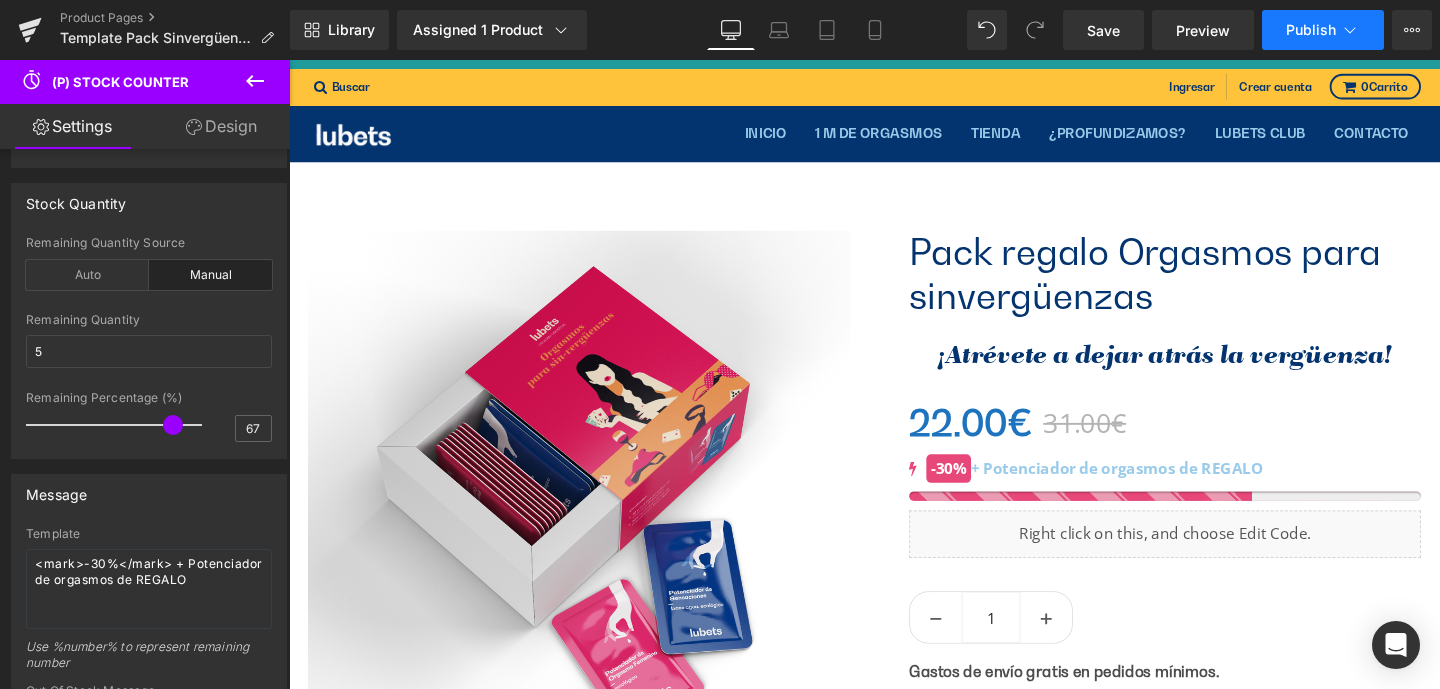 click on "Publish" at bounding box center [1311, 30] 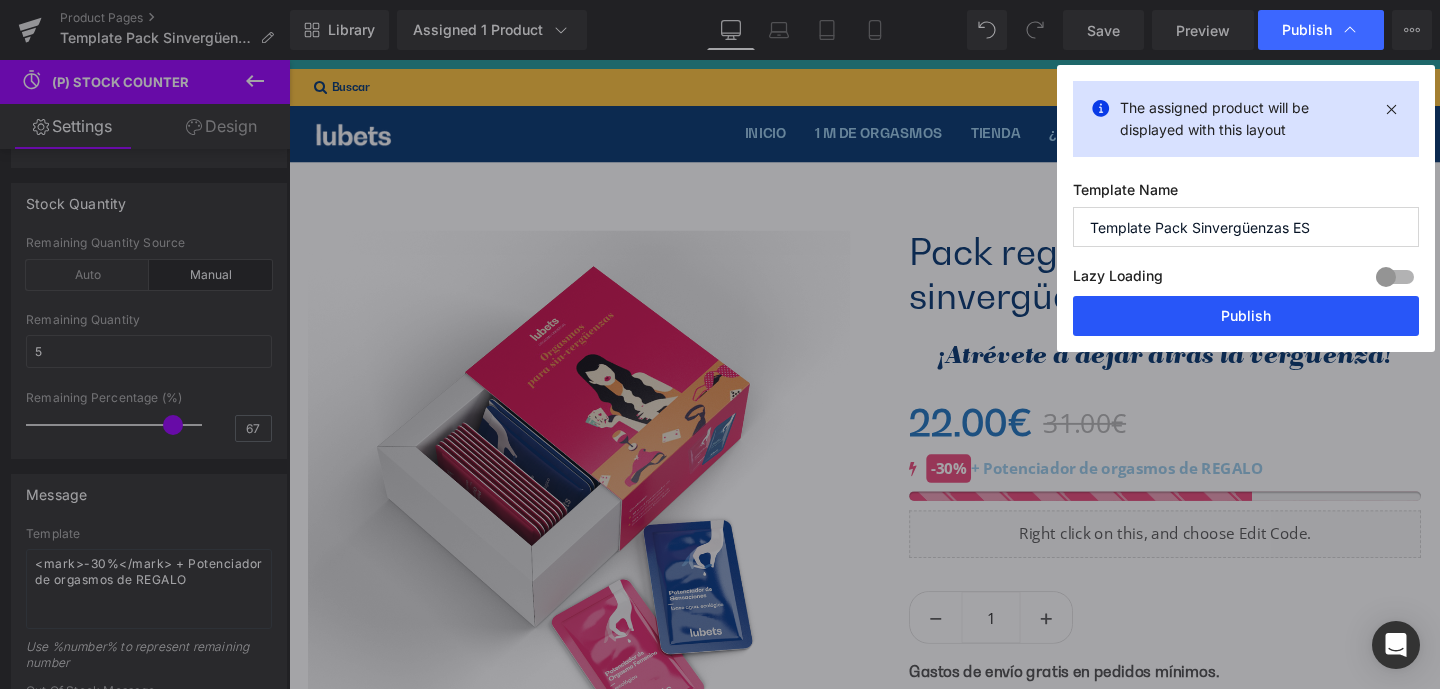 click on "Publish" at bounding box center [1246, 316] 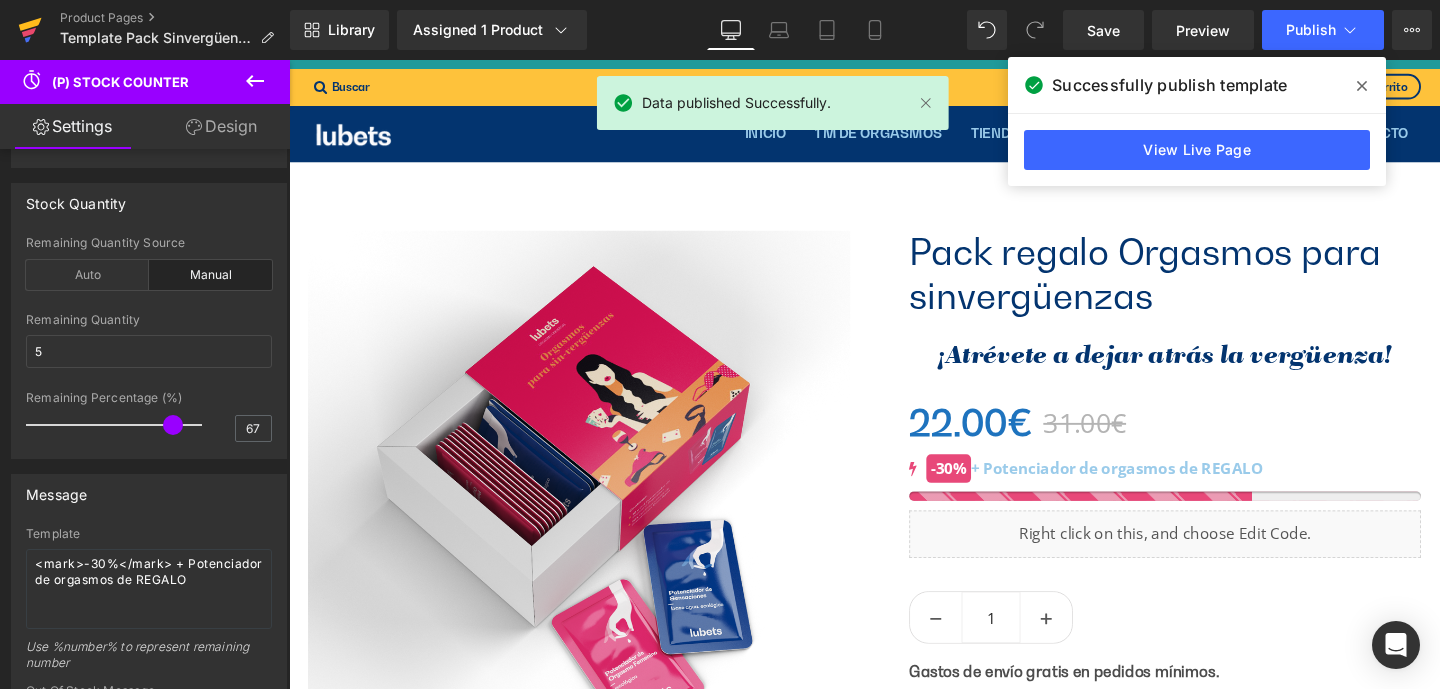 click 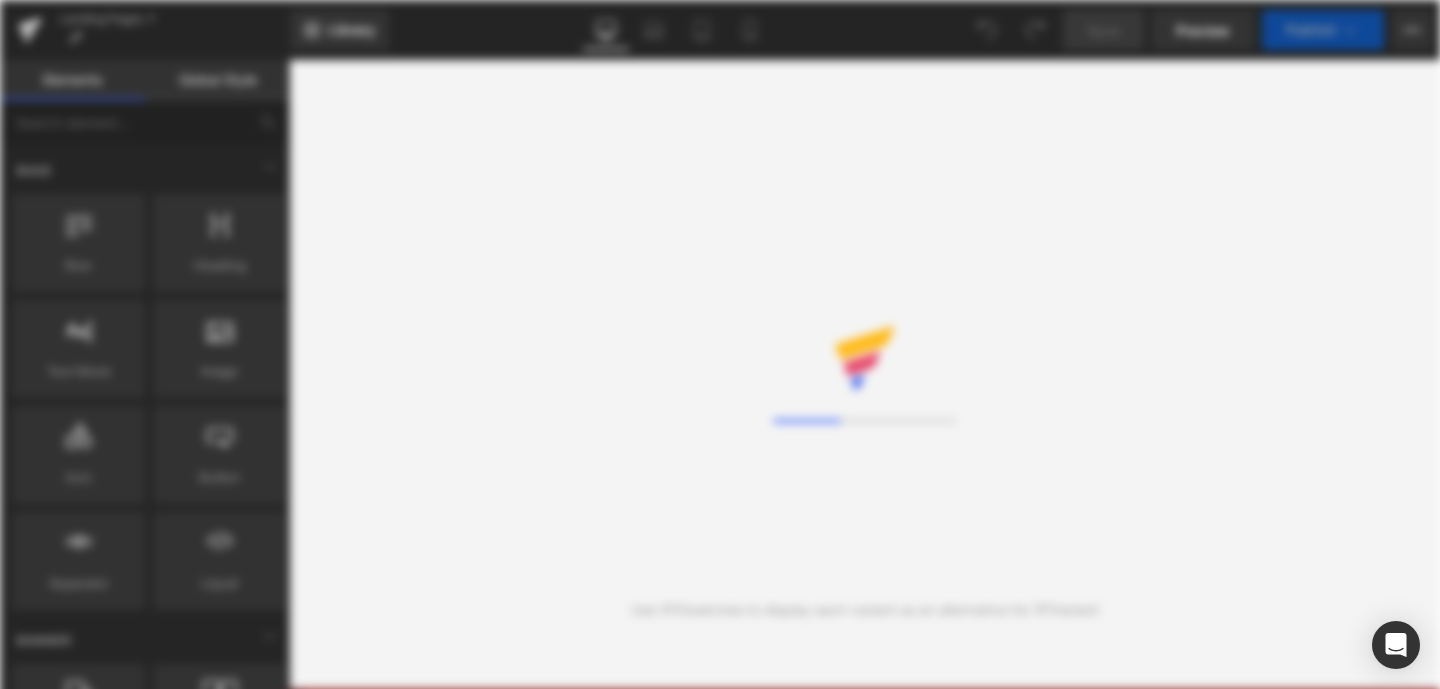 scroll, scrollTop: 0, scrollLeft: 0, axis: both 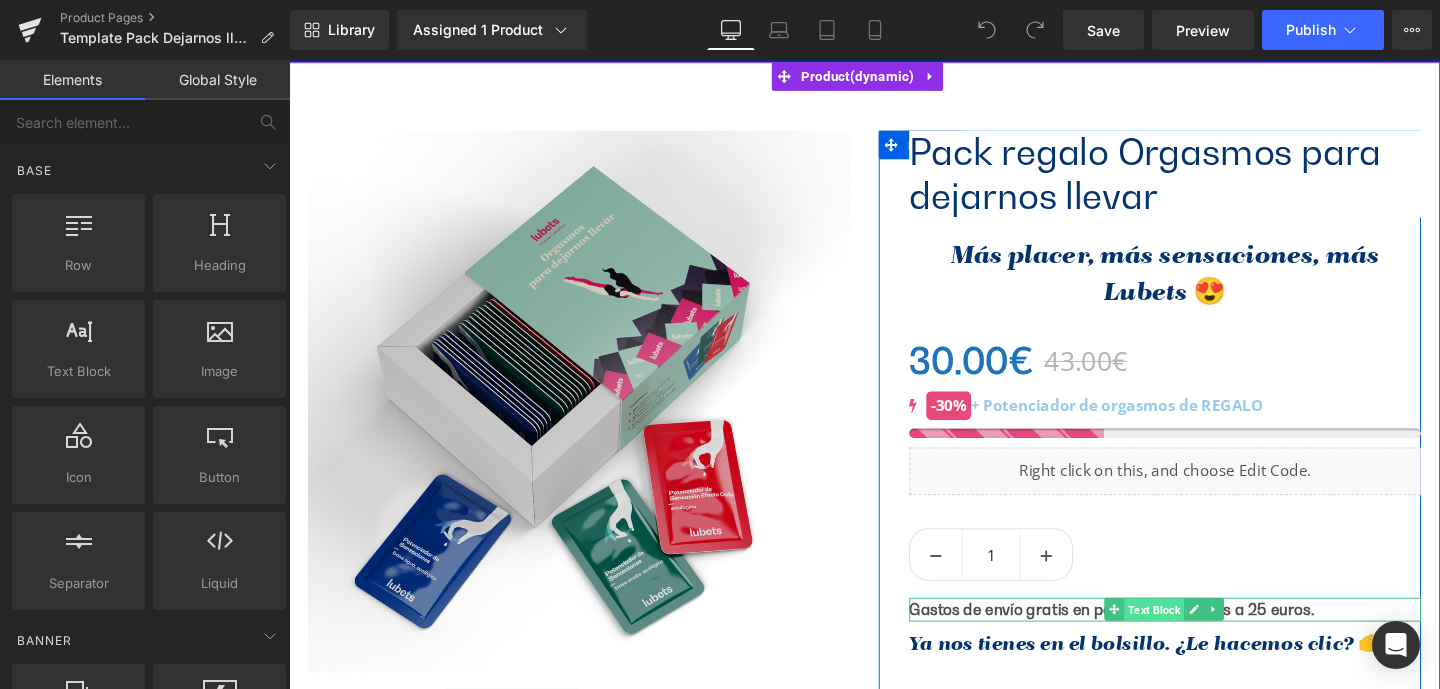click on "Text Block" at bounding box center [1198, 638] 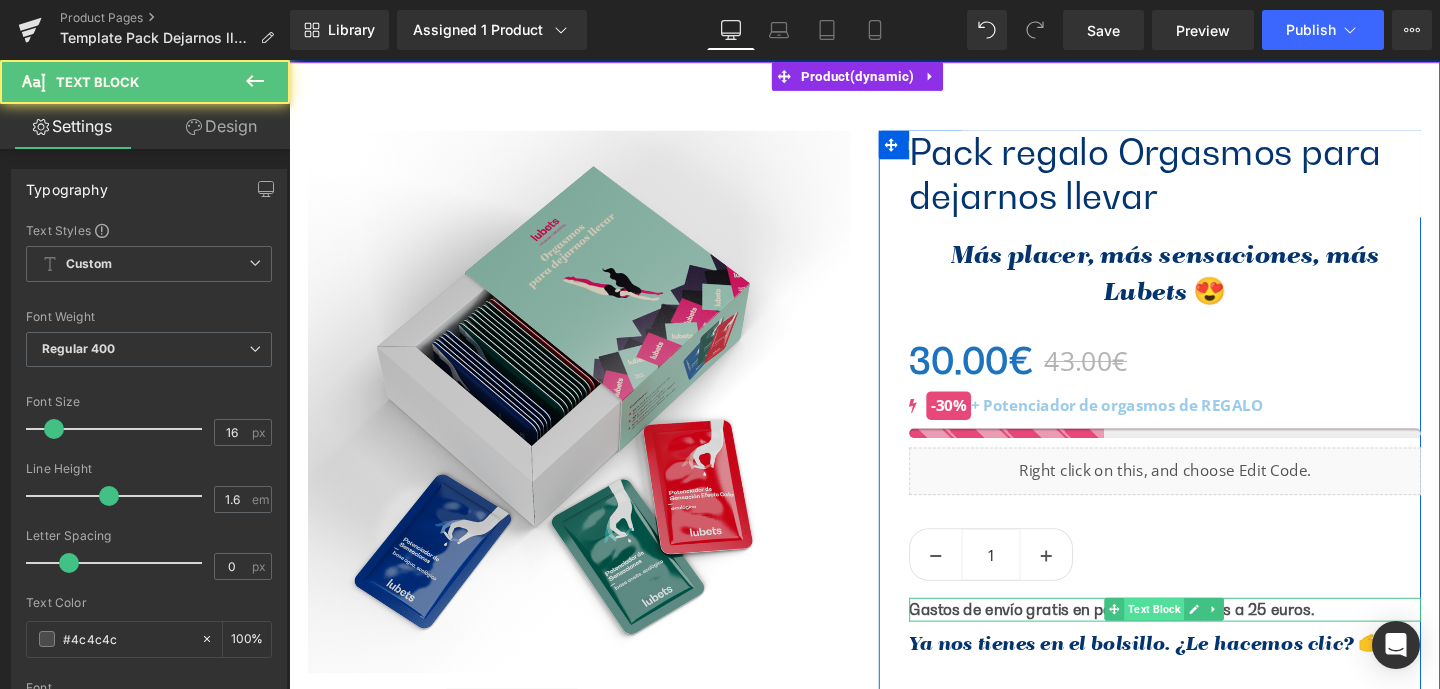 click on "Text Block" at bounding box center (1198, 637) 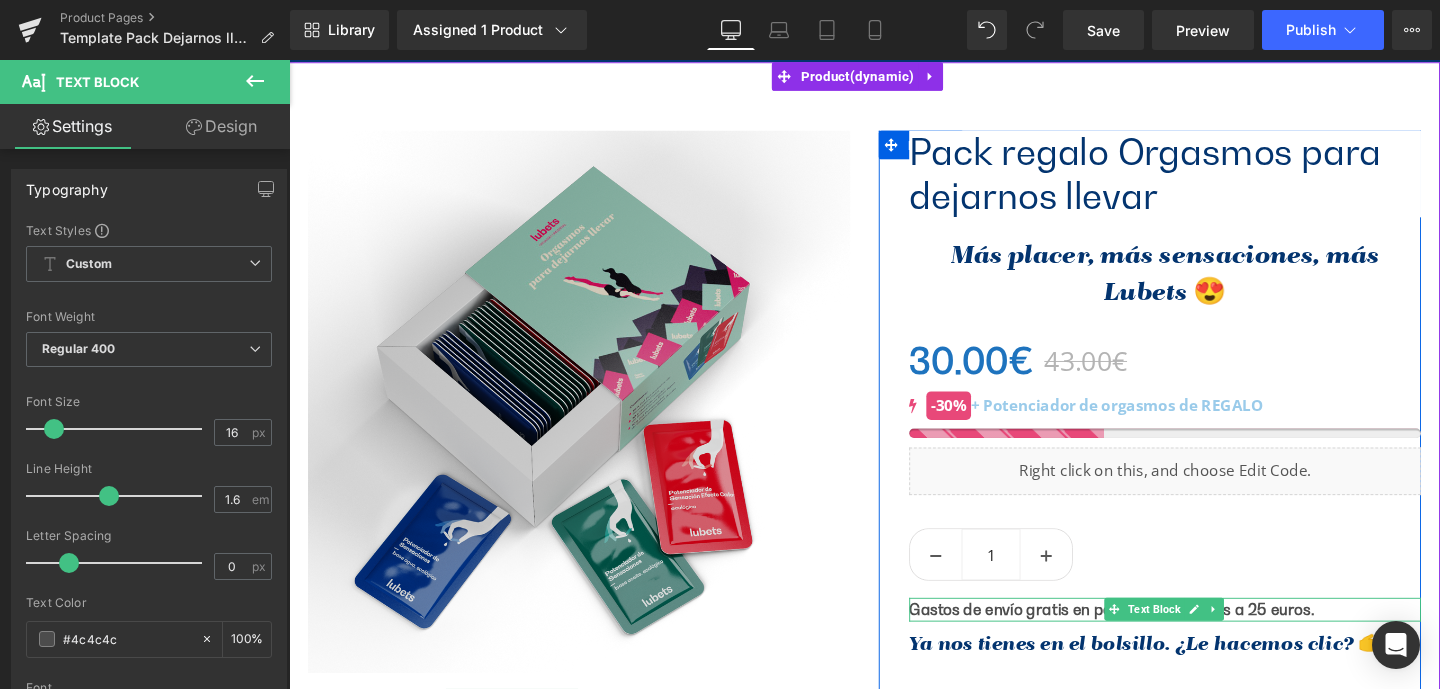 click on "Gastos de envío gratis en pedidos superiores a 25 euros." at bounding box center (1154, 637) 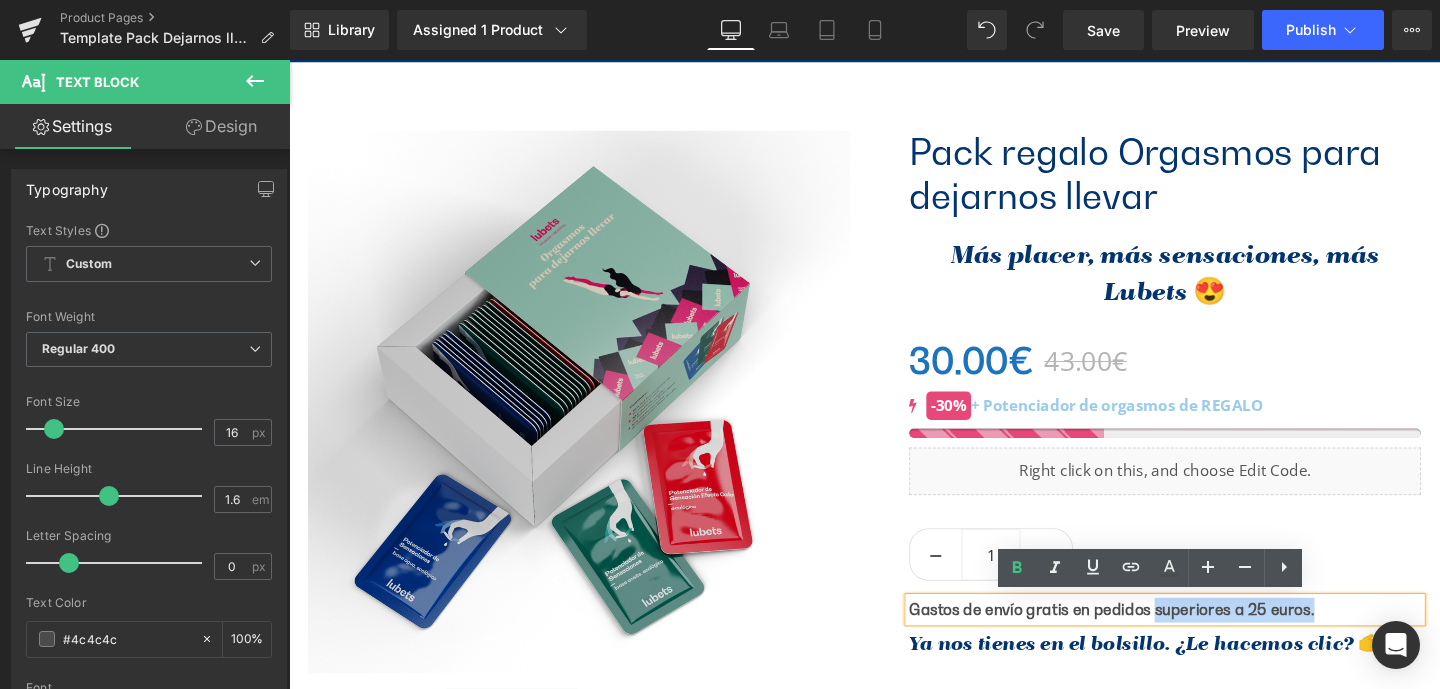 drag, startPoint x: 1374, startPoint y: 637, endPoint x: 1188, endPoint y: 633, distance: 186.043 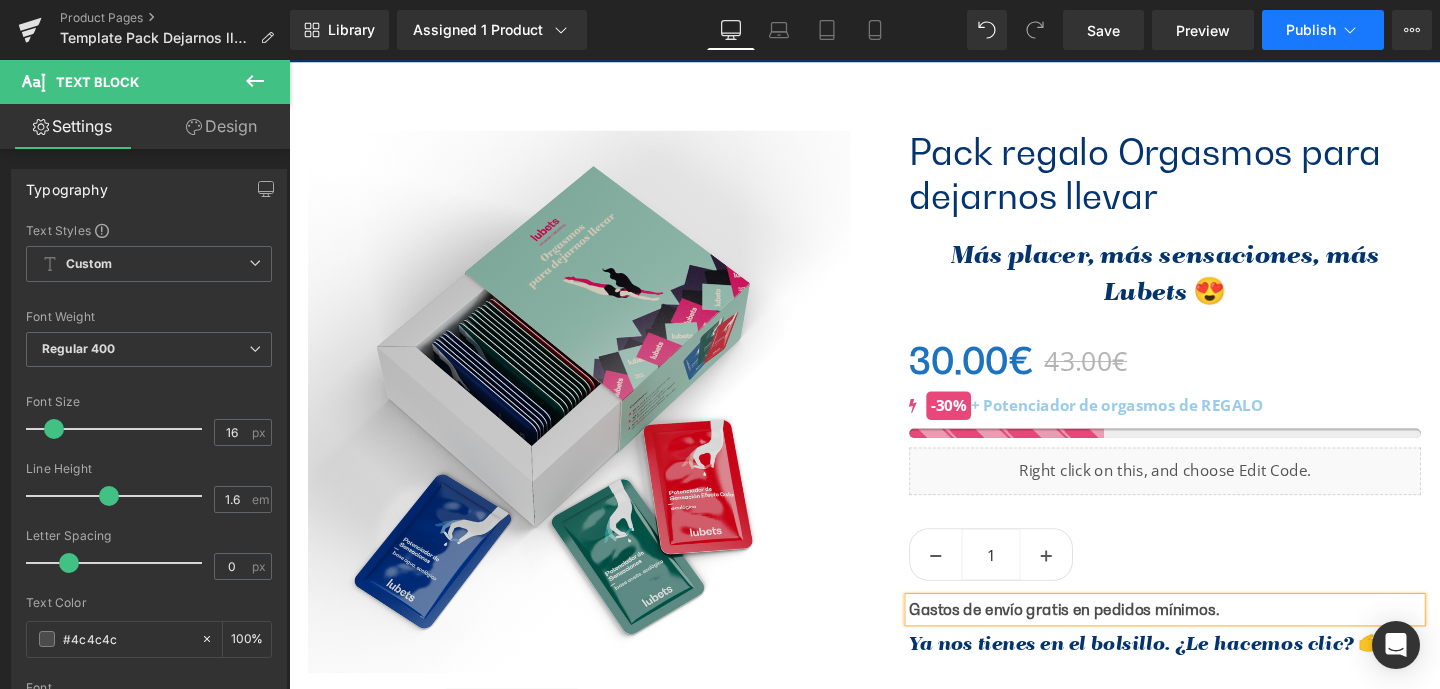 click on "Publish" at bounding box center [1311, 30] 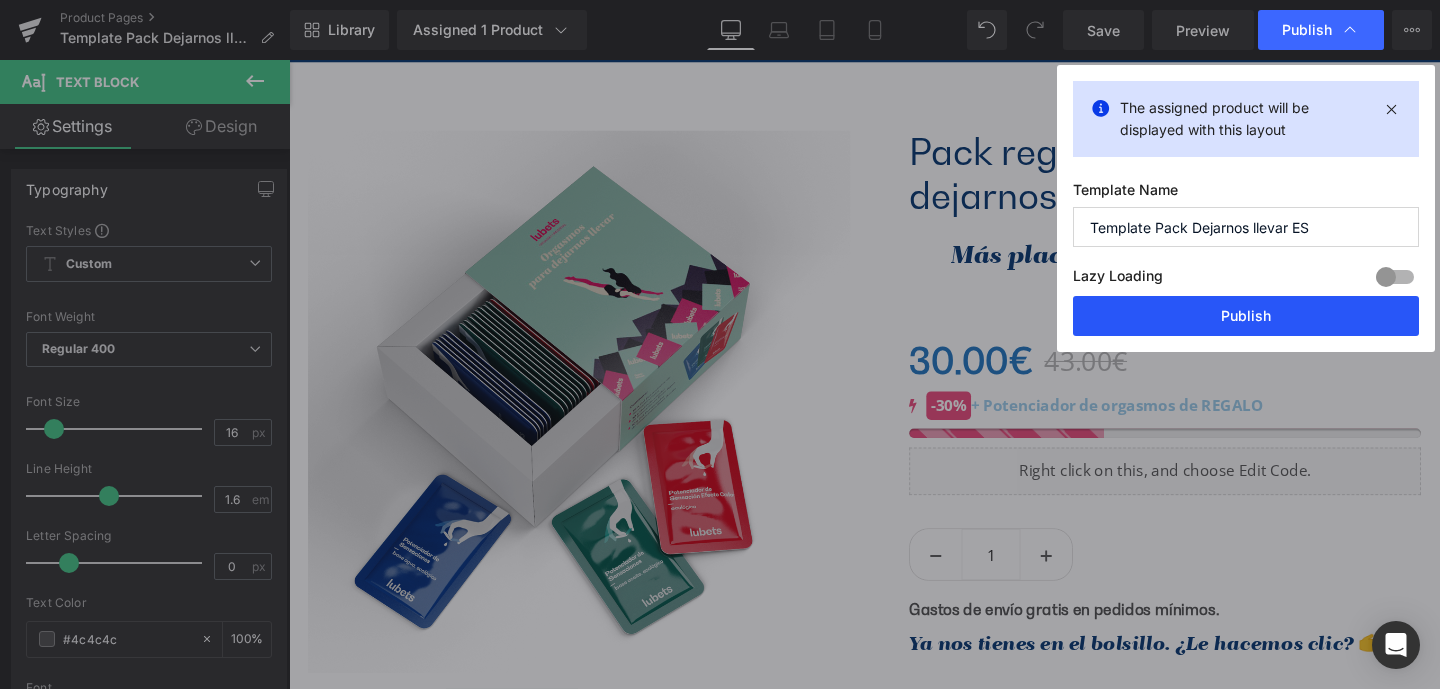 click on "Publish" at bounding box center (1246, 316) 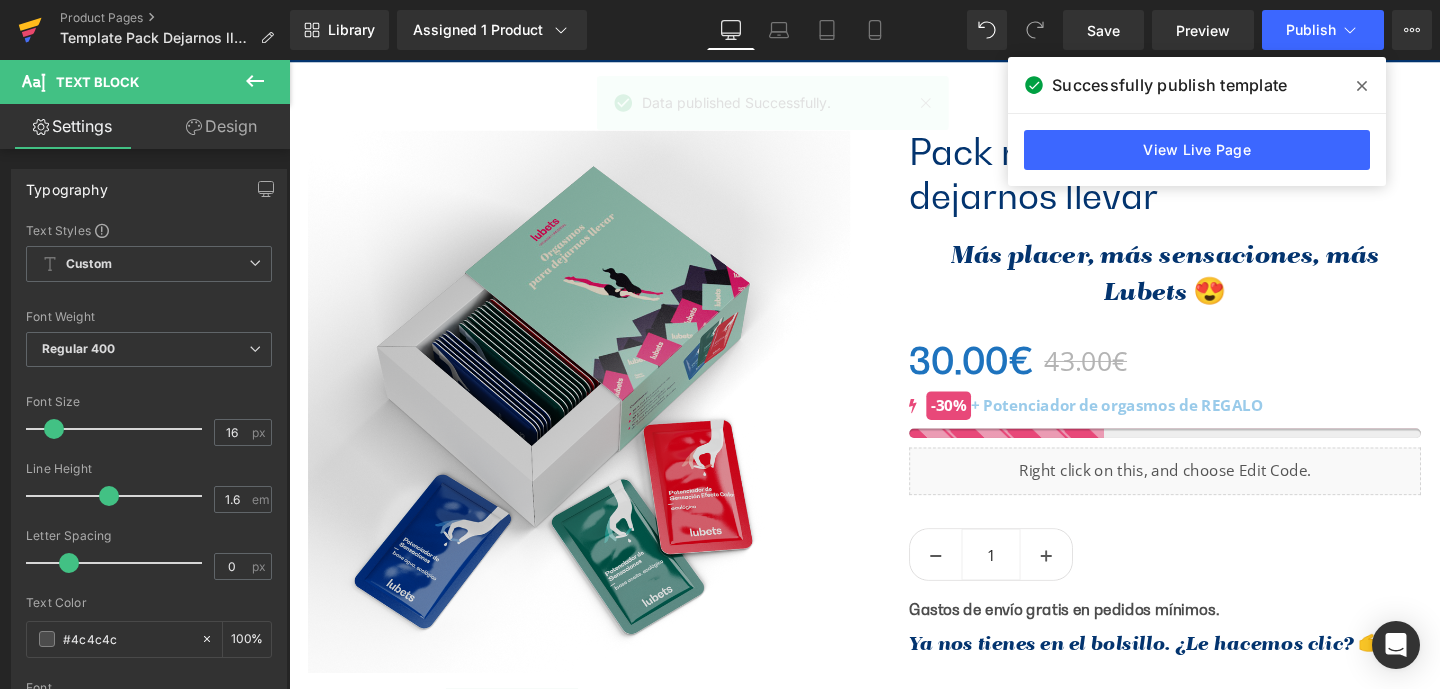 click 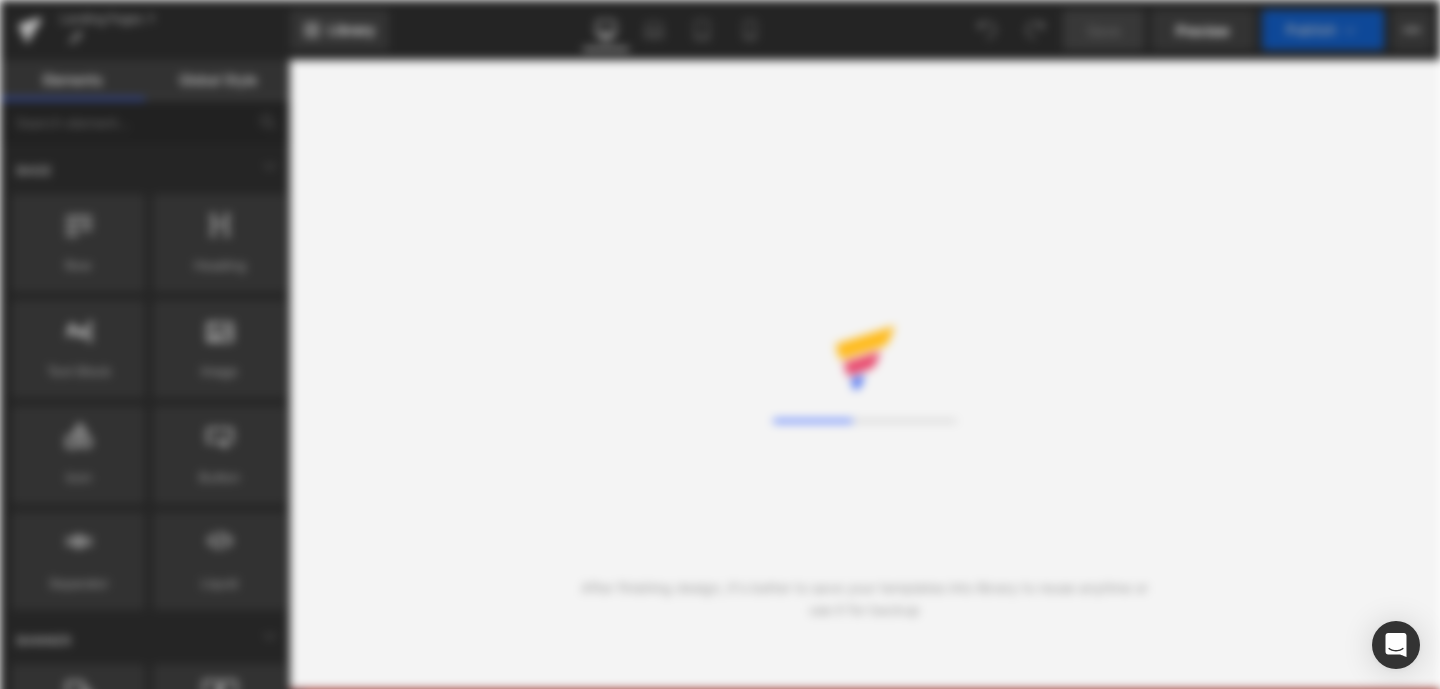 scroll, scrollTop: 0, scrollLeft: 0, axis: both 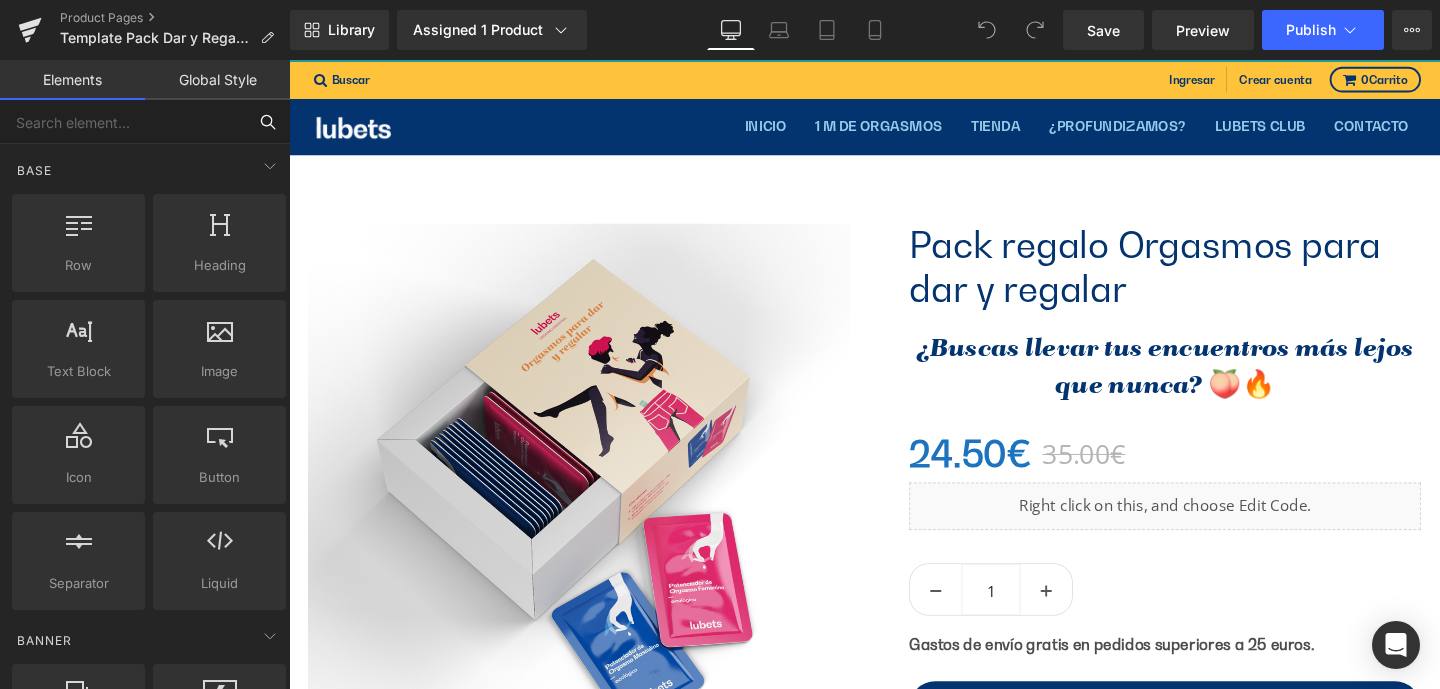 click at bounding box center [123, 122] 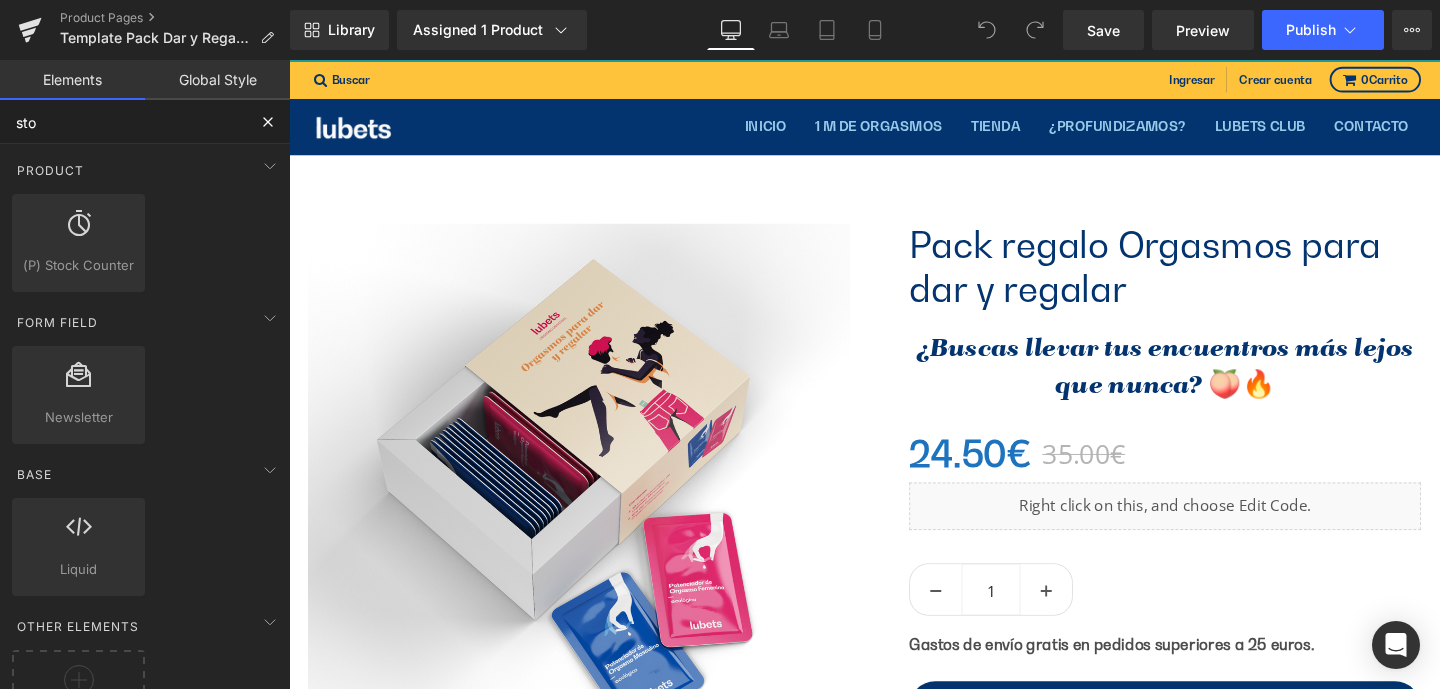 type on "stoc" 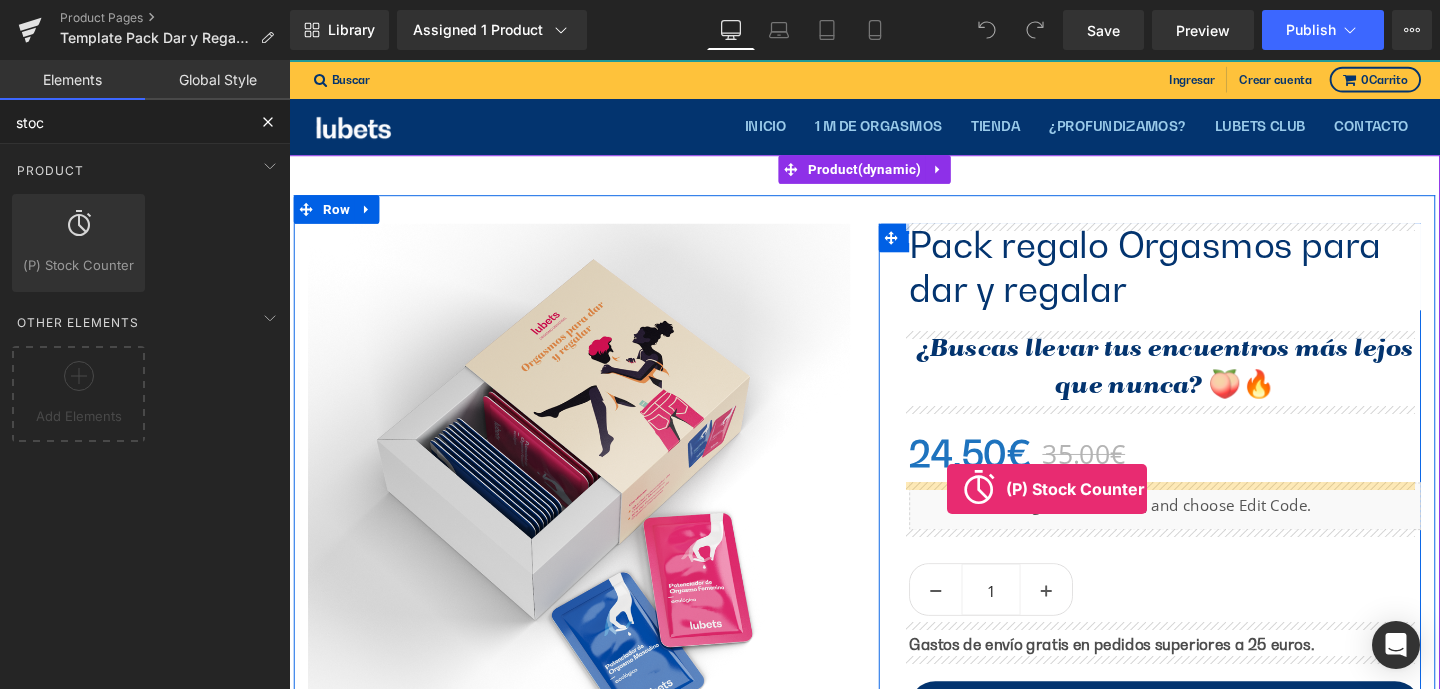 drag, startPoint x: 371, startPoint y: 303, endPoint x: 981, endPoint y: 511, distance: 644.48737 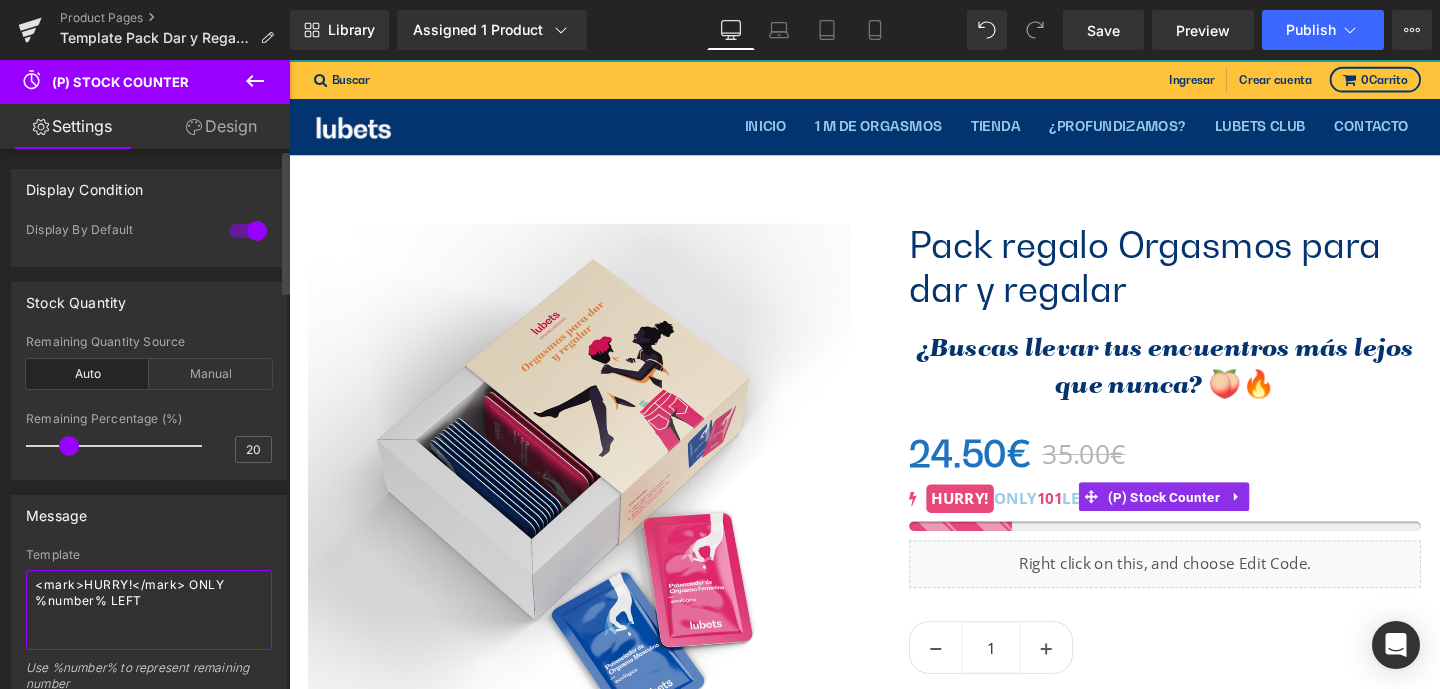 drag, startPoint x: 160, startPoint y: 606, endPoint x: 8, endPoint y: 589, distance: 152.94771 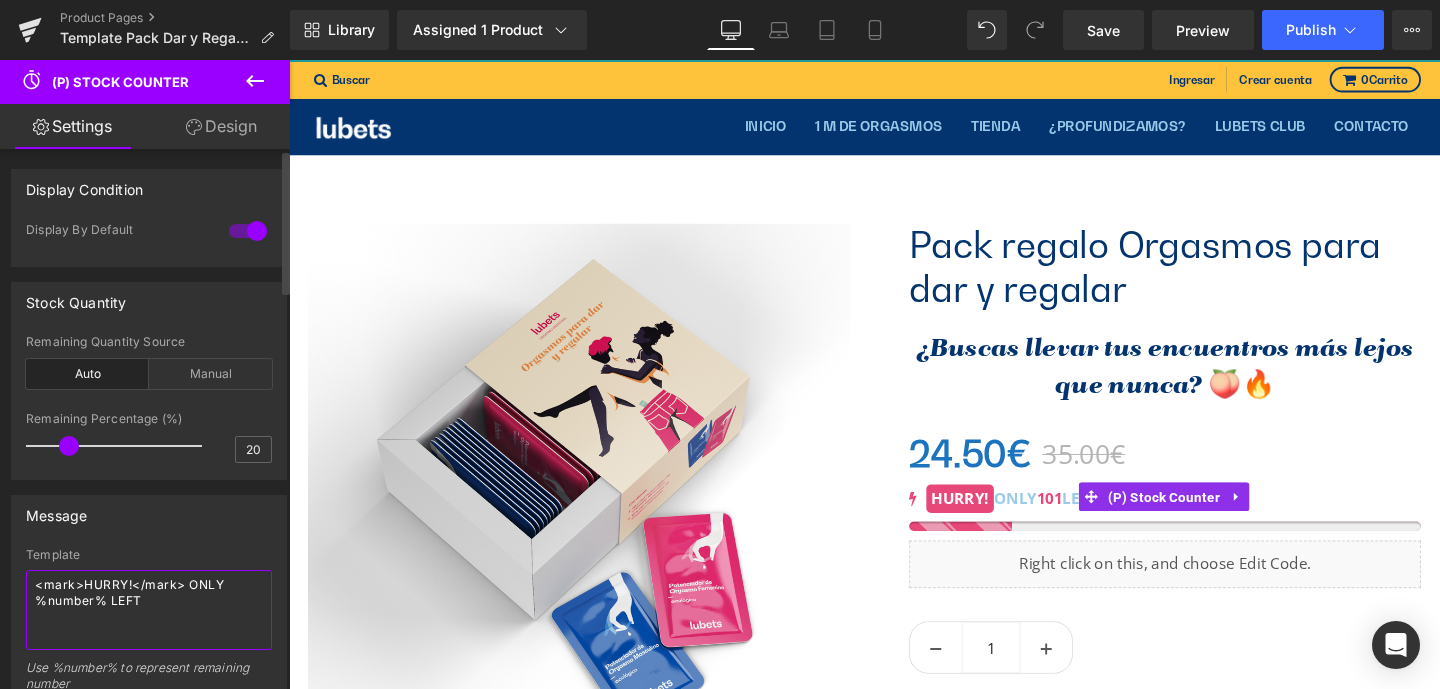click on "Message Template <mark>HURRY!</mark> ONLY %number% LEFT Use %number% to represent remaining number Out Of Stock Message OUT OF STOCK Continue Selling When Out Of Stock Message Restock soon, PREORDER NOW! Turn out-of-stock products into pre-orders Unlimited Quantity Message <mark>HURRY!</mark> LET BUY NOW" at bounding box center [149, 795] 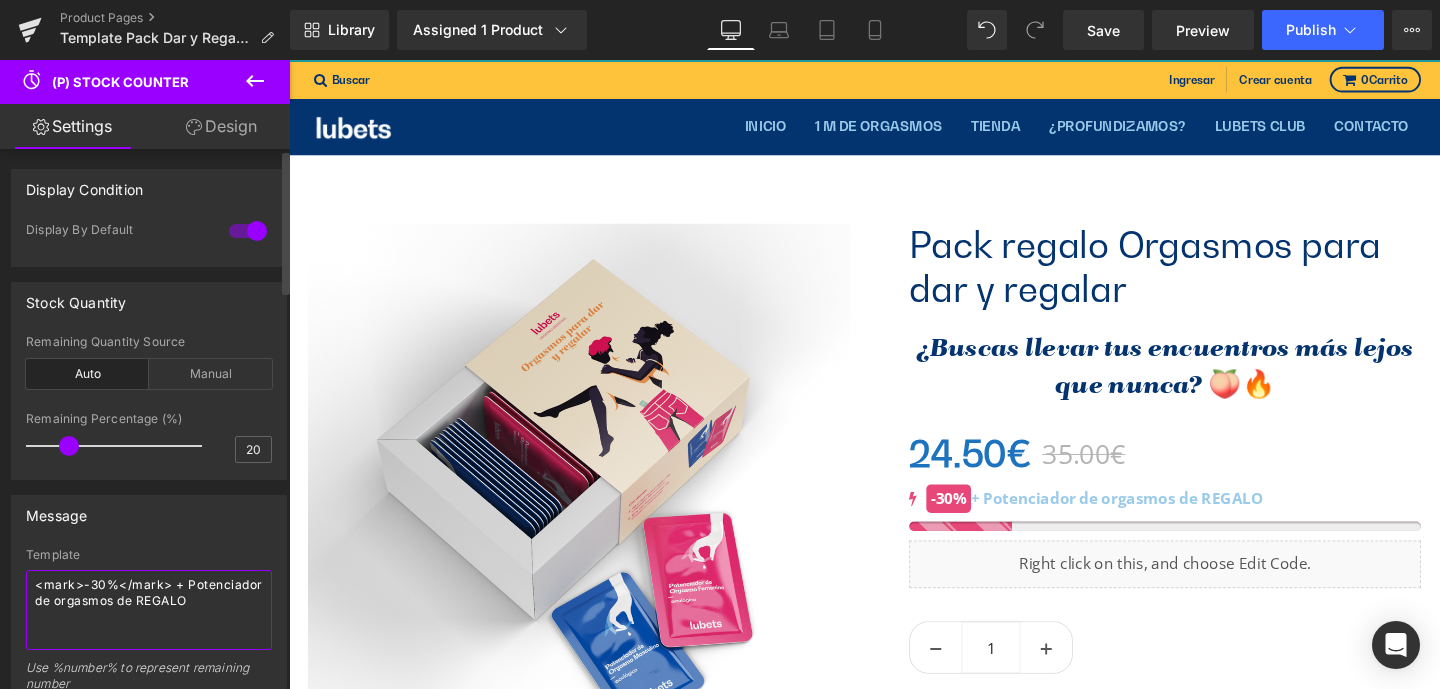 type on "<mark>-30%</mark> + Potenciador de orgasmos de REGALO" 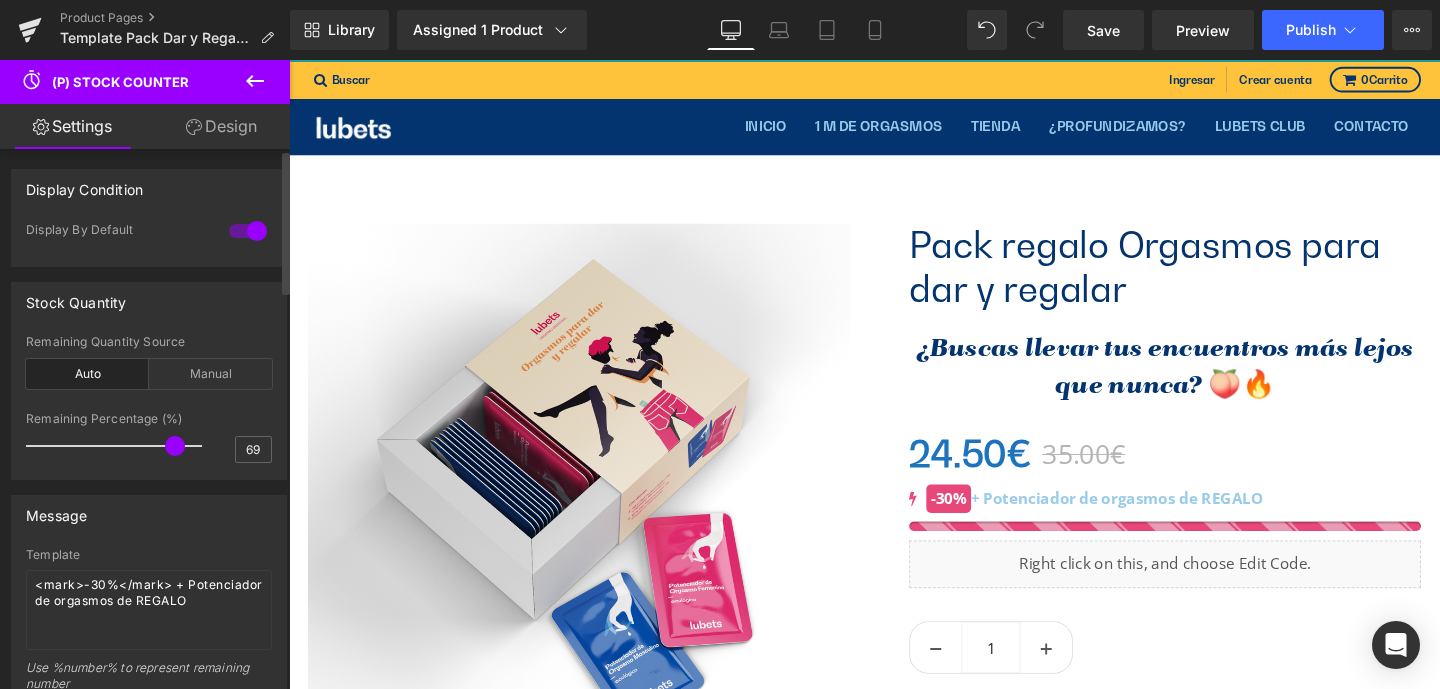 type on "70" 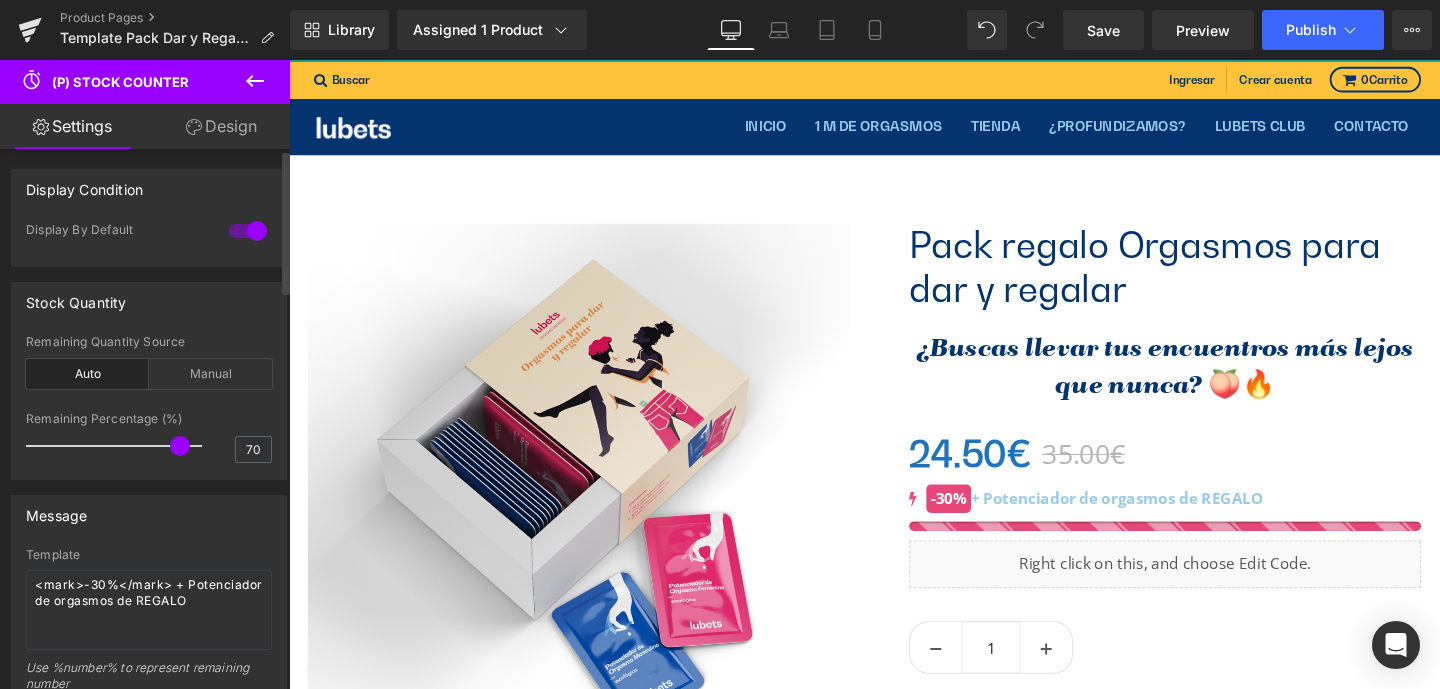 drag, startPoint x: 69, startPoint y: 445, endPoint x: 175, endPoint y: 446, distance: 106.004715 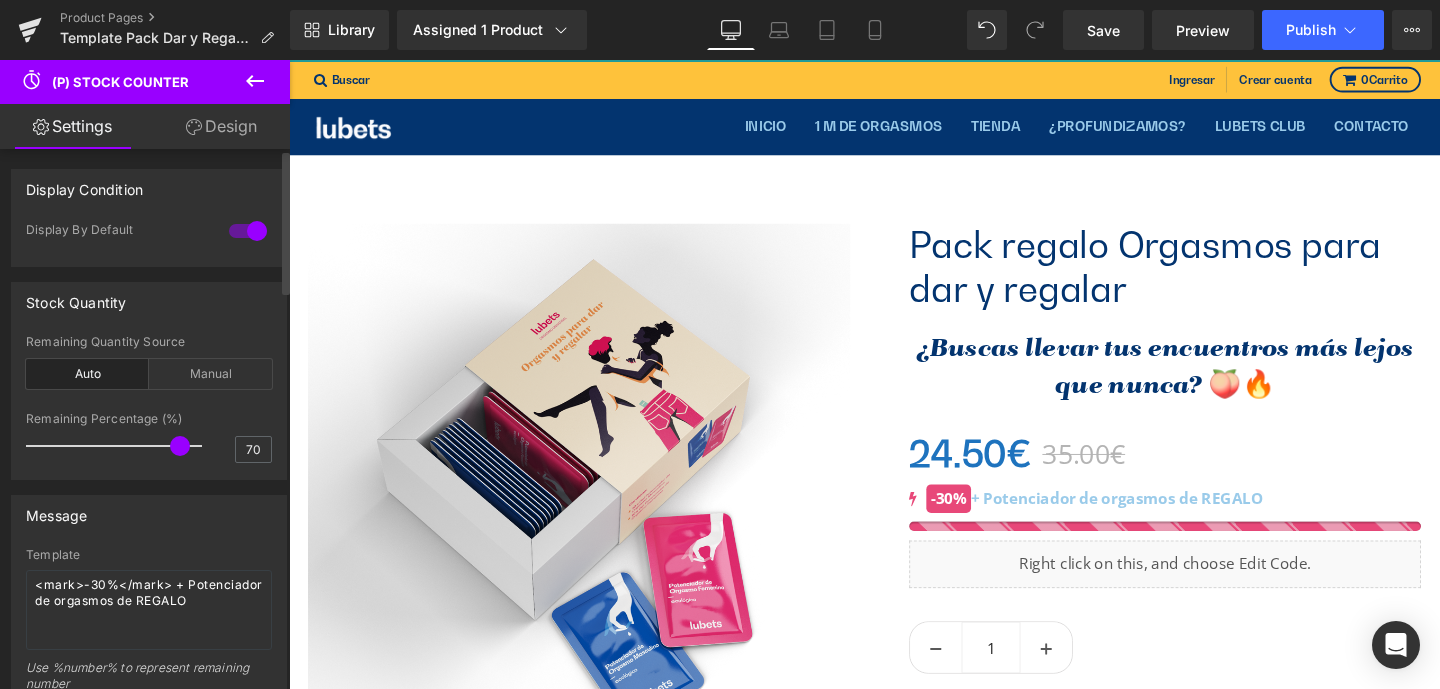 click at bounding box center (180, 446) 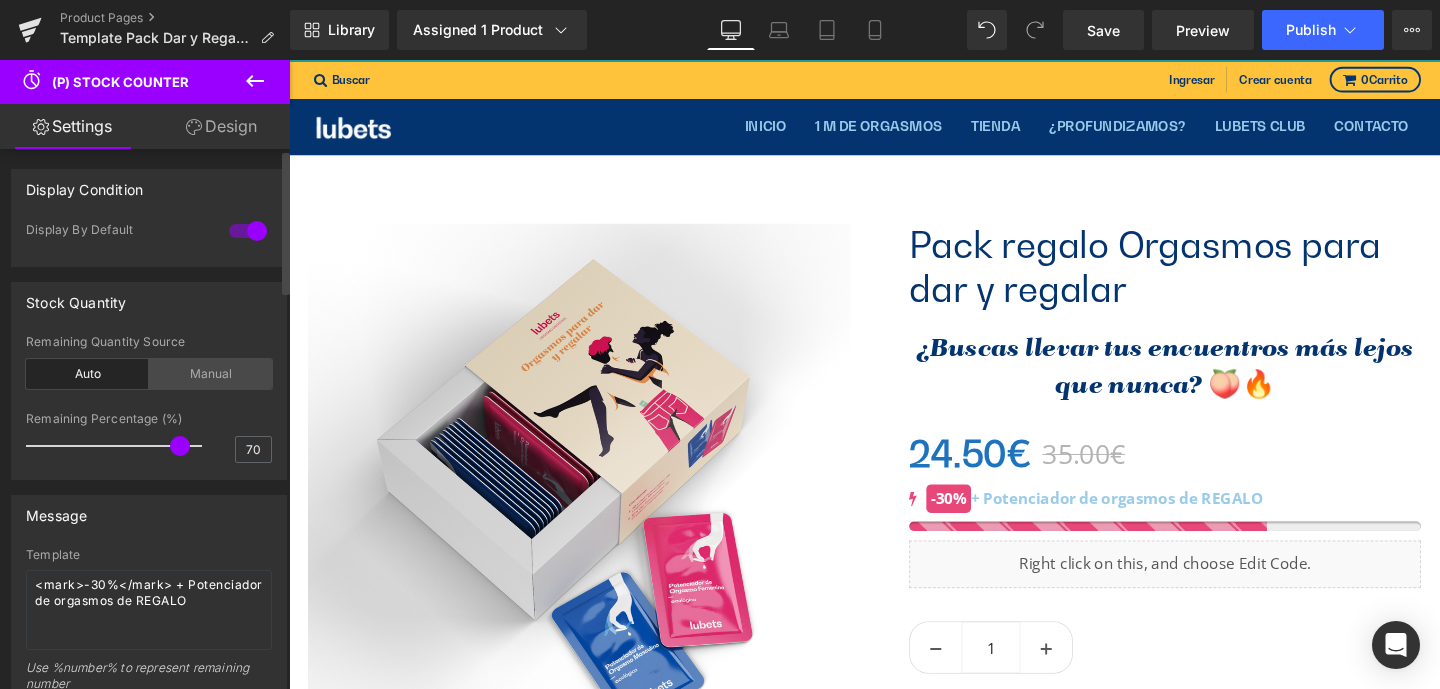click on "Manual" at bounding box center [210, 374] 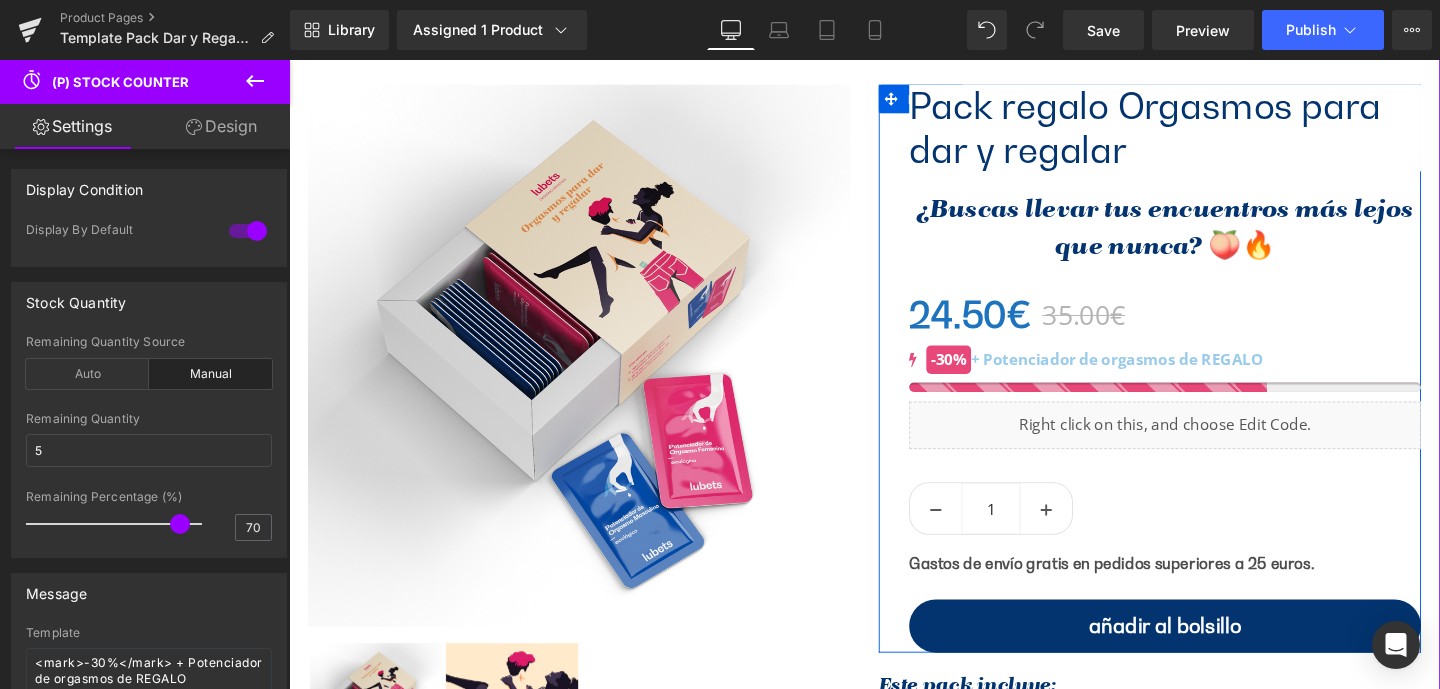 scroll, scrollTop: 190, scrollLeft: 0, axis: vertical 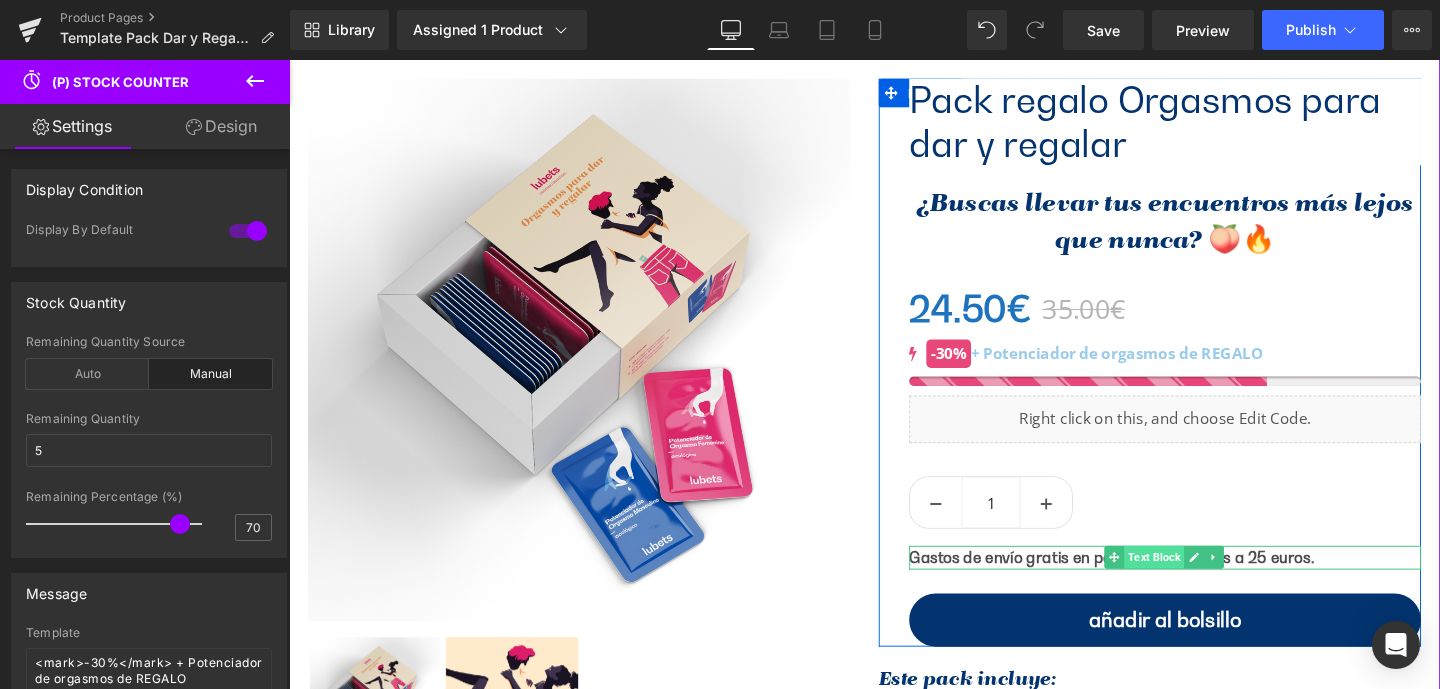click on "Text Block" at bounding box center (1198, 583) 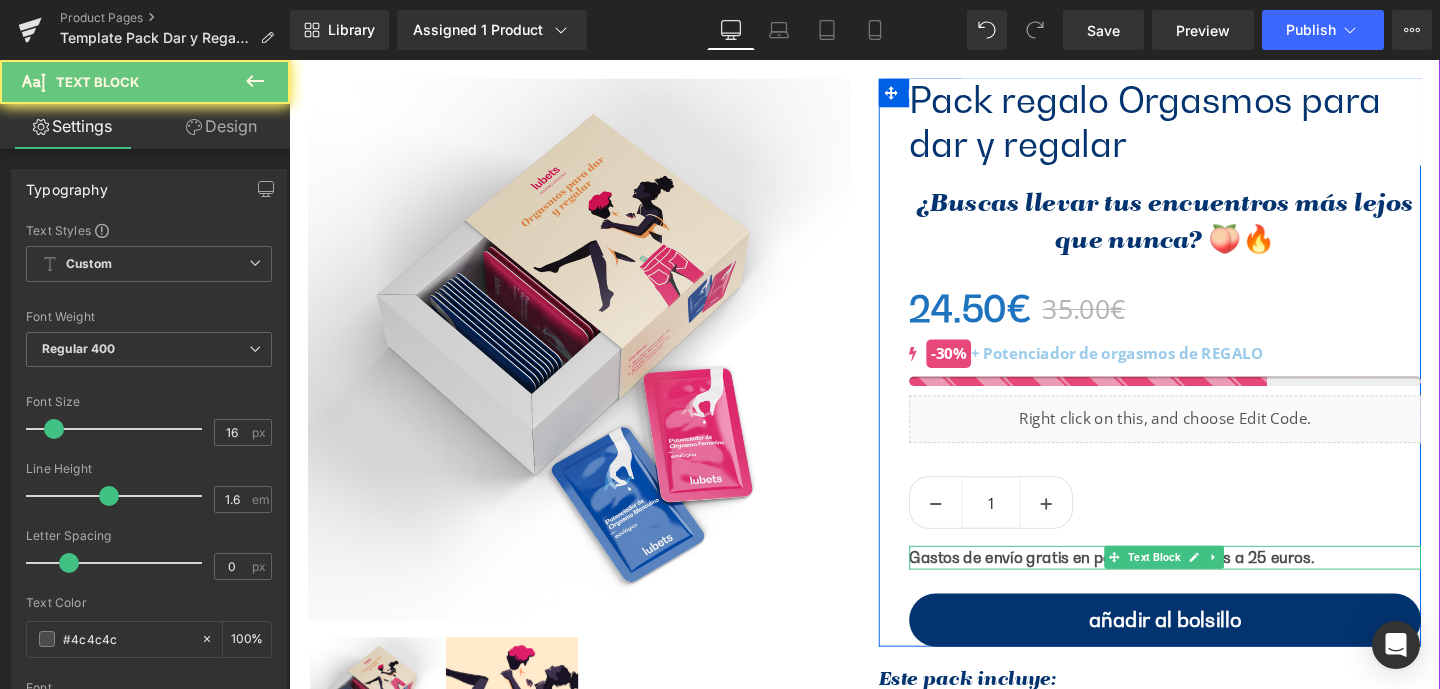 click on "Gastos de envío gratis en pedidos superiores a 25 euros." at bounding box center [1154, 583] 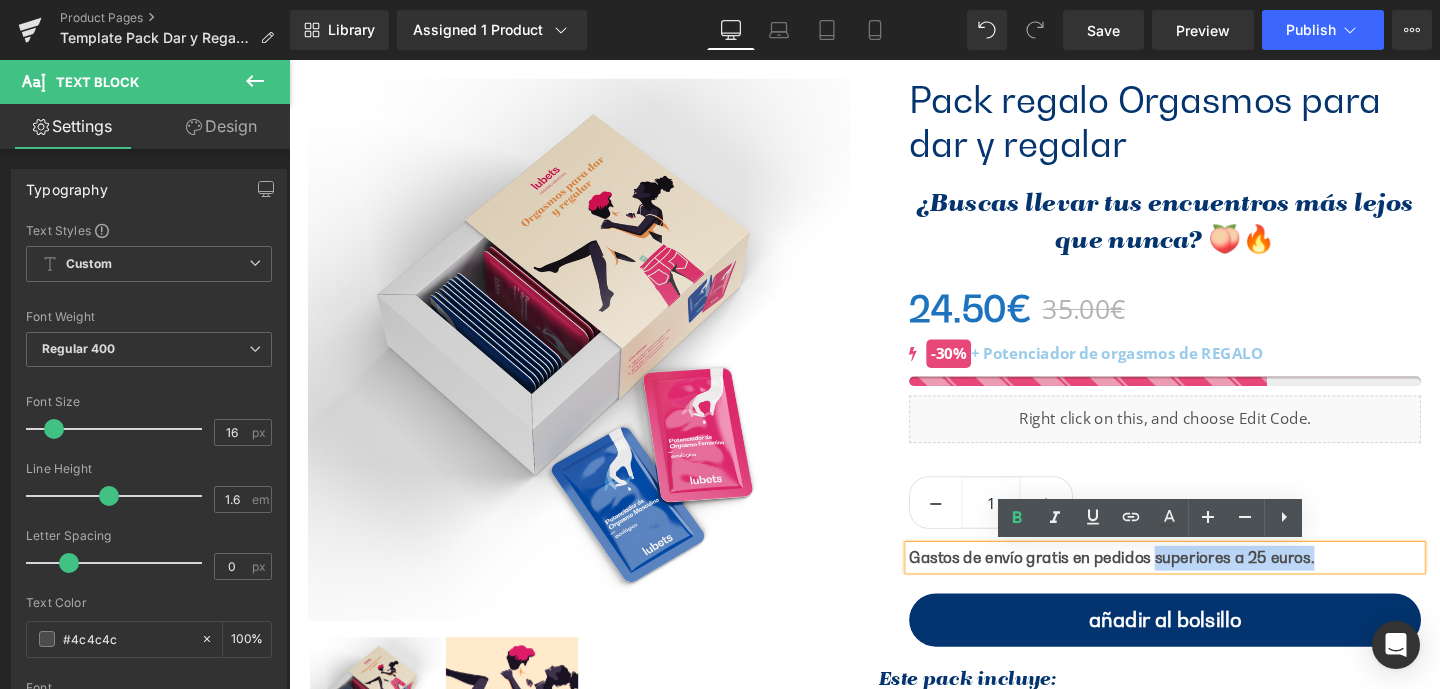 drag, startPoint x: 1366, startPoint y: 583, endPoint x: 1188, endPoint y: 584, distance: 178.0028 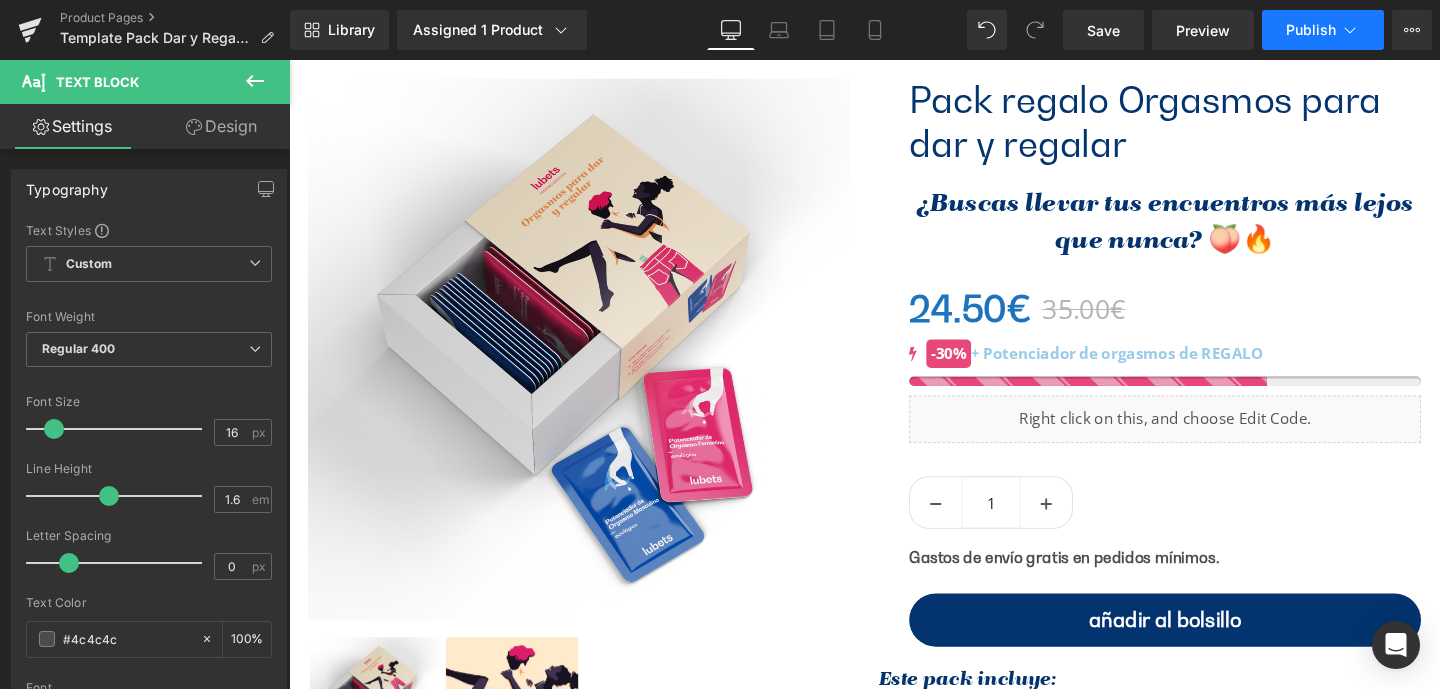 click on "Publish" at bounding box center (1311, 30) 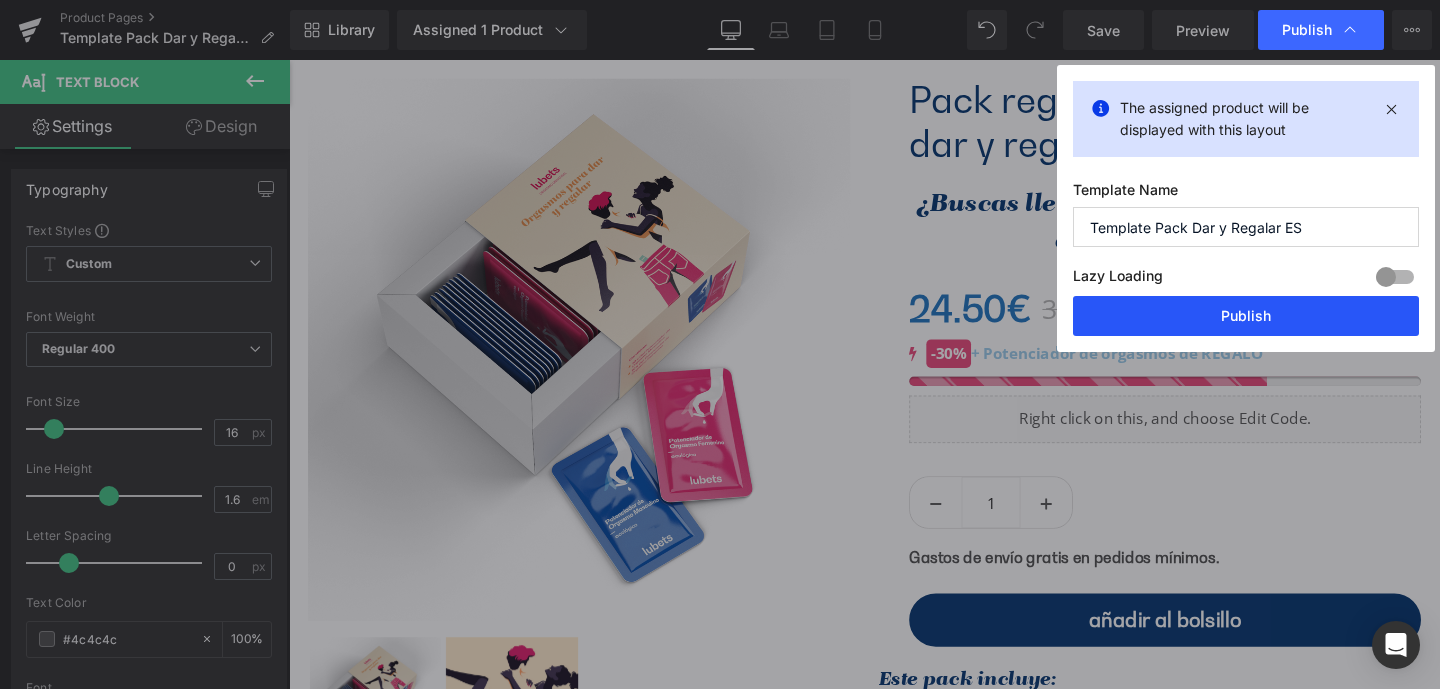 click on "Publish" at bounding box center [1246, 316] 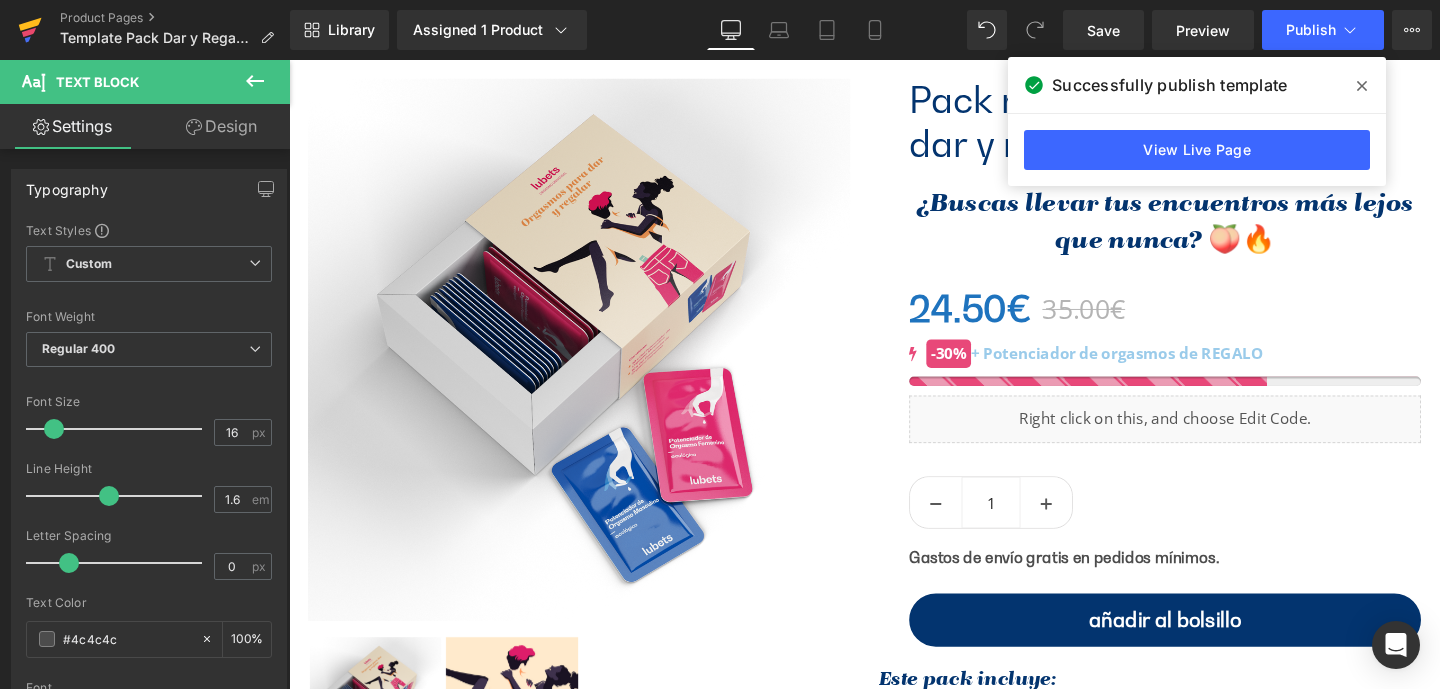click 